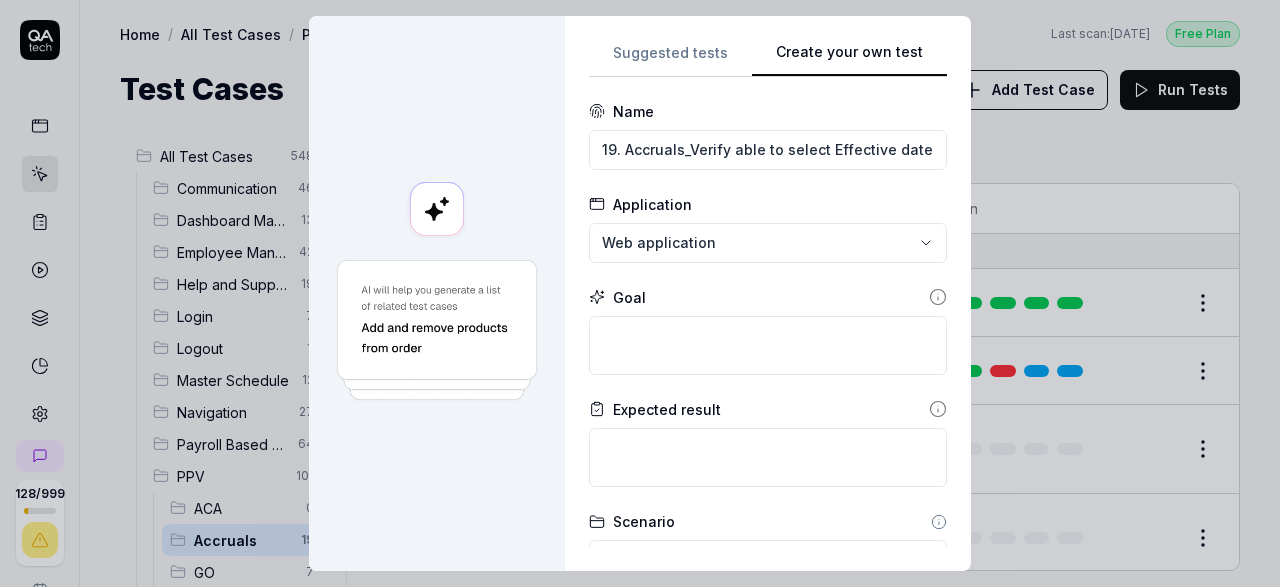 scroll, scrollTop: 0, scrollLeft: 0, axis: both 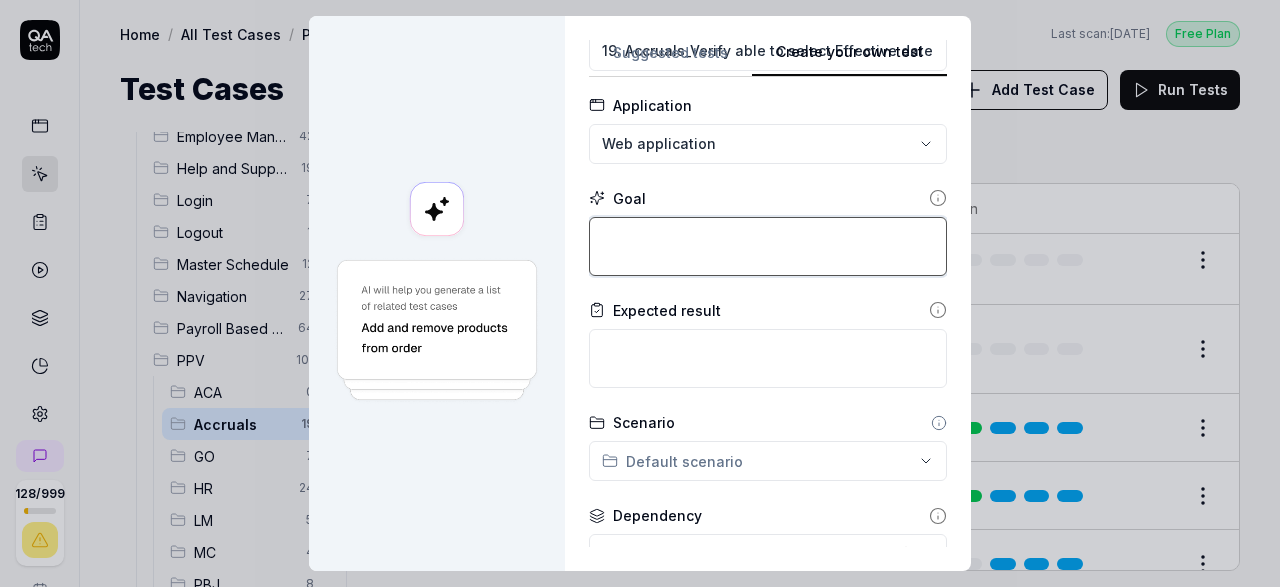 type on "*" 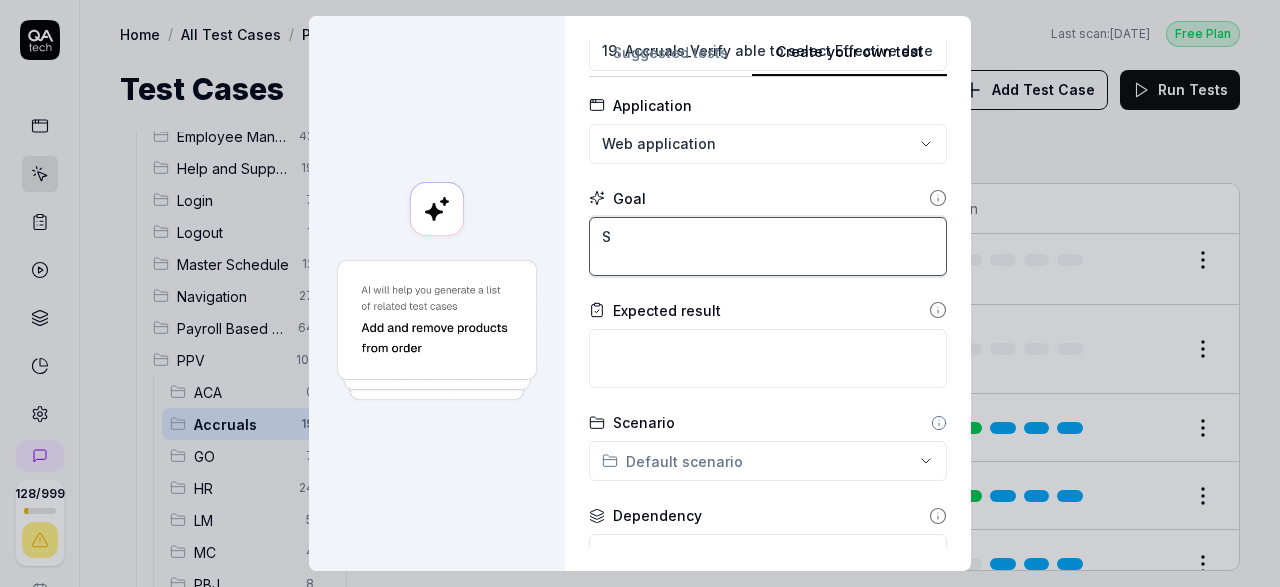 type on "*" 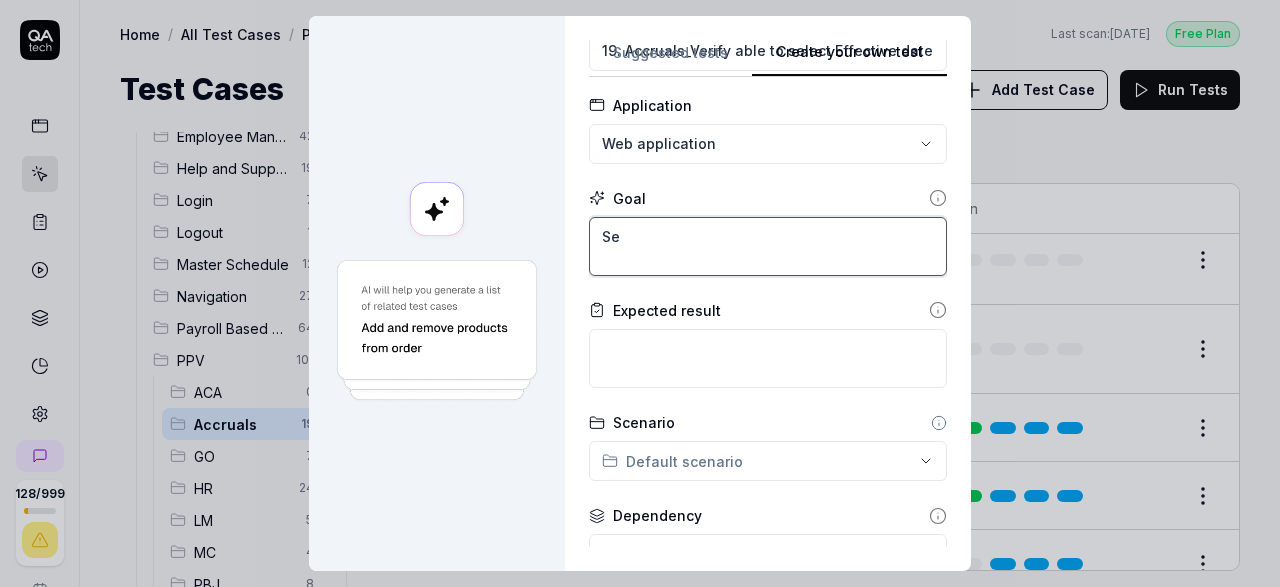 type on "*" 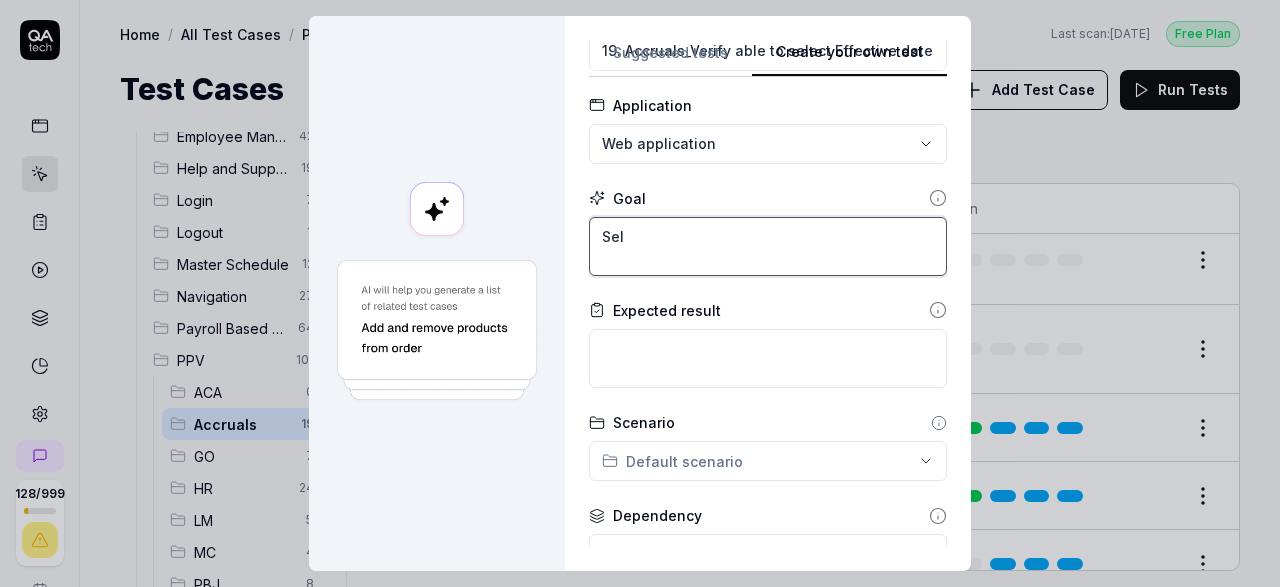 type on "*" 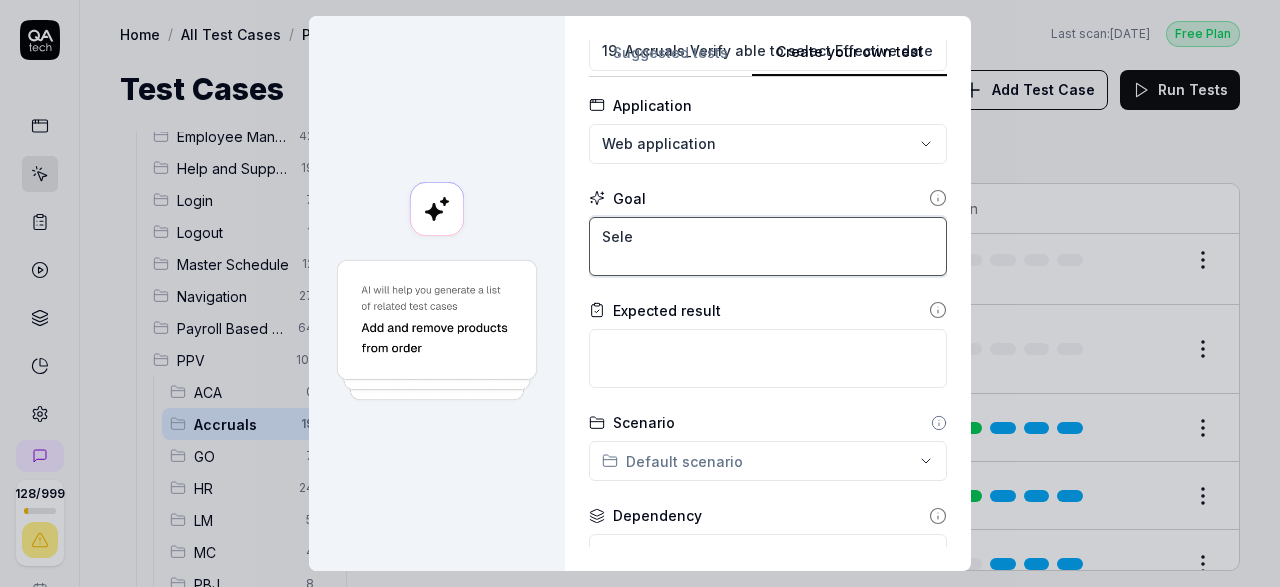type on "*" 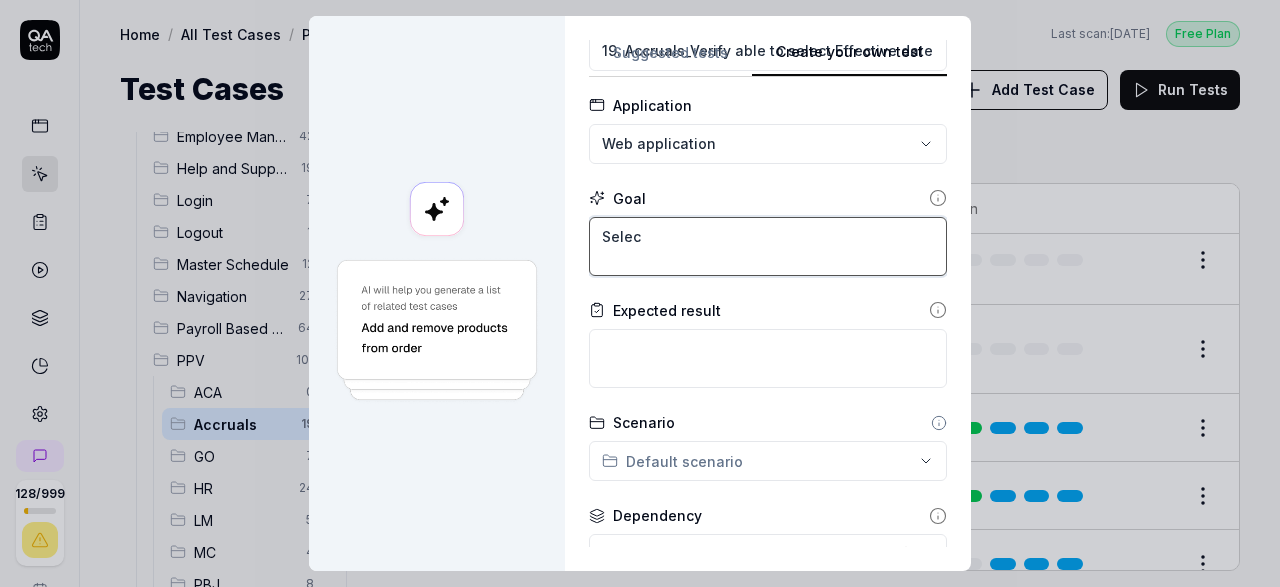type on "*" 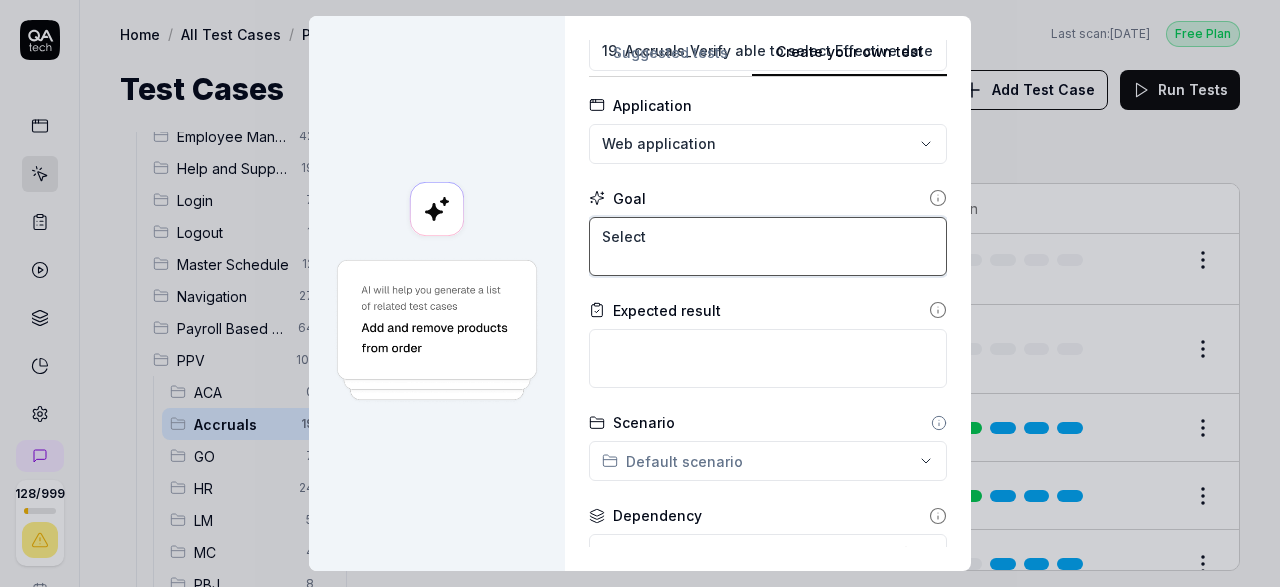 type on "*" 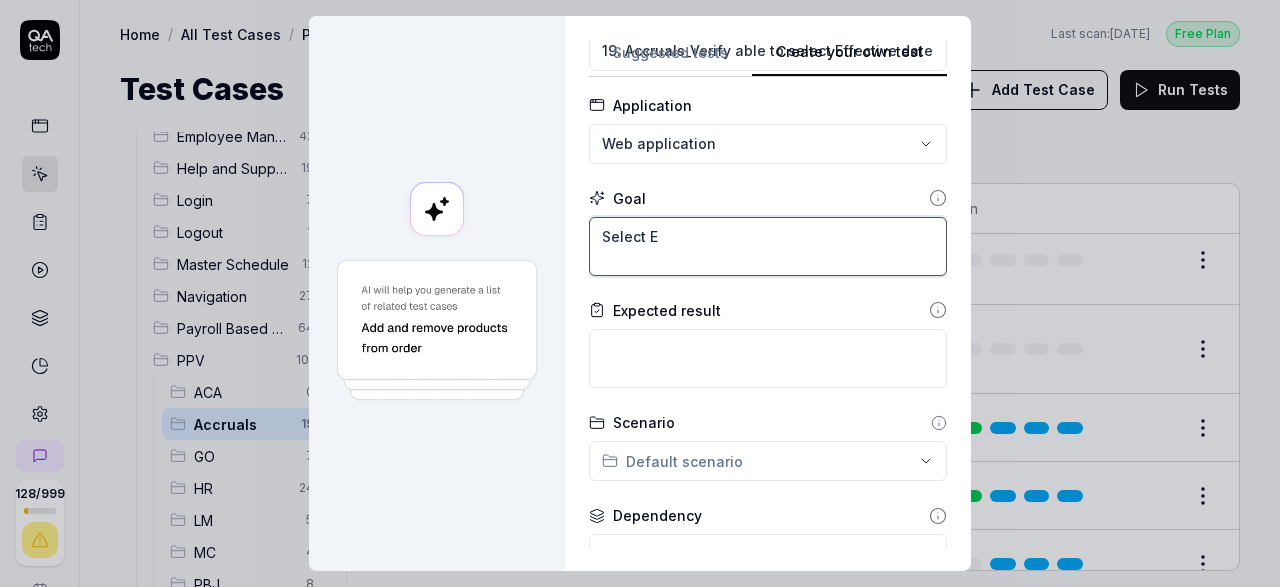 type on "*" 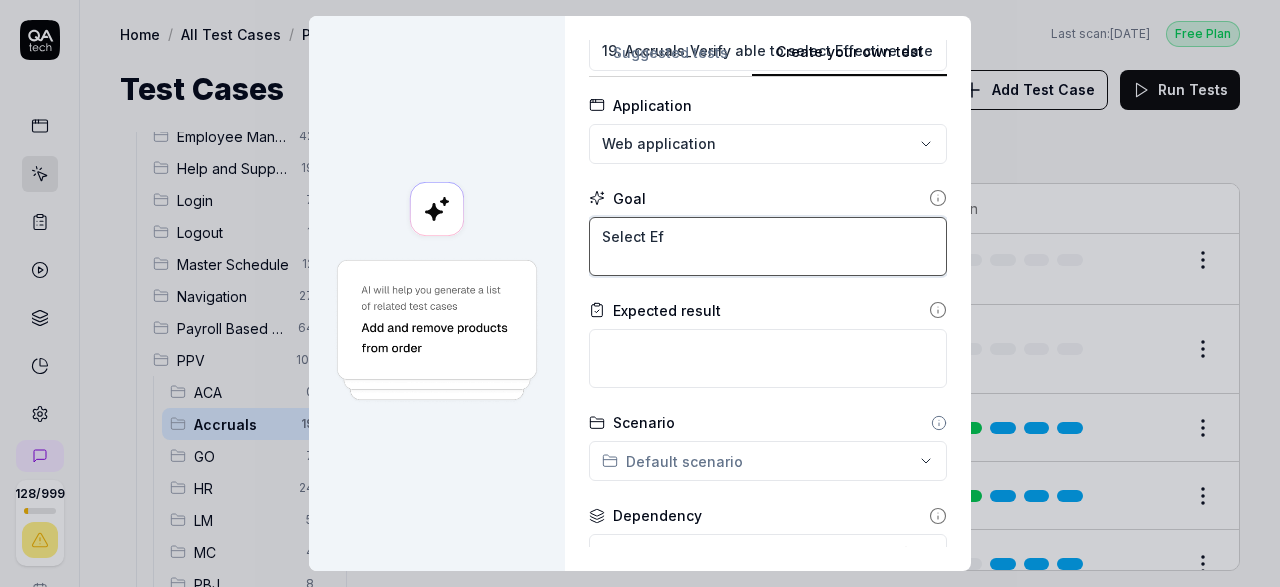 type on "*" 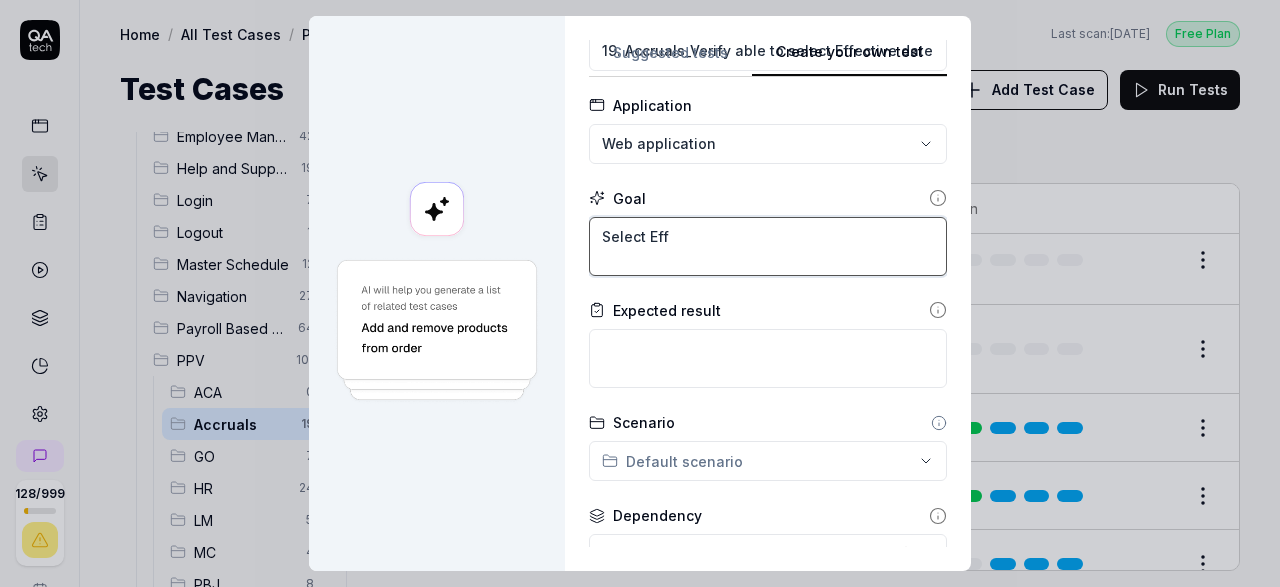 type on "*" 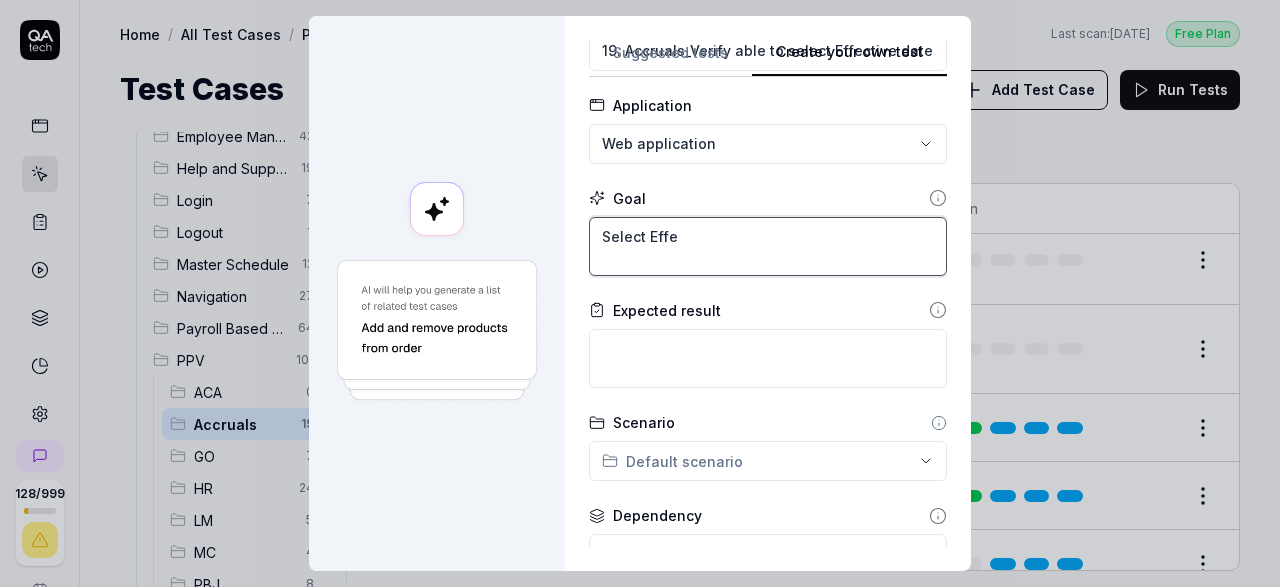 type on "*" 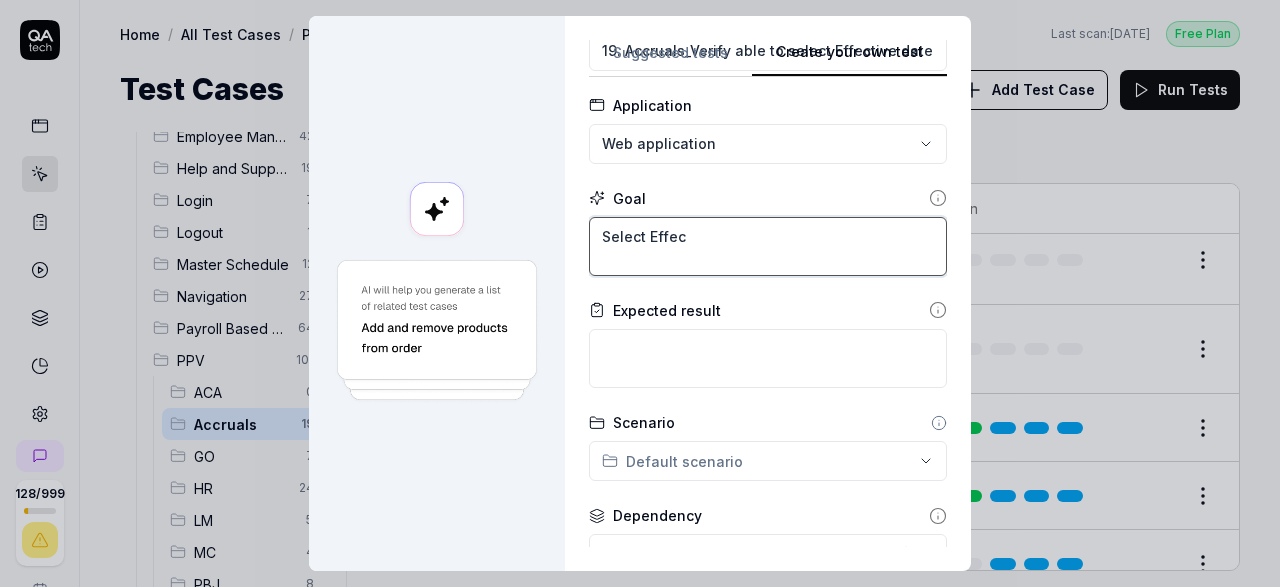 type on "*" 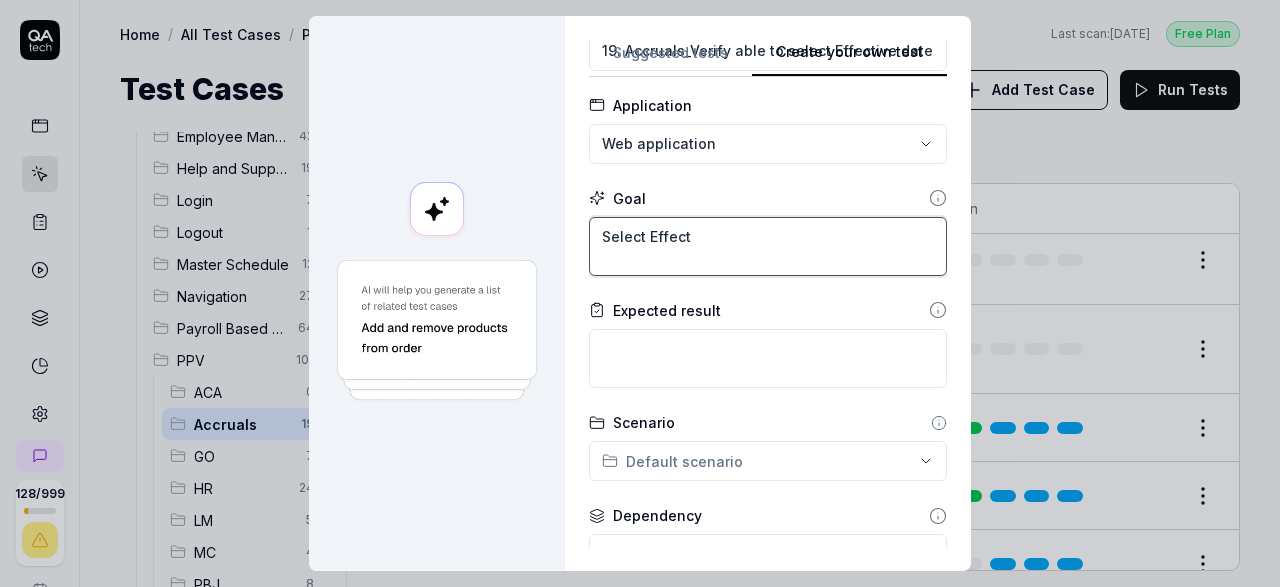 type on "*" 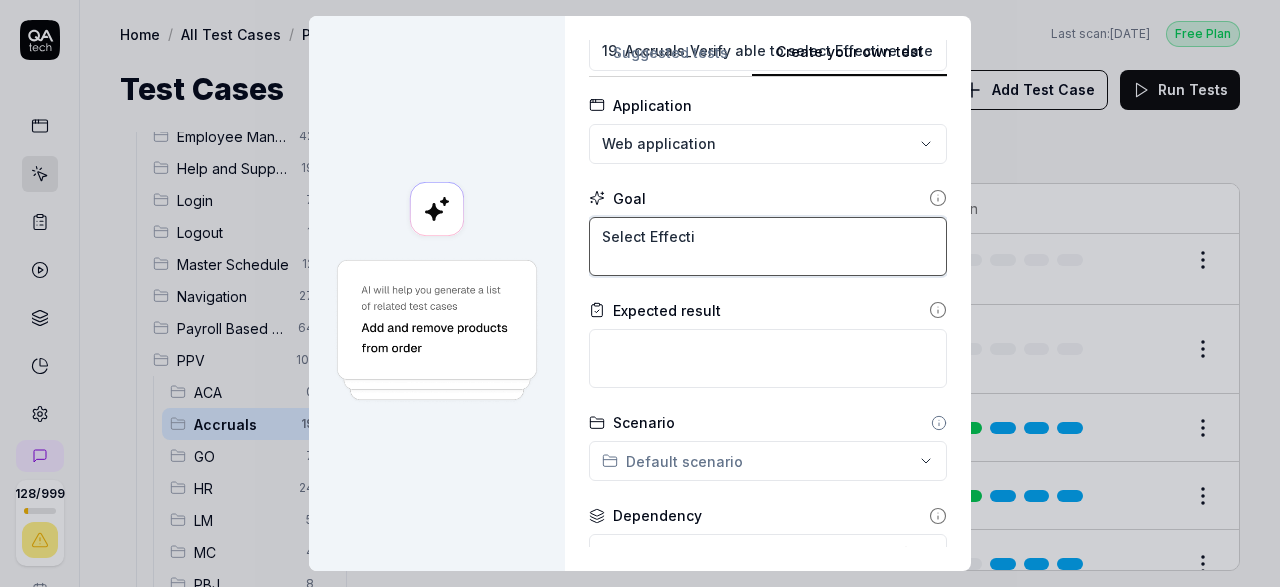 type on "*" 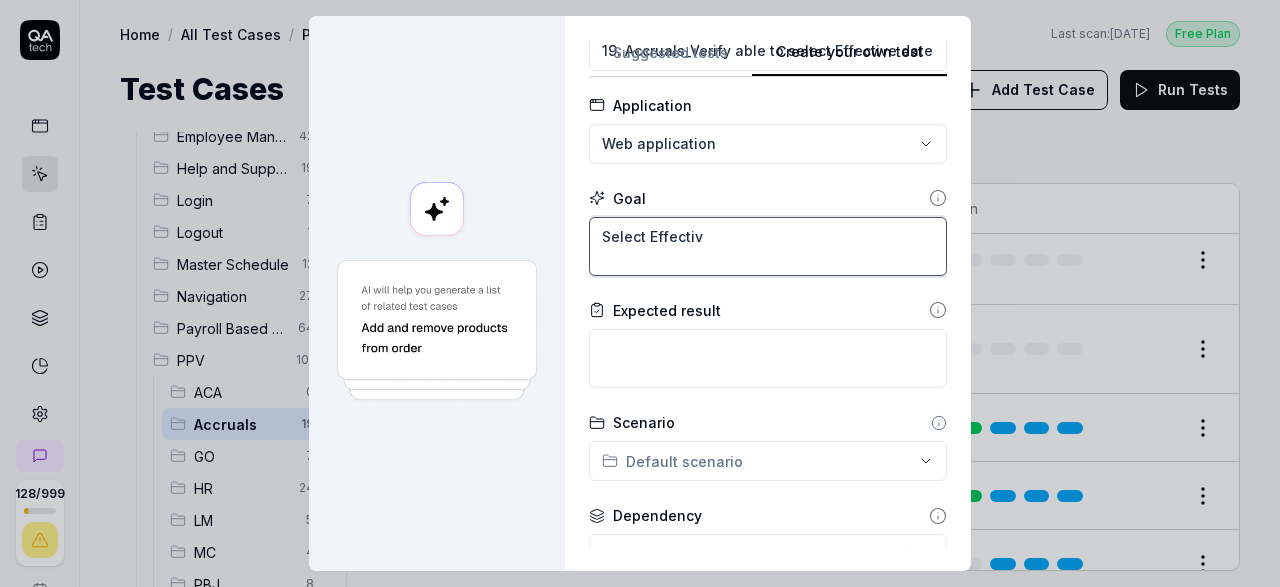 type on "*" 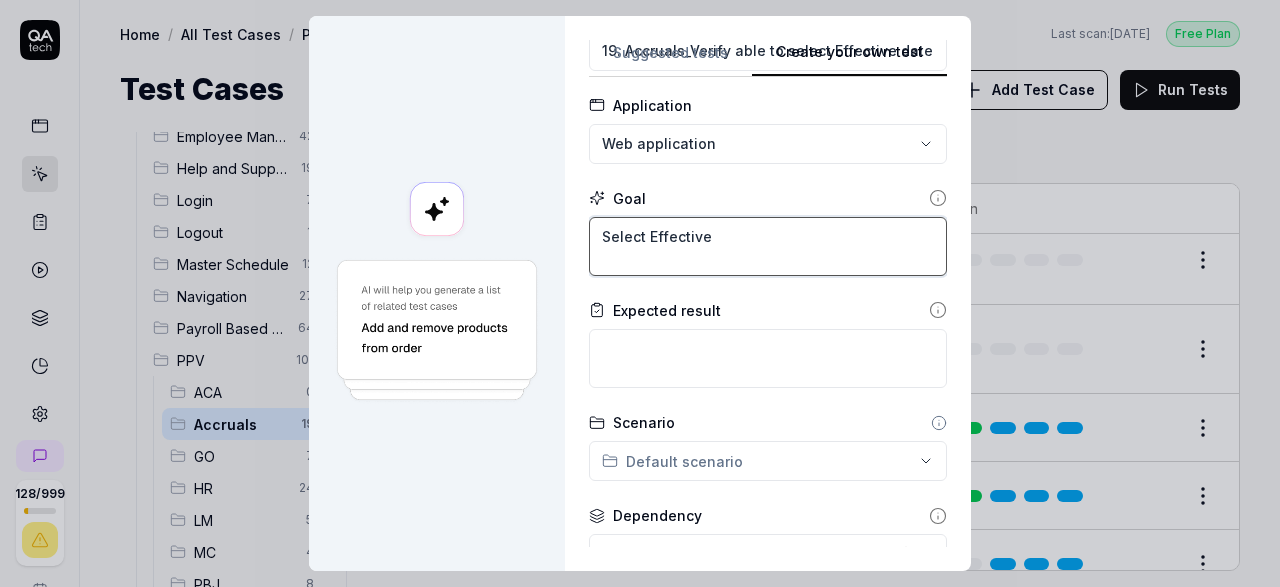 type on "*" 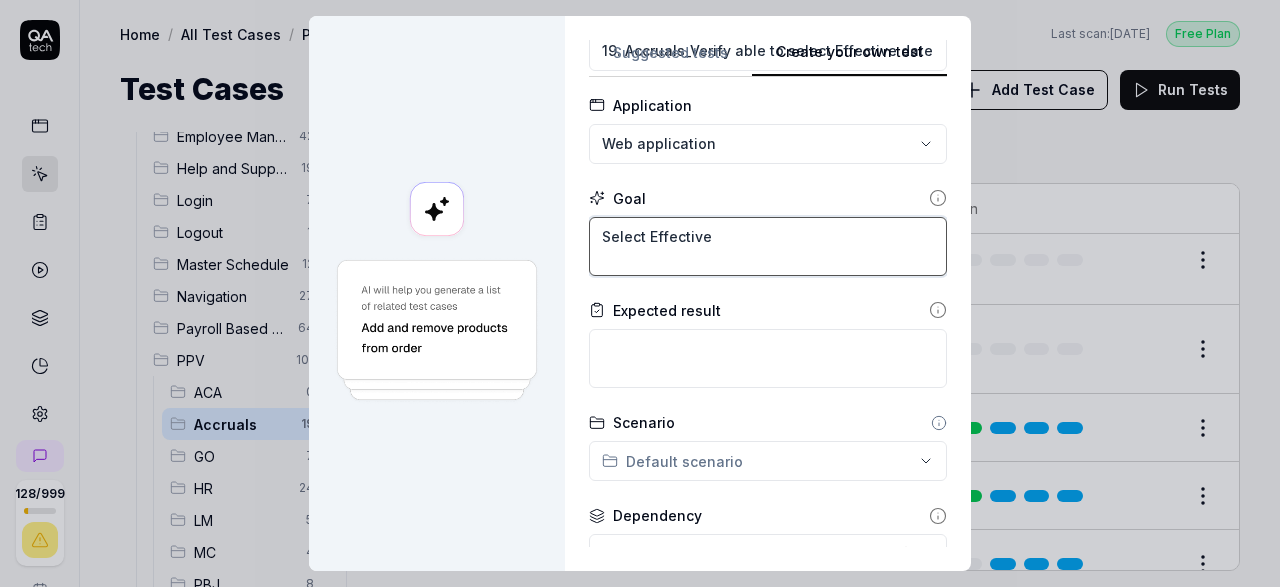 type on "*" 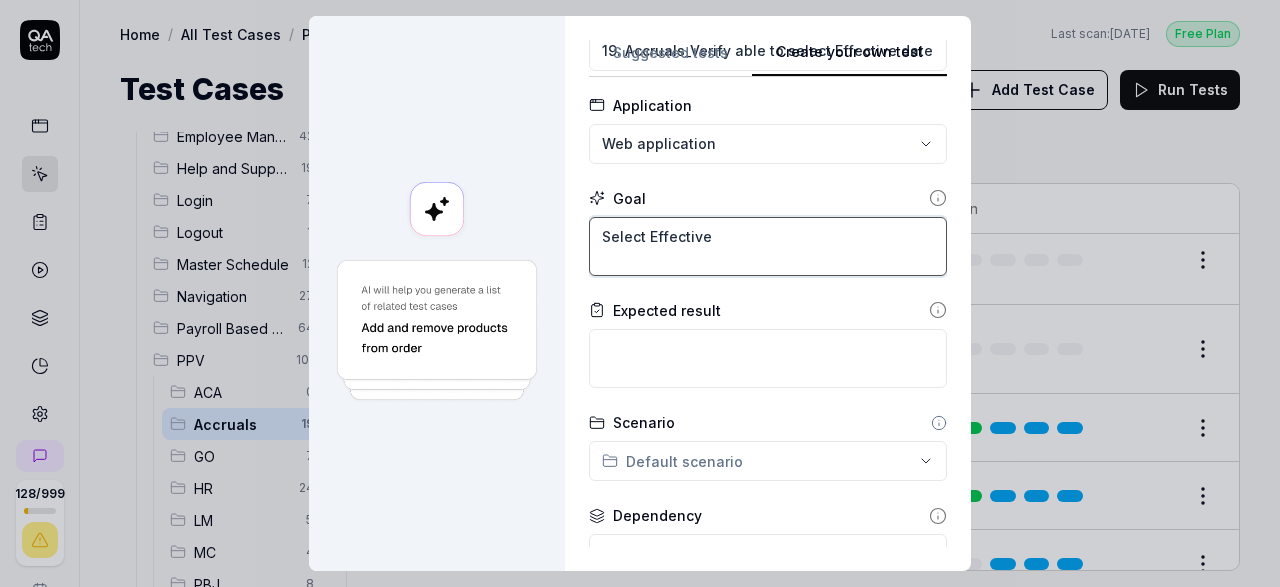type on "Select Effective D" 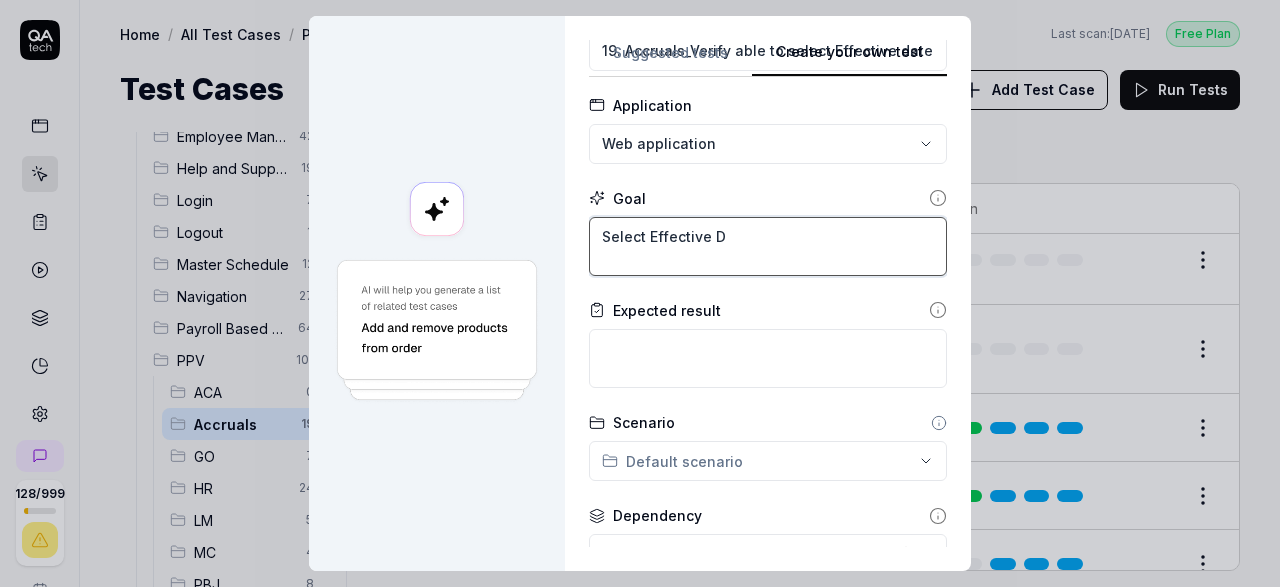 type on "*" 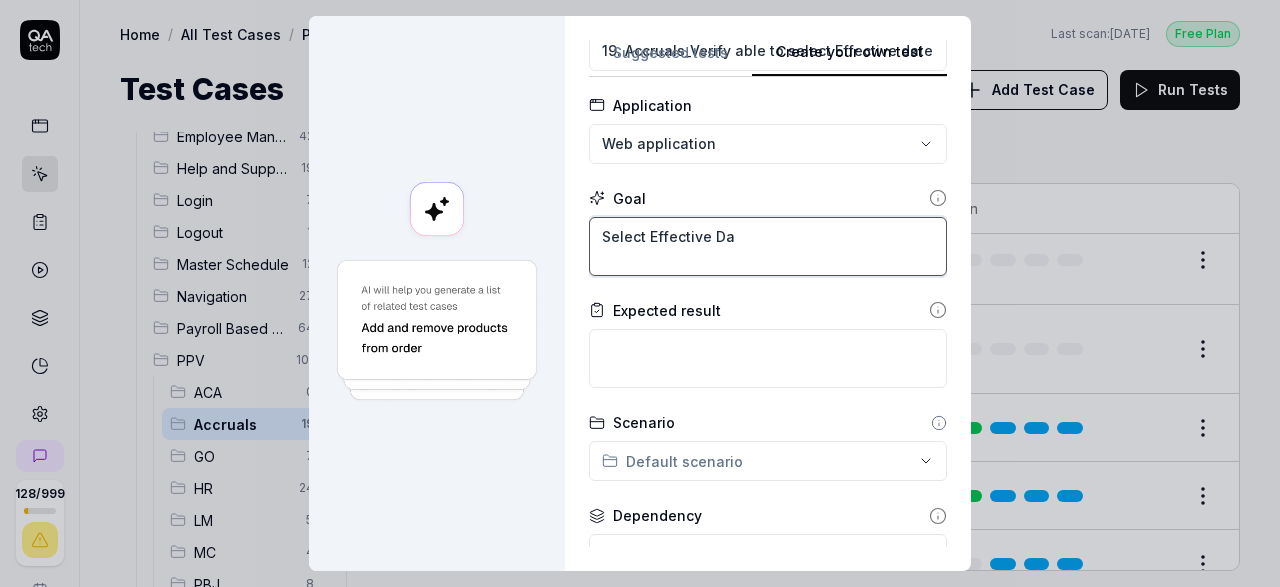 type on "*" 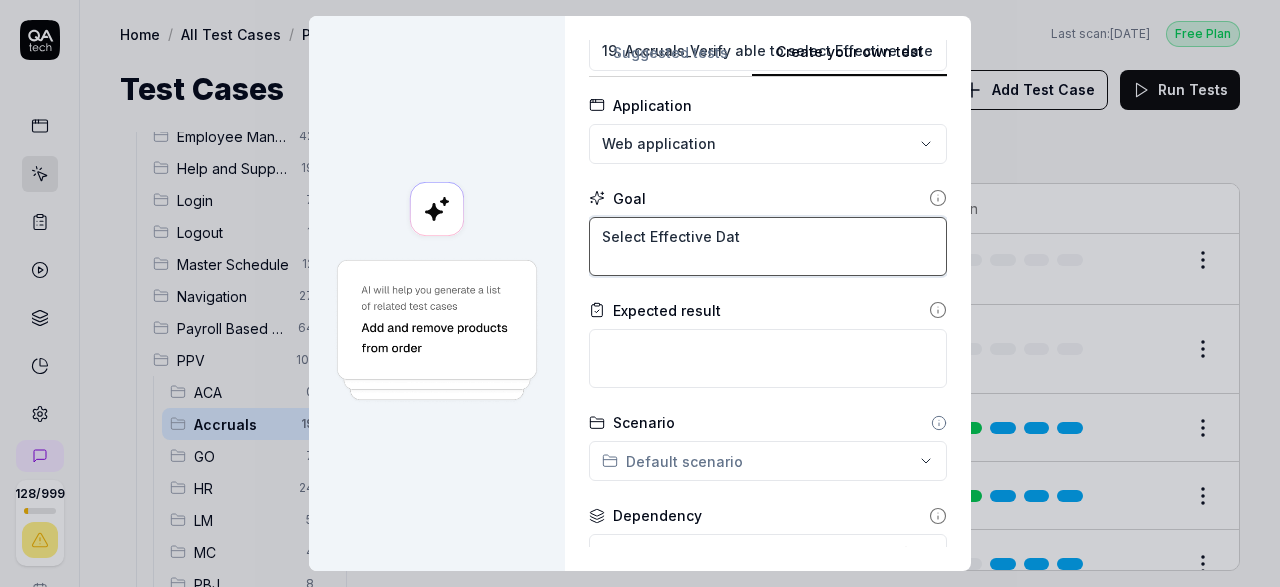 type on "*" 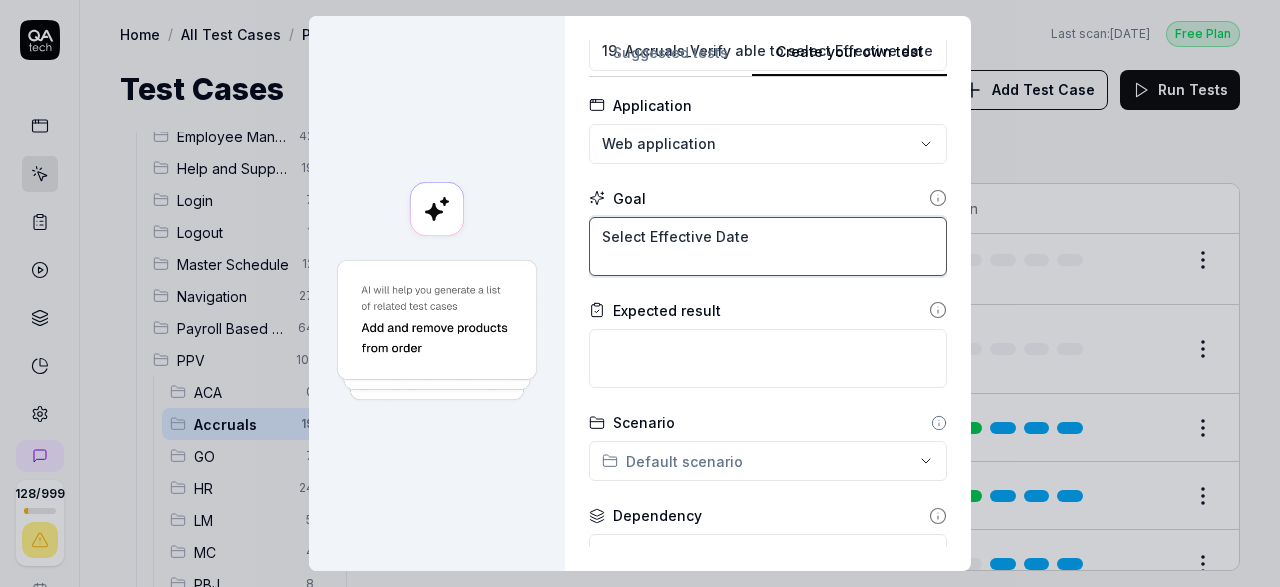 type on "Select Effective Date" 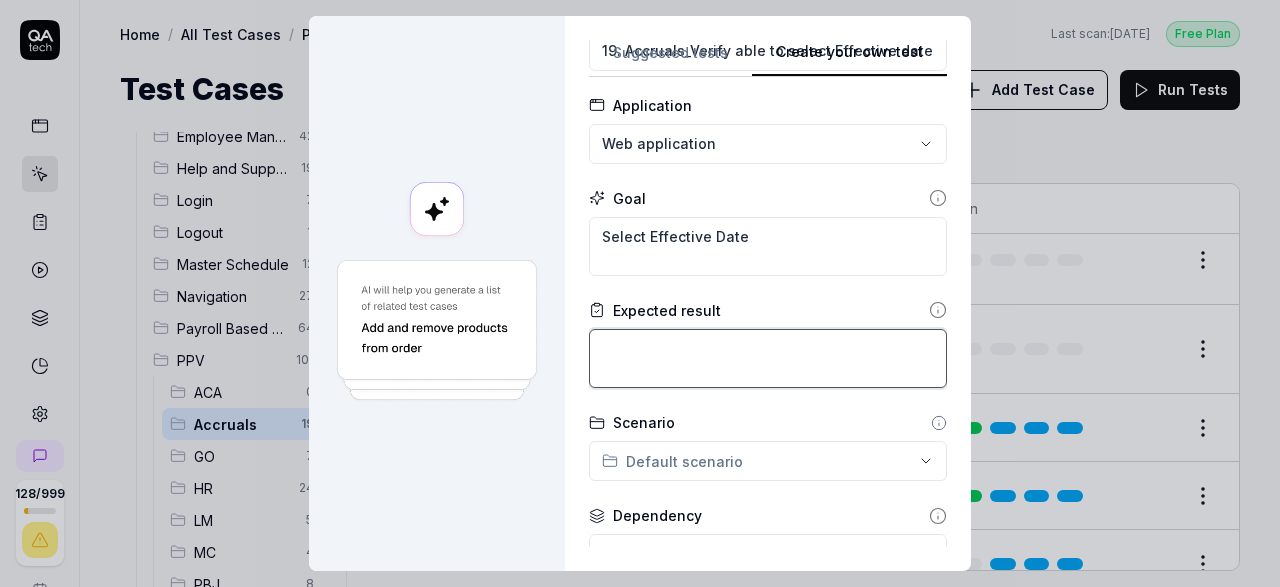 click at bounding box center (768, 358) 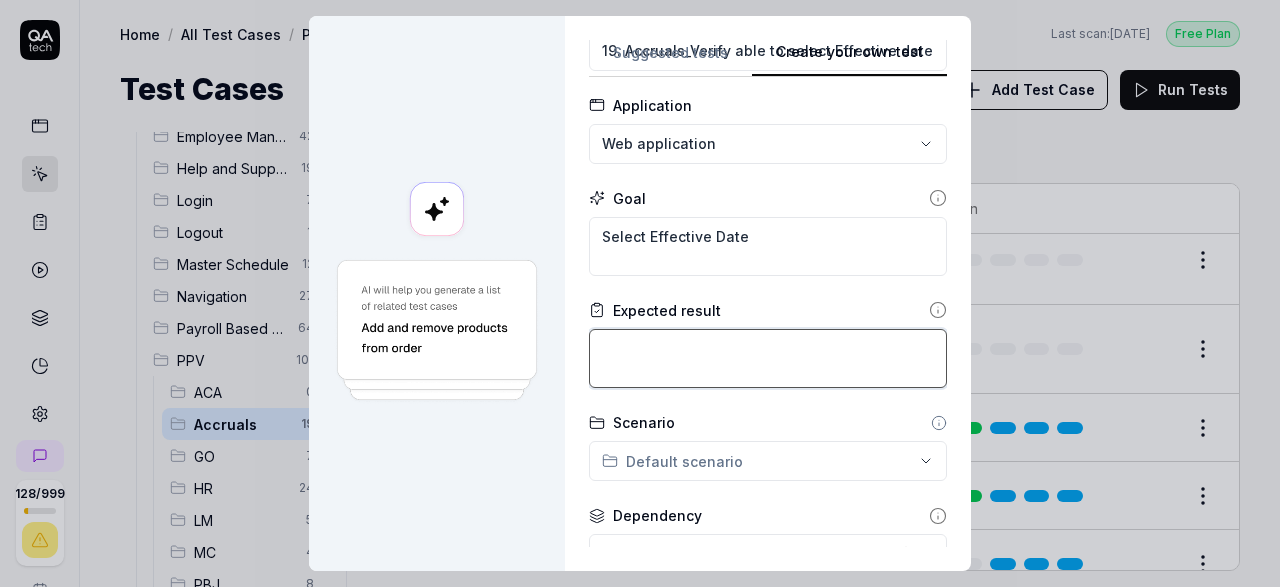 type on "*" 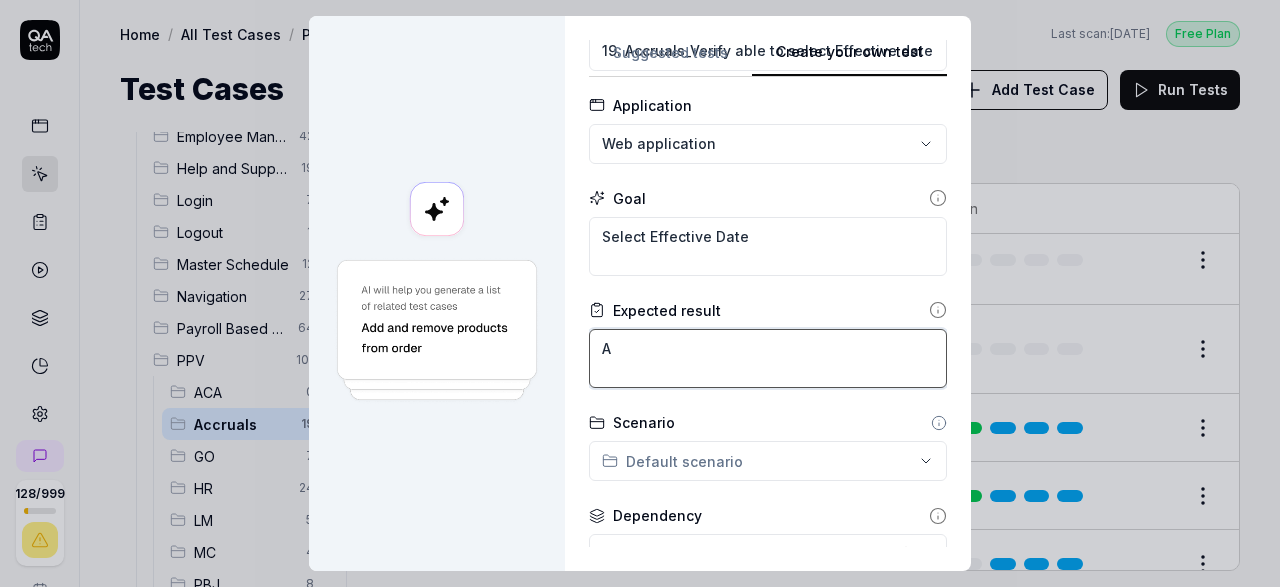 type on "*" 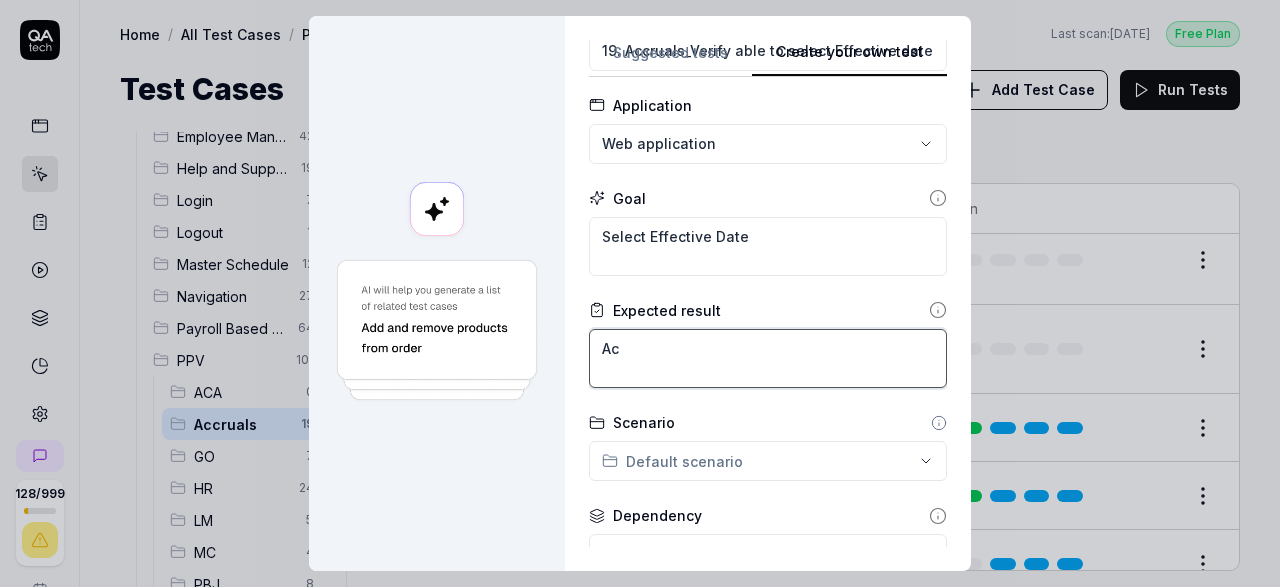 type on "*" 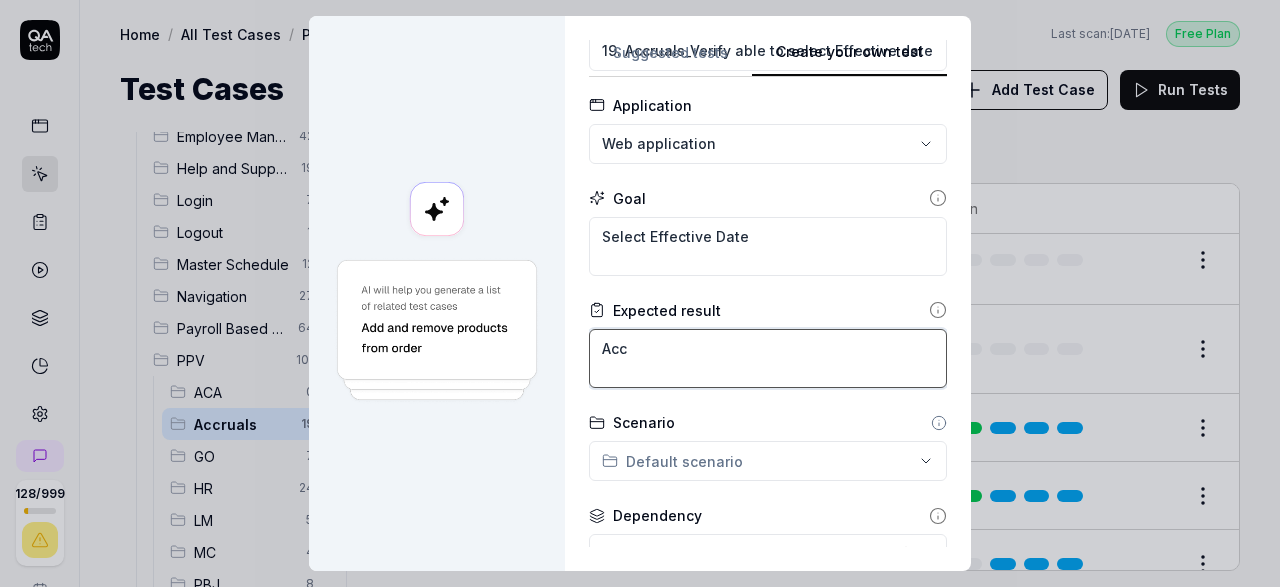 type on "*" 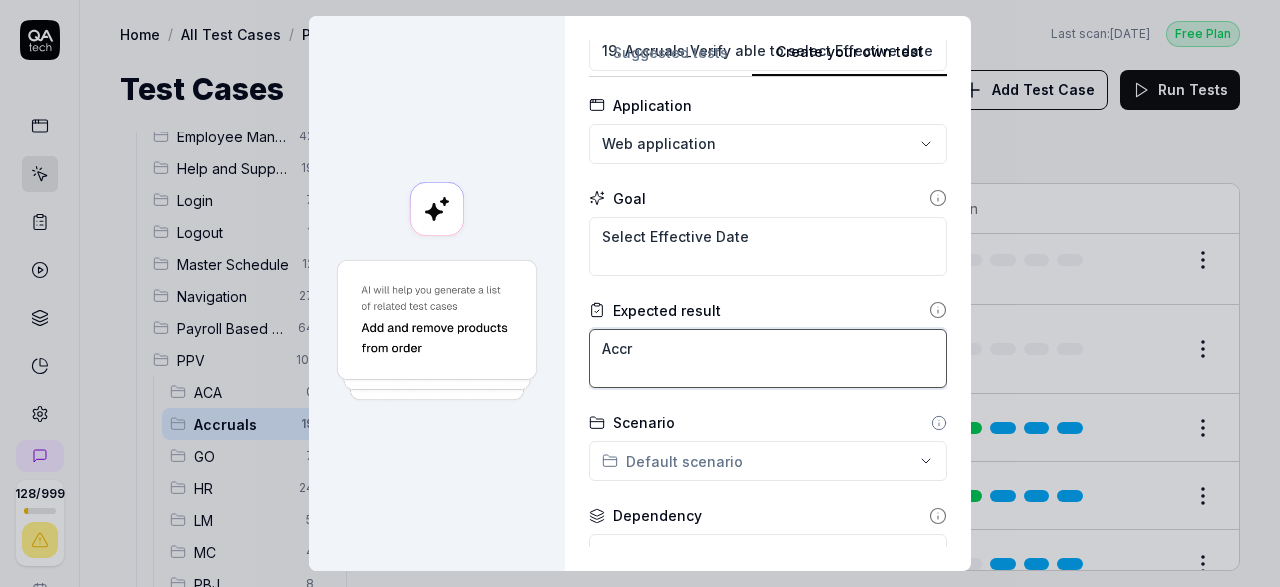 type on "*" 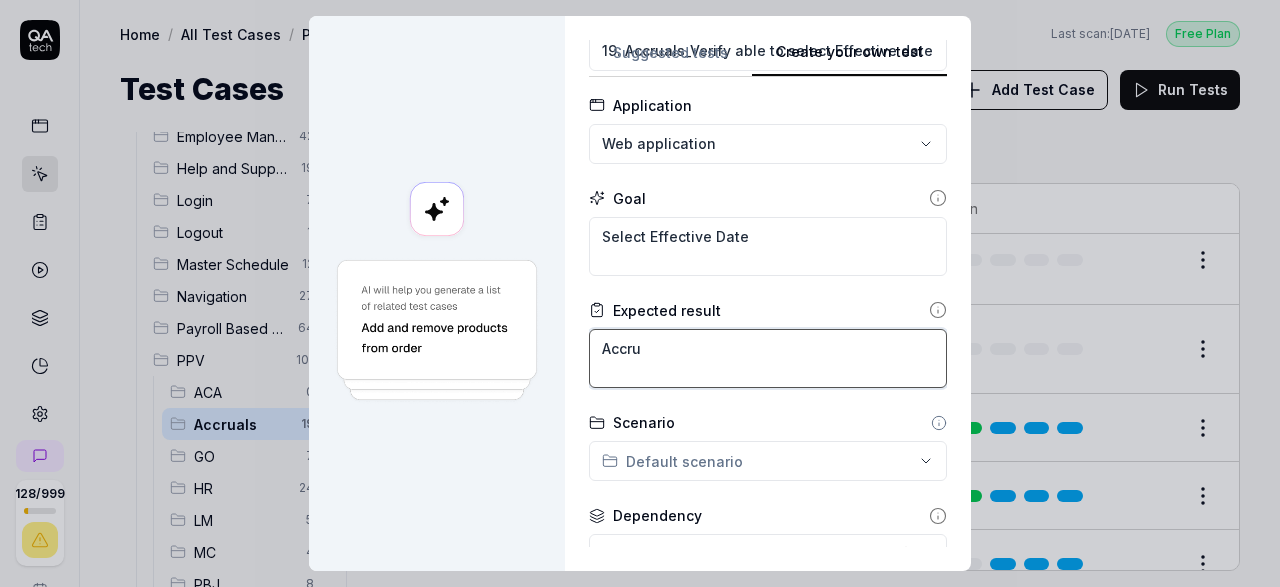 type on "*" 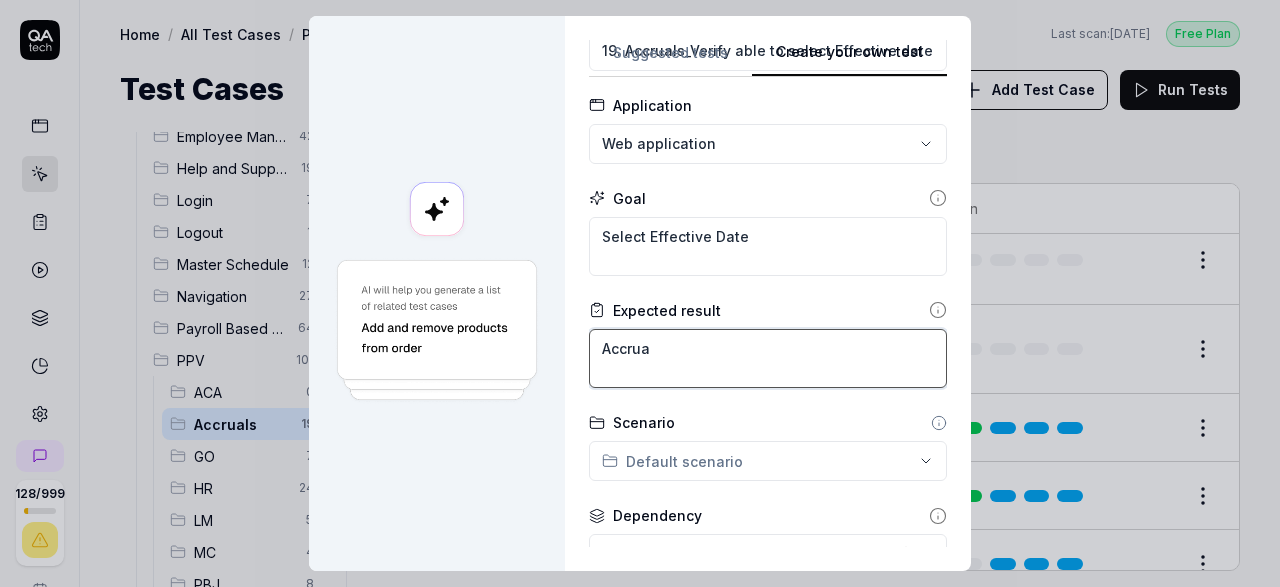 type on "*" 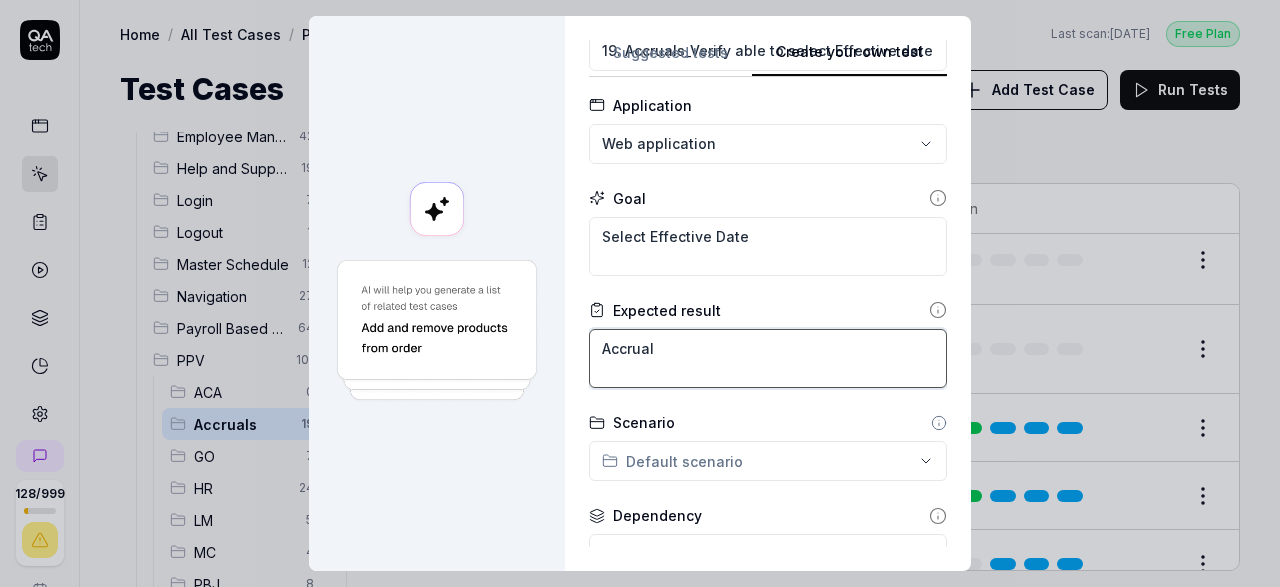 type on "*" 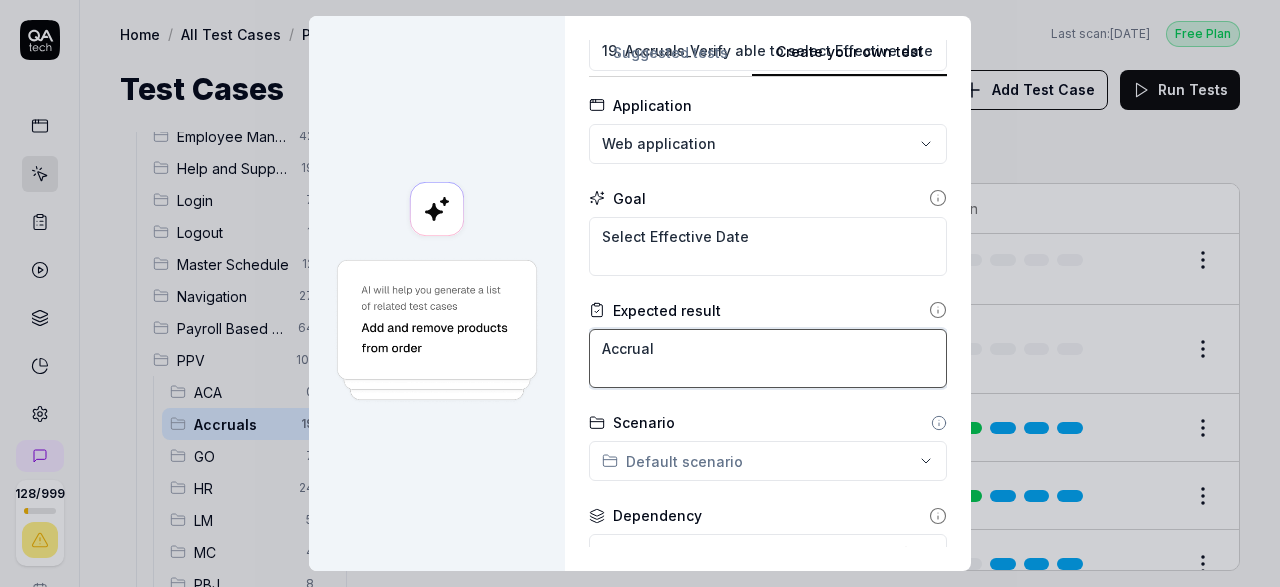 type on "*" 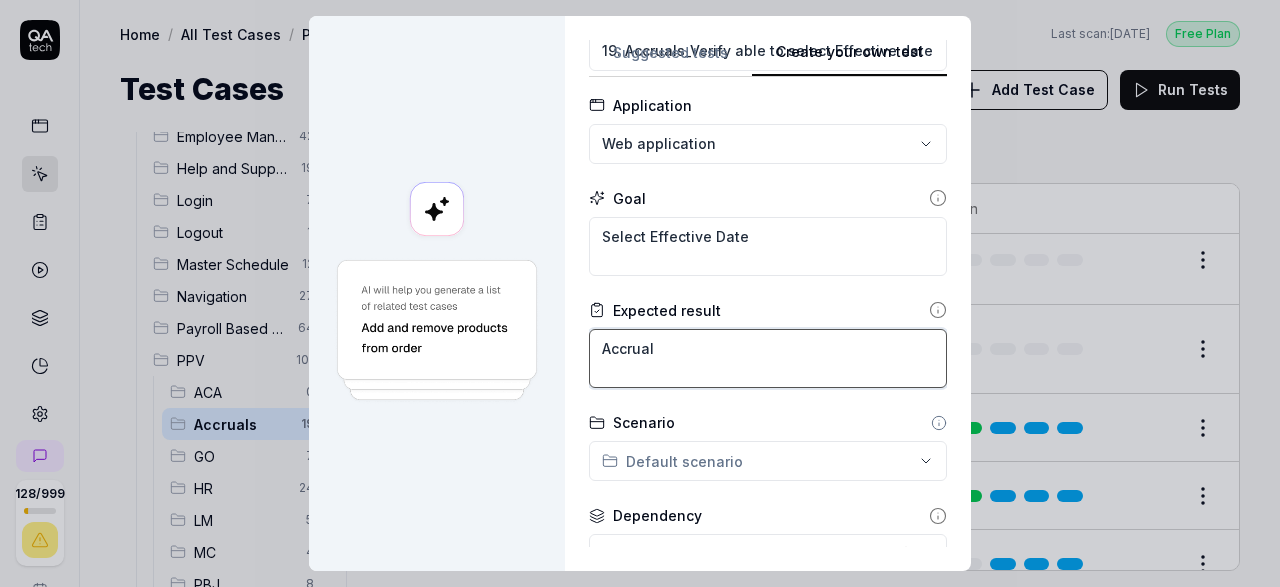 type on "Accrual B" 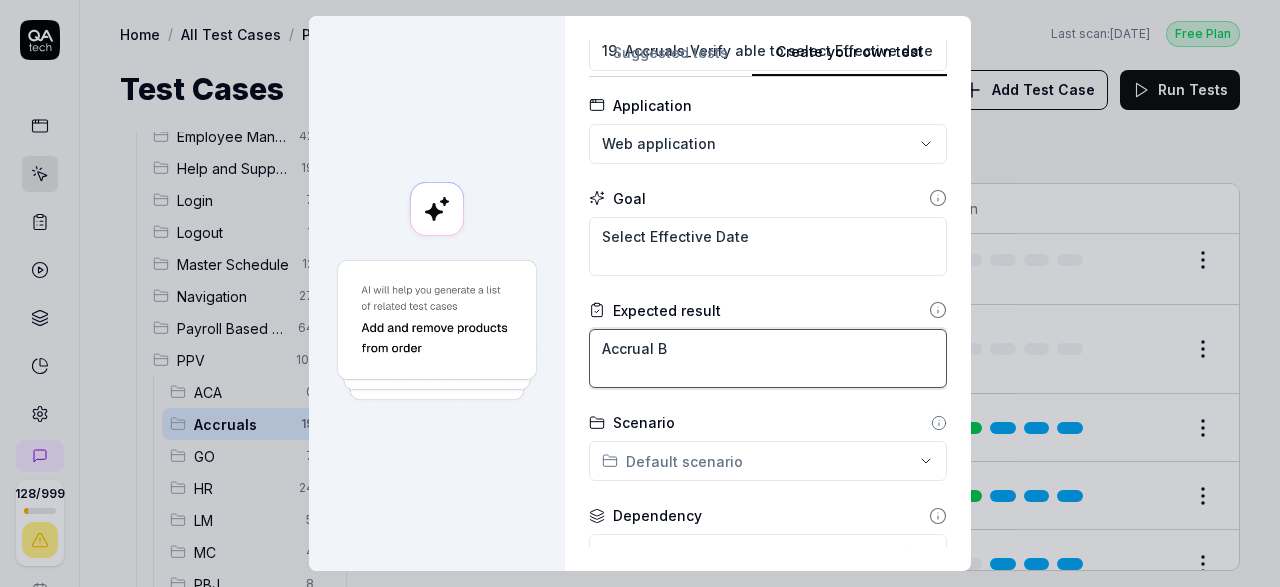type on "*" 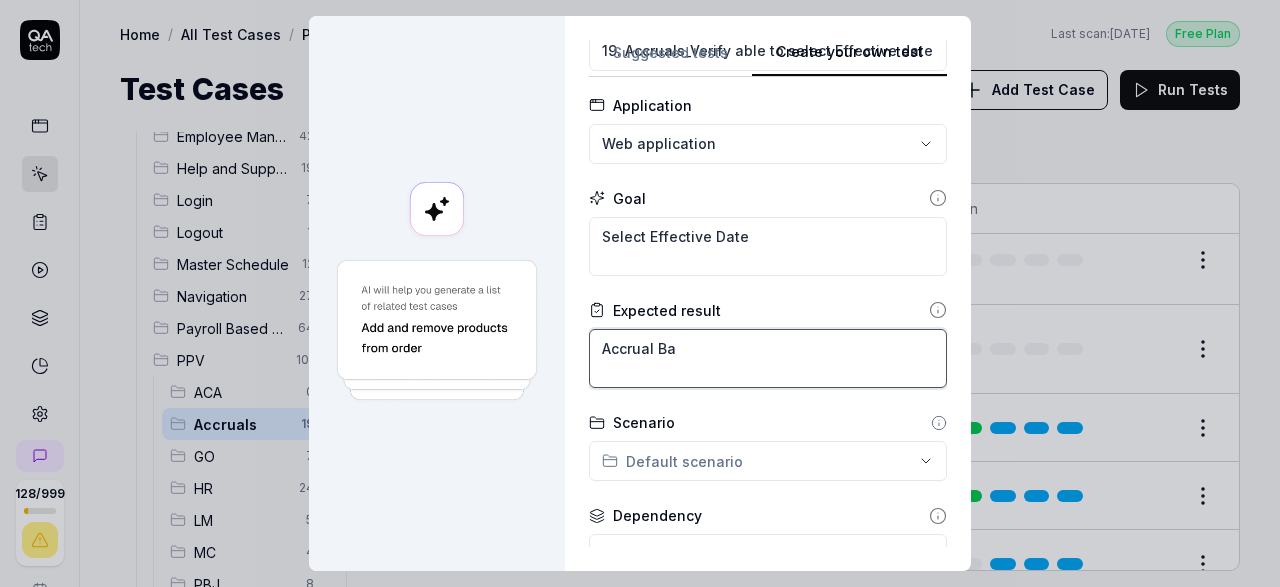 type on "*" 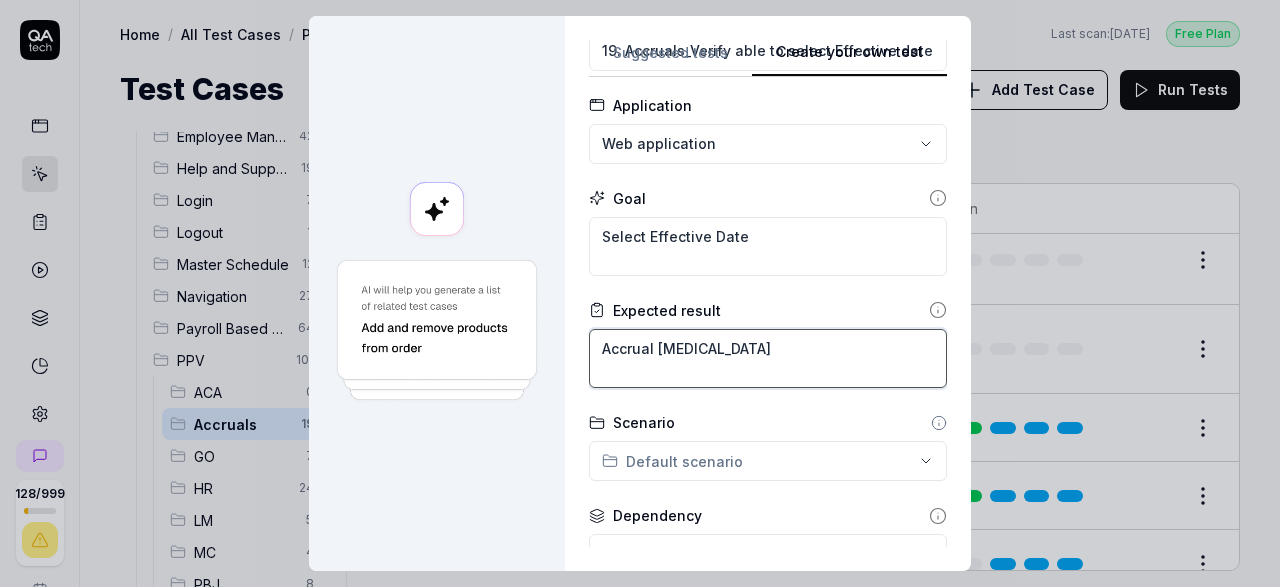 type on "*" 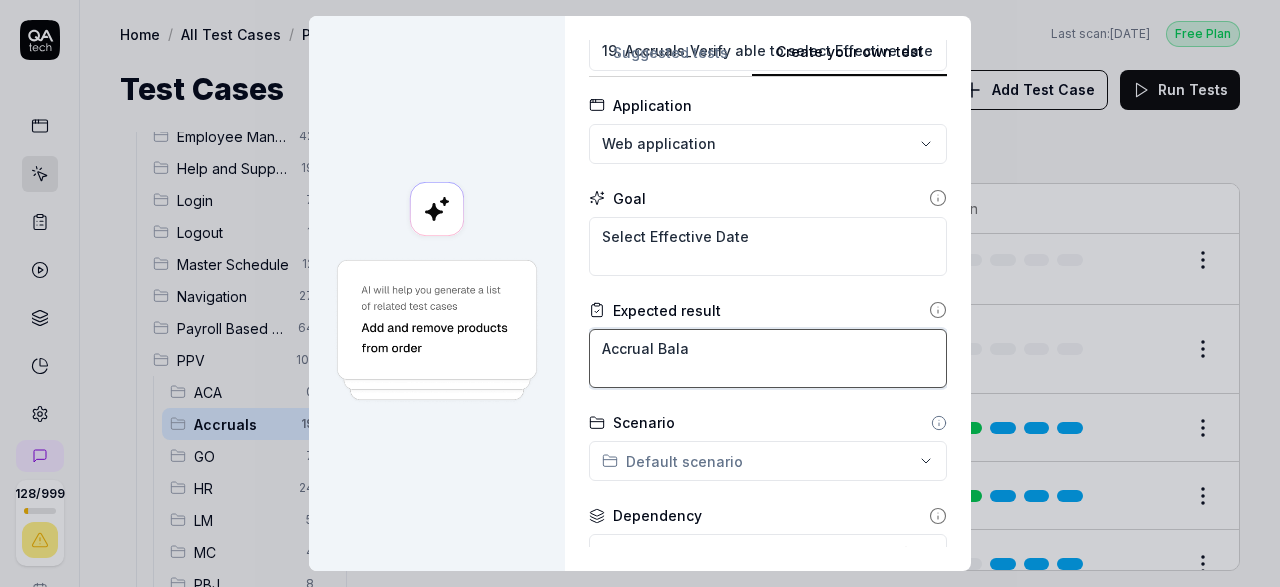 type on "*" 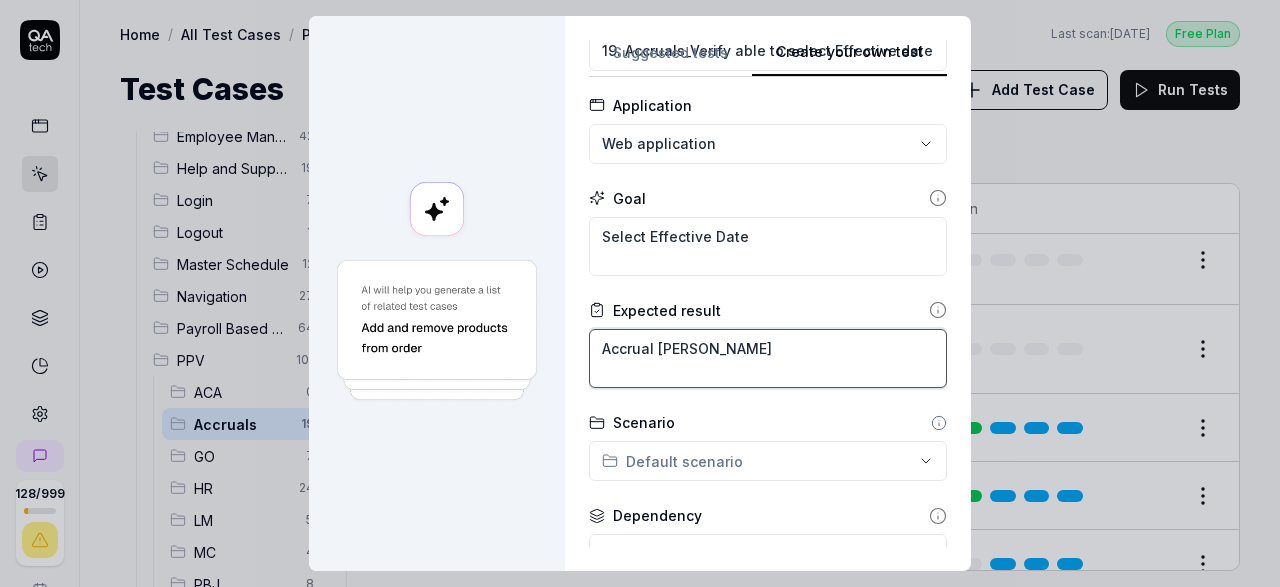 type on "*" 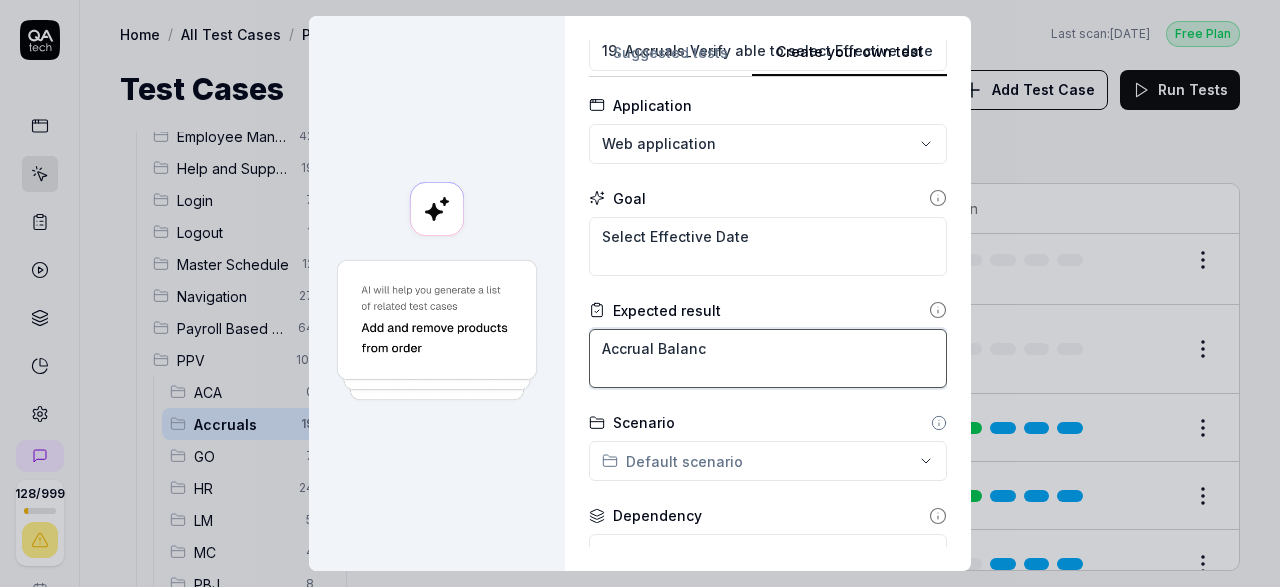 type on "*" 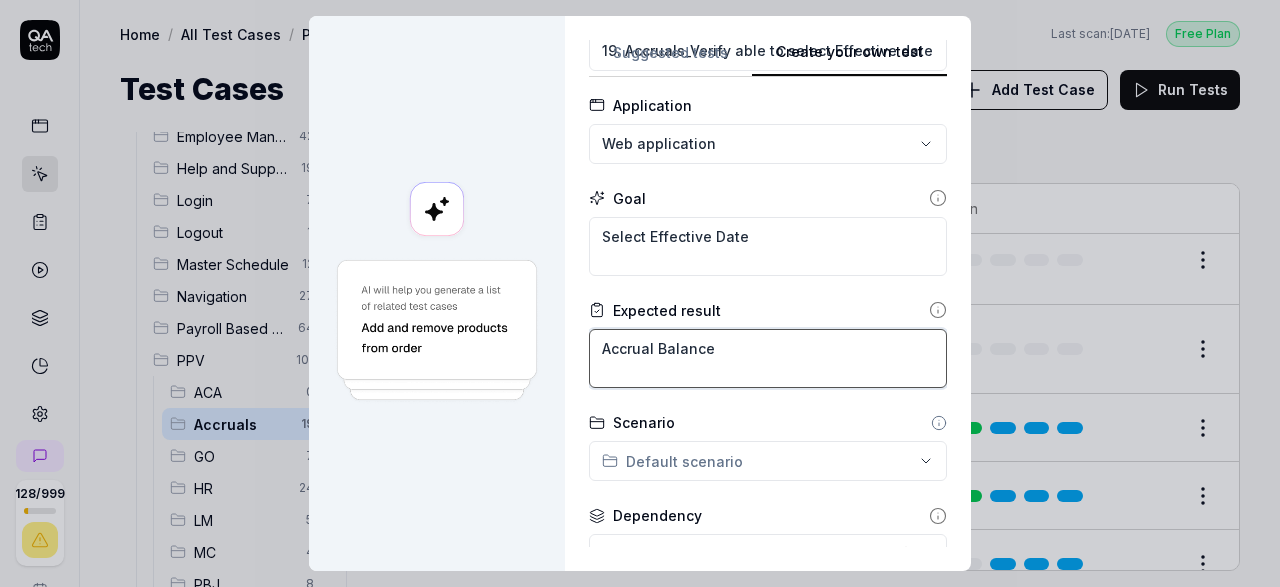 type on "*" 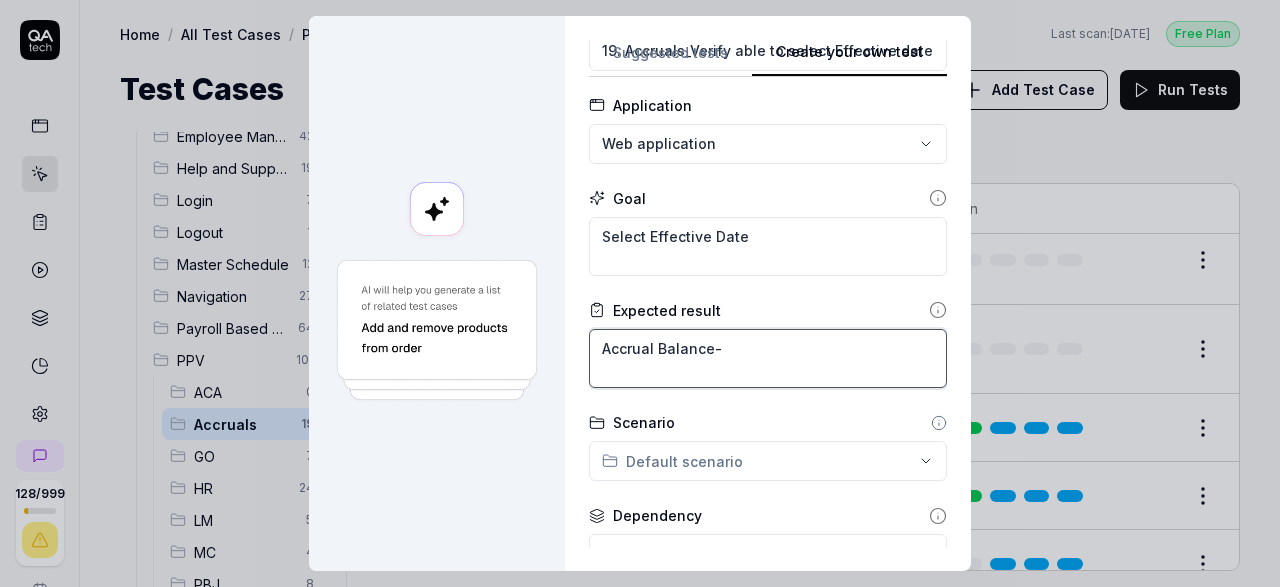 type on "*" 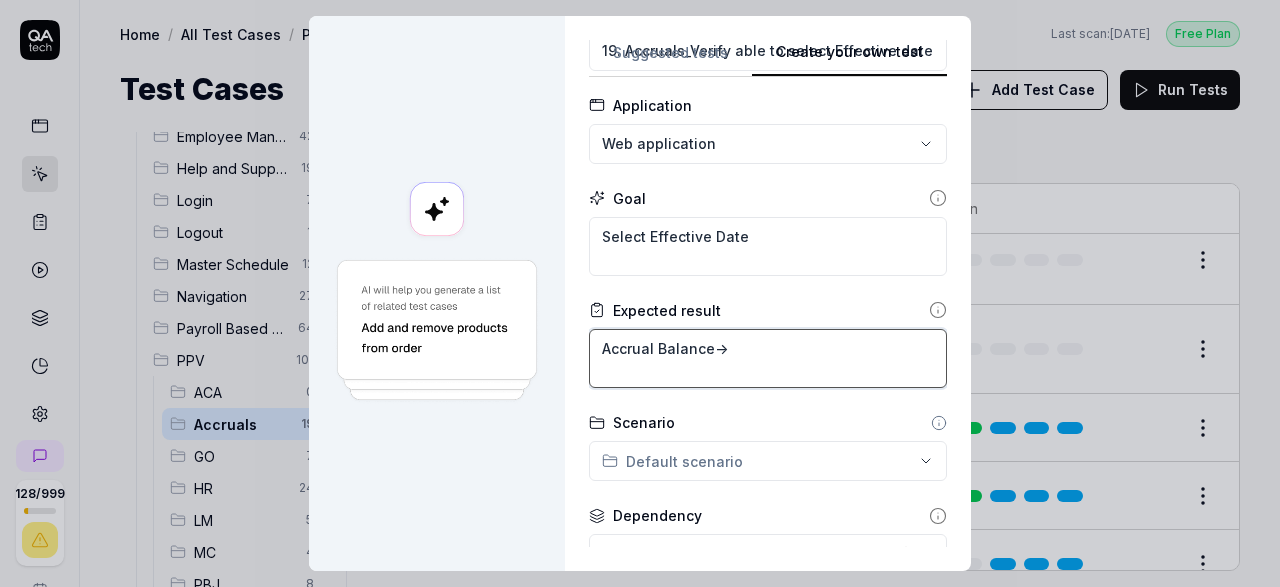 type on "Accrual Balance->" 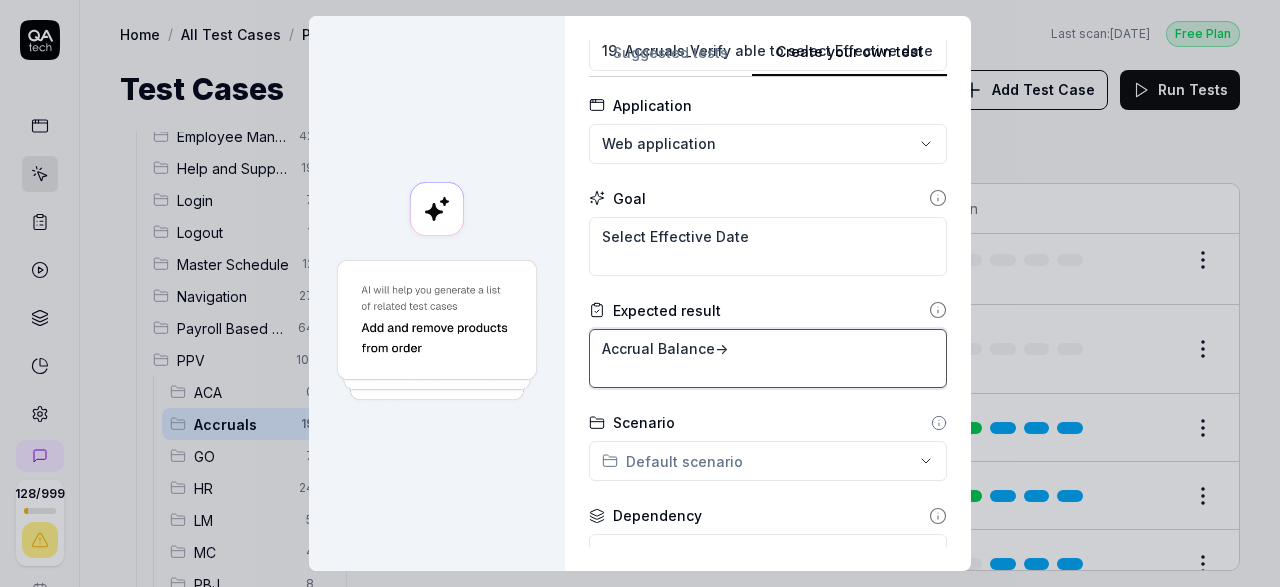 type on "*" 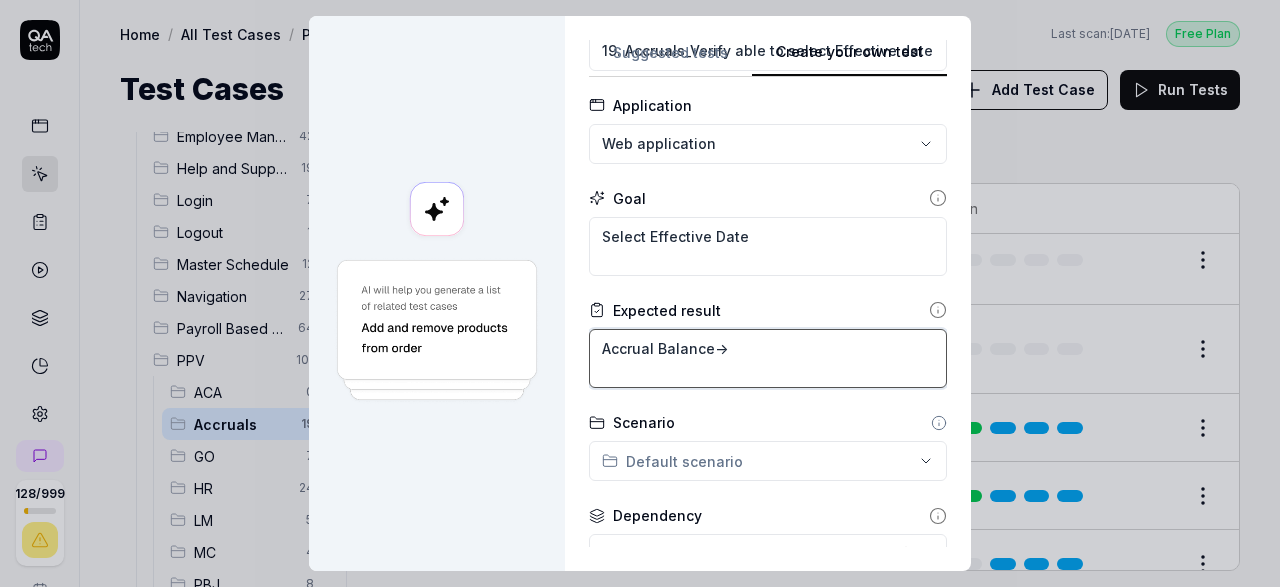 type on "Accrual Balance->T" 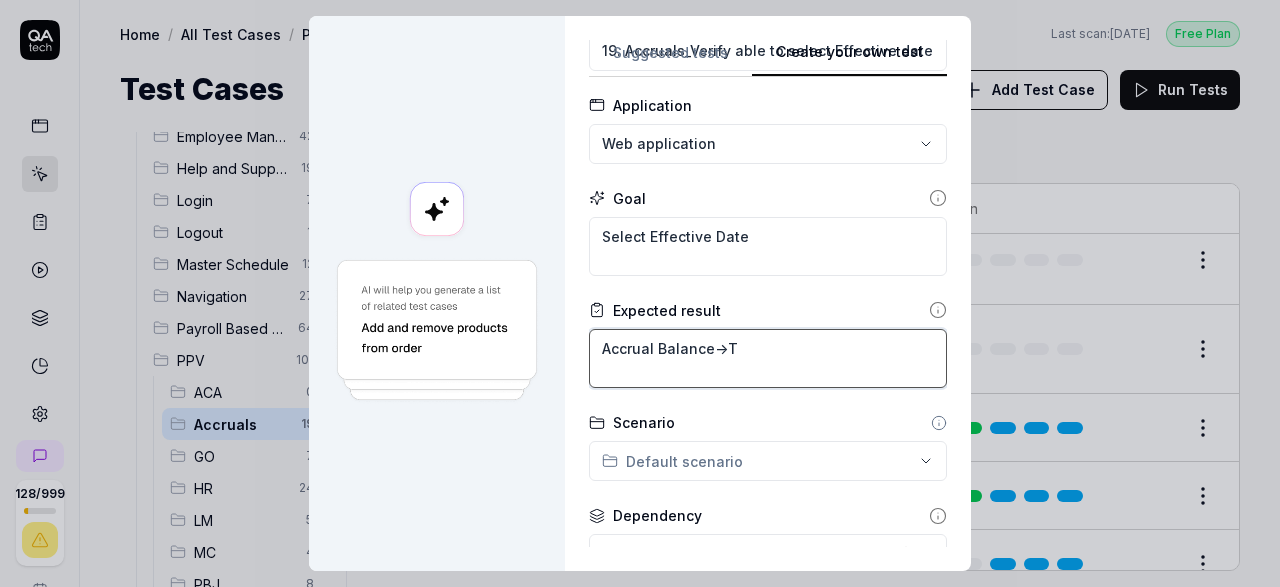 type on "*" 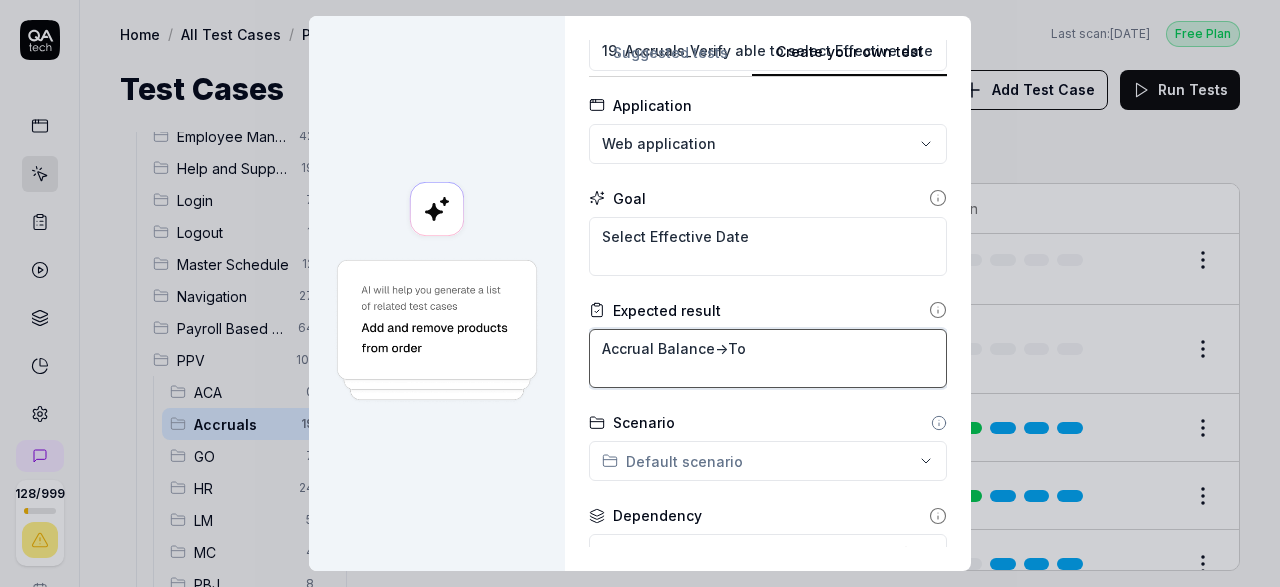 type on "*" 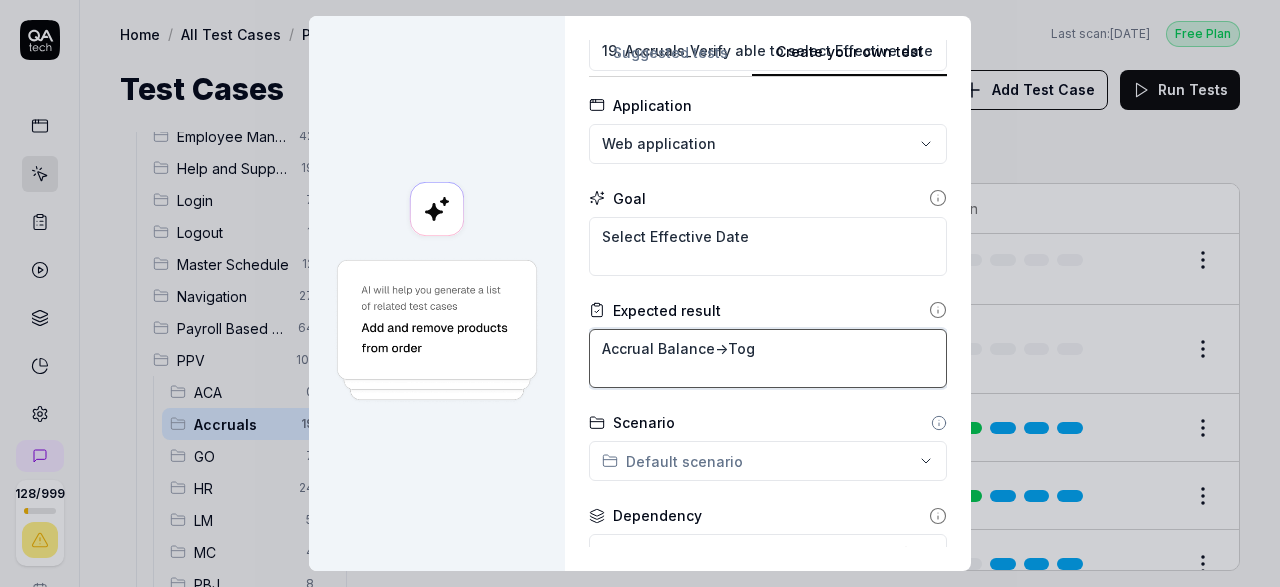 type on "*" 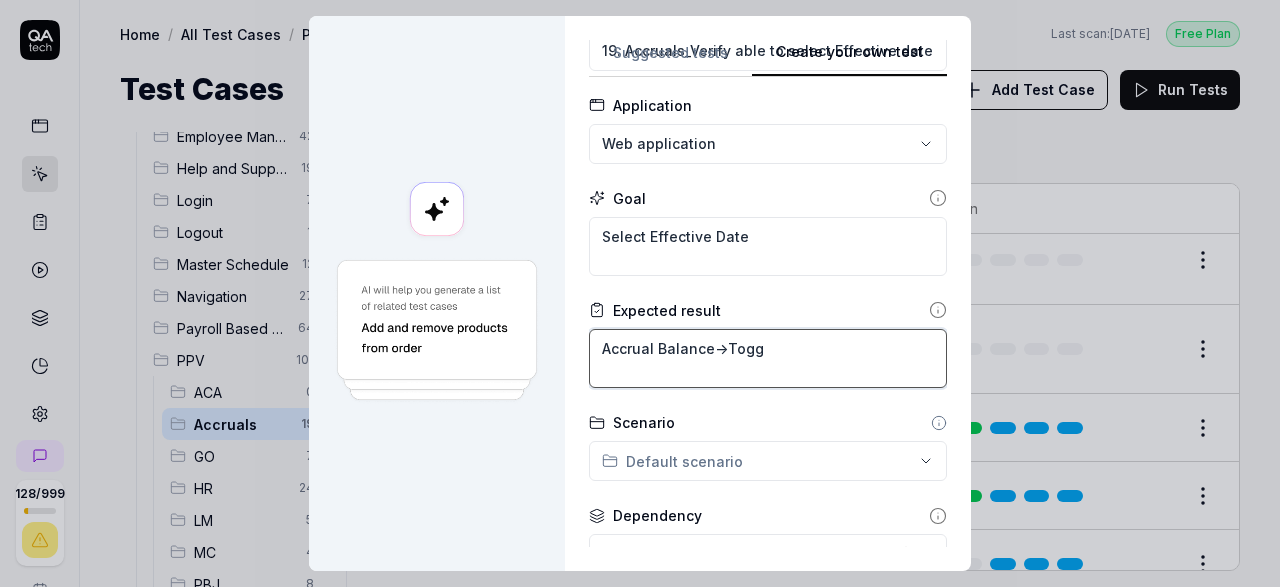 type on "*" 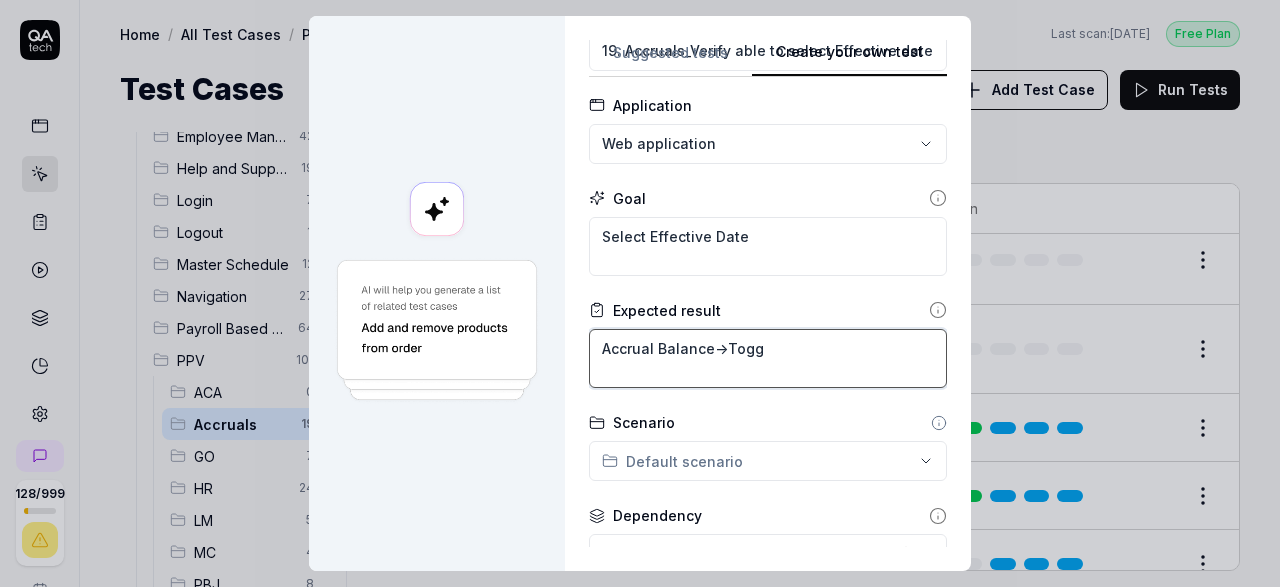 type on "Accrual Balance->Toggl" 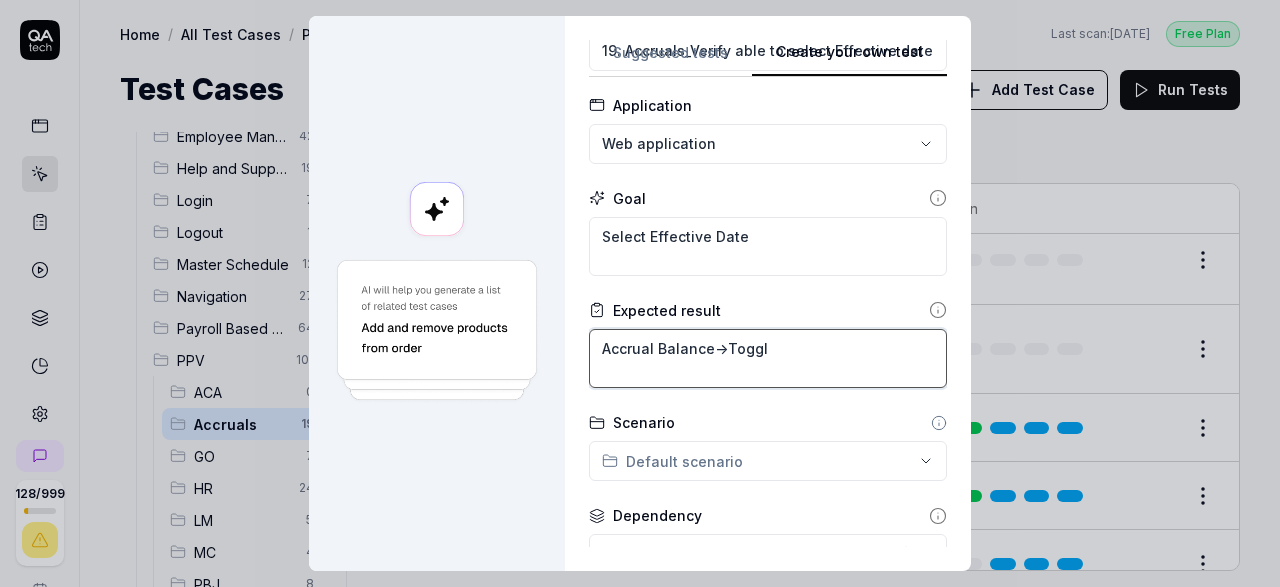 type on "*" 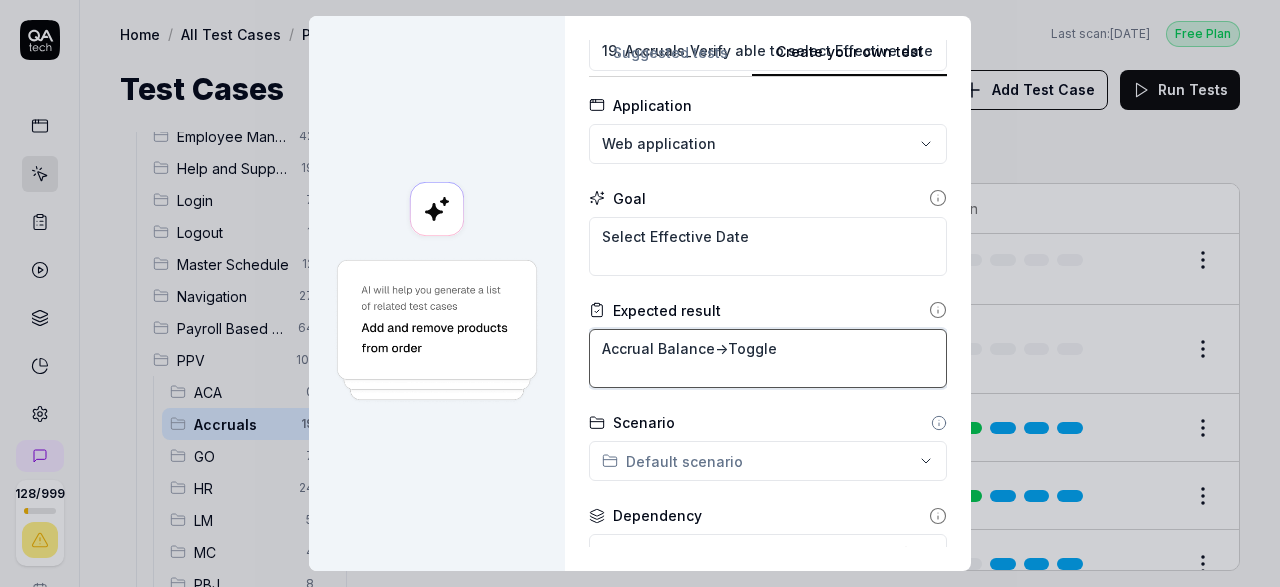 type on "*" 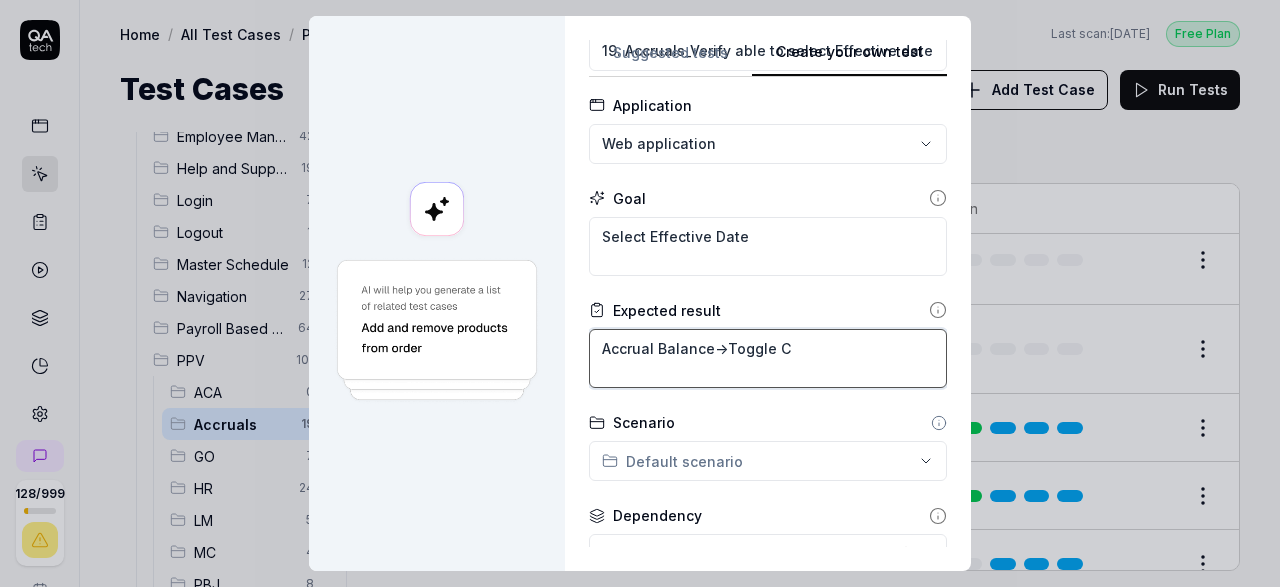 type on "*" 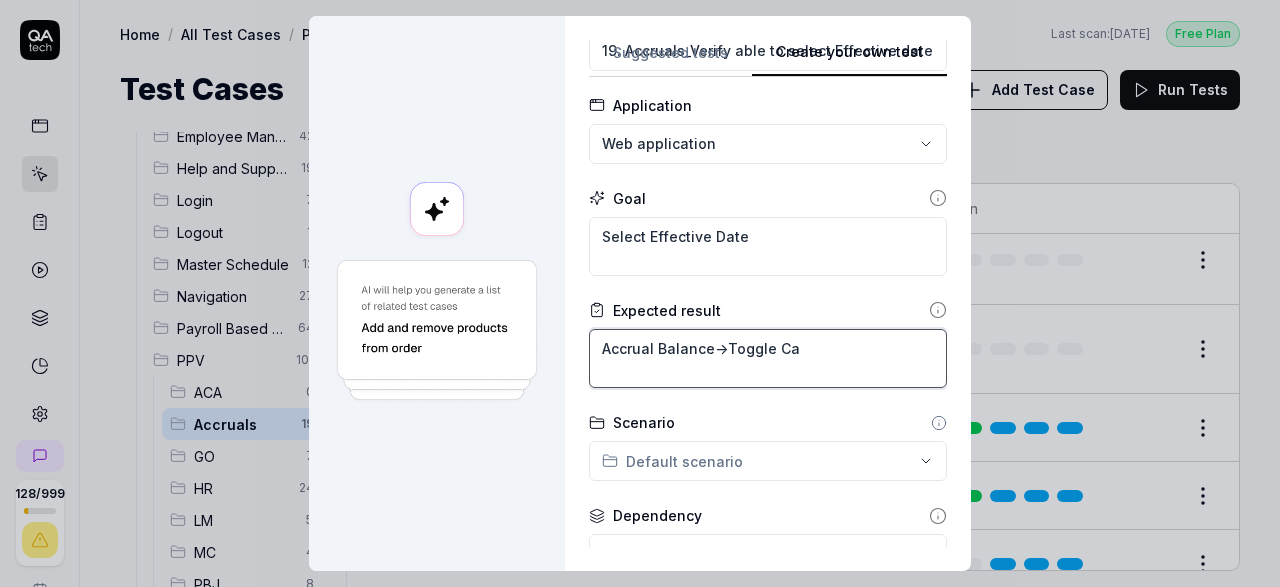 type on "*" 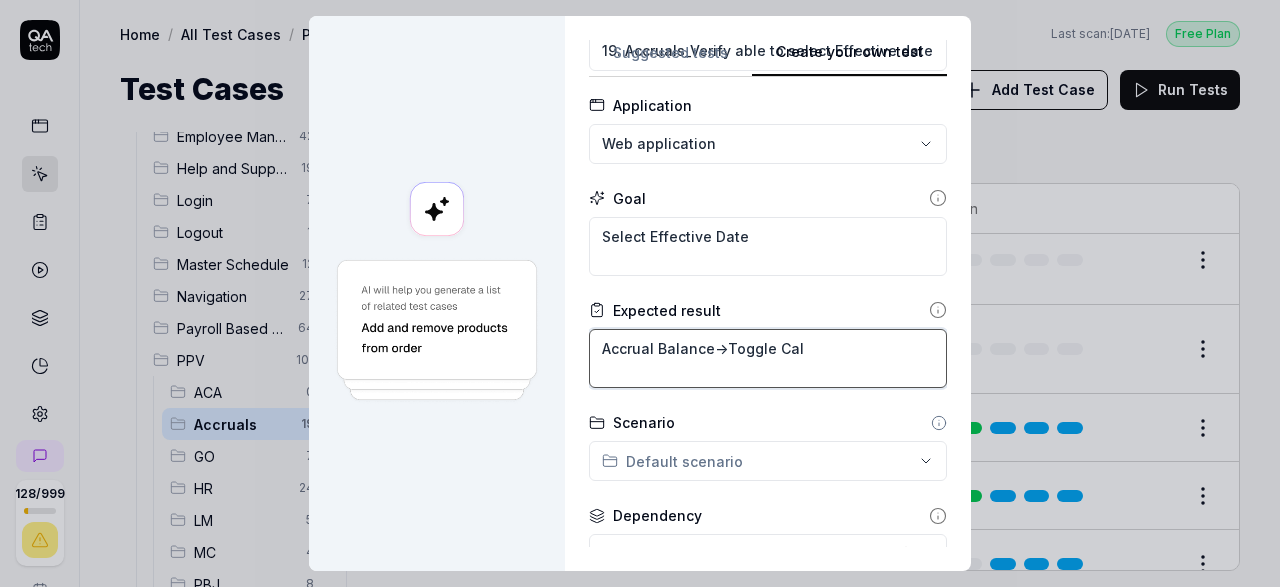 type on "*" 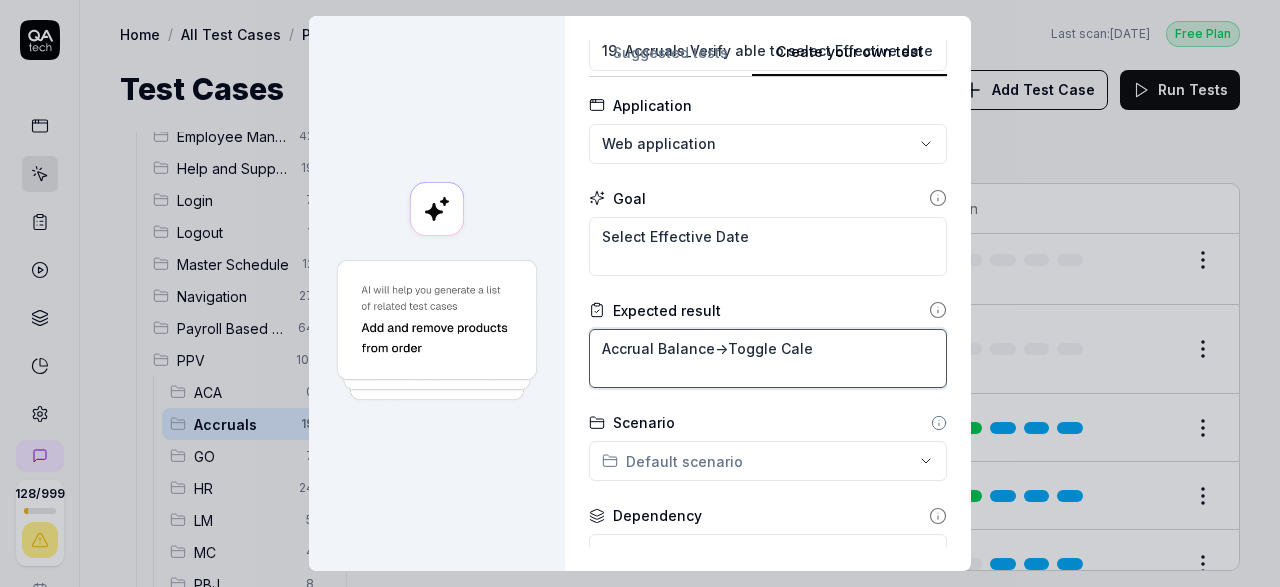 type on "*" 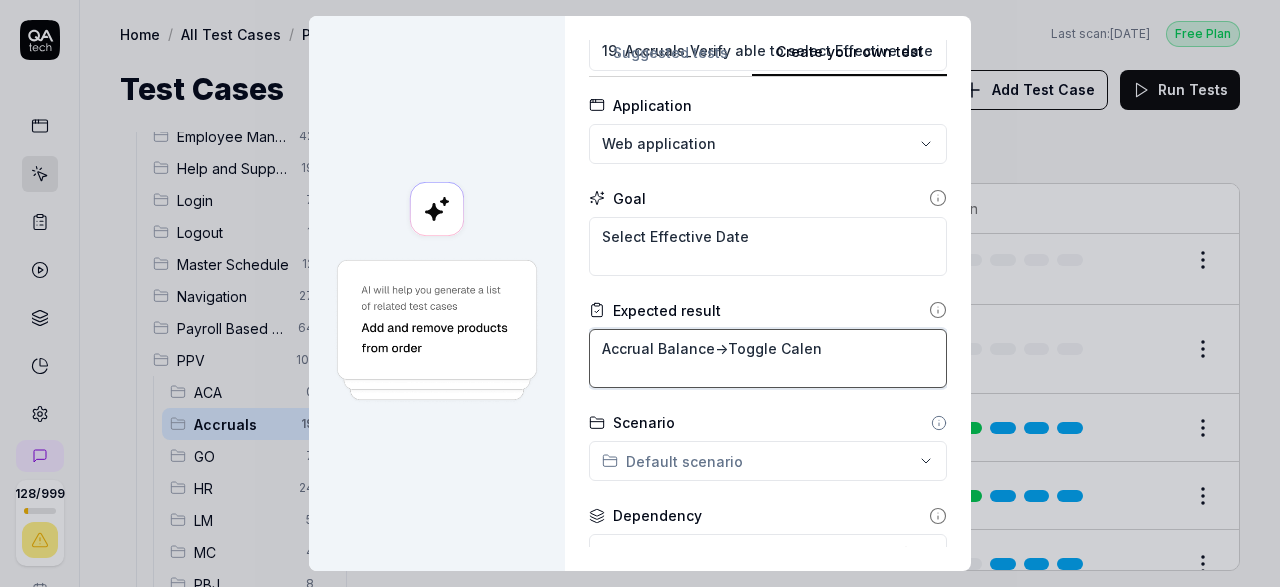 type on "*" 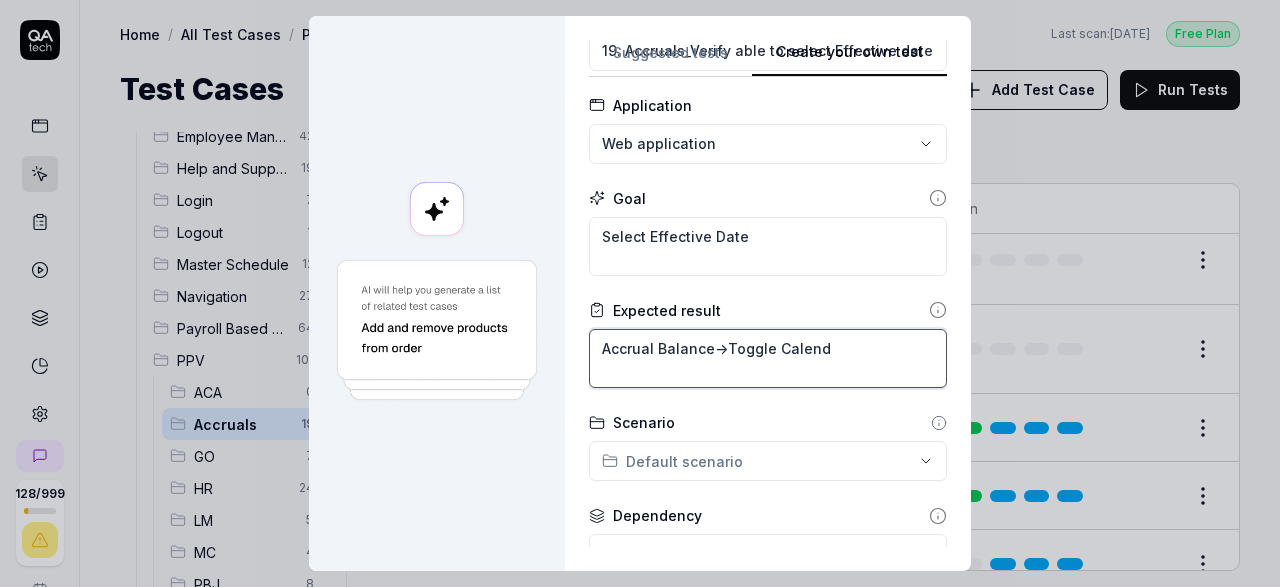 type on "*" 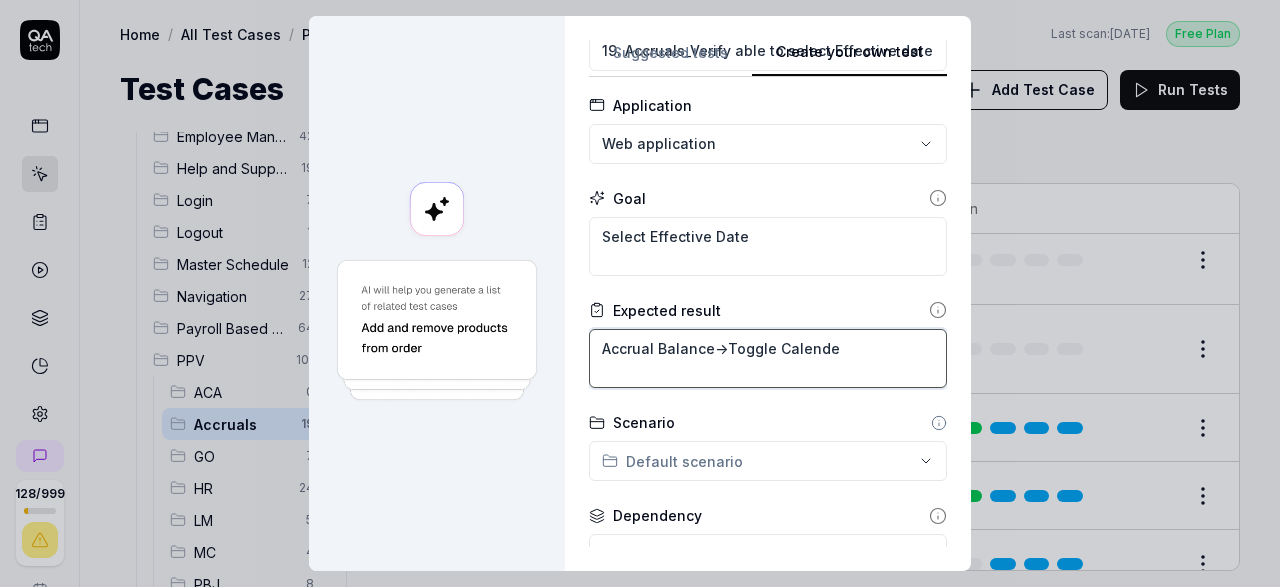 type on "*" 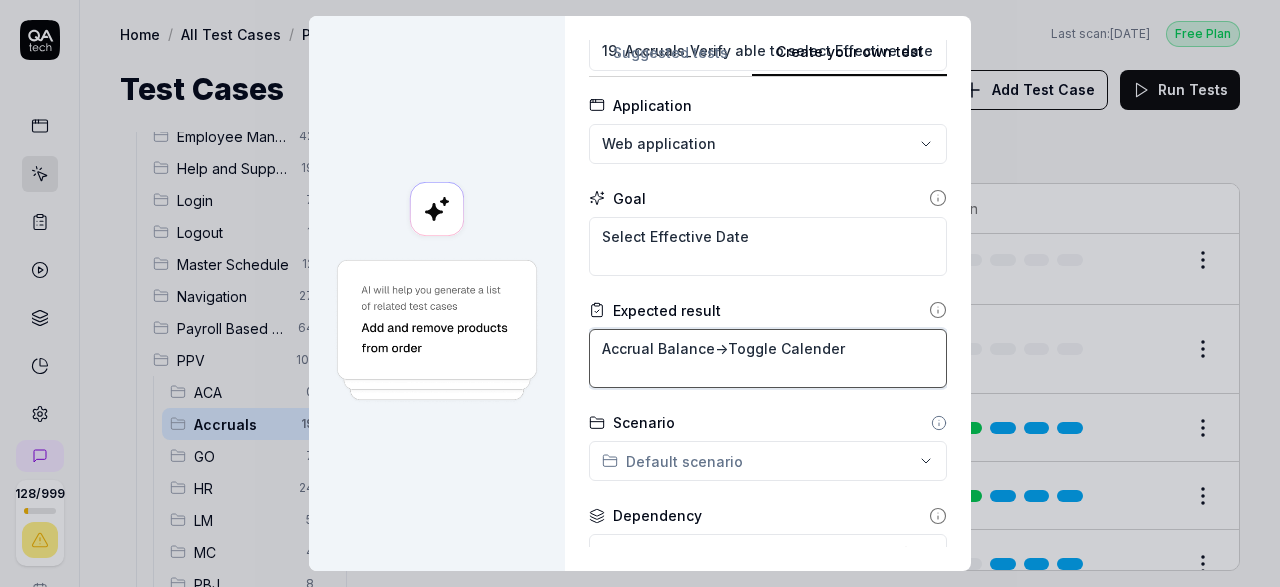 type on "*" 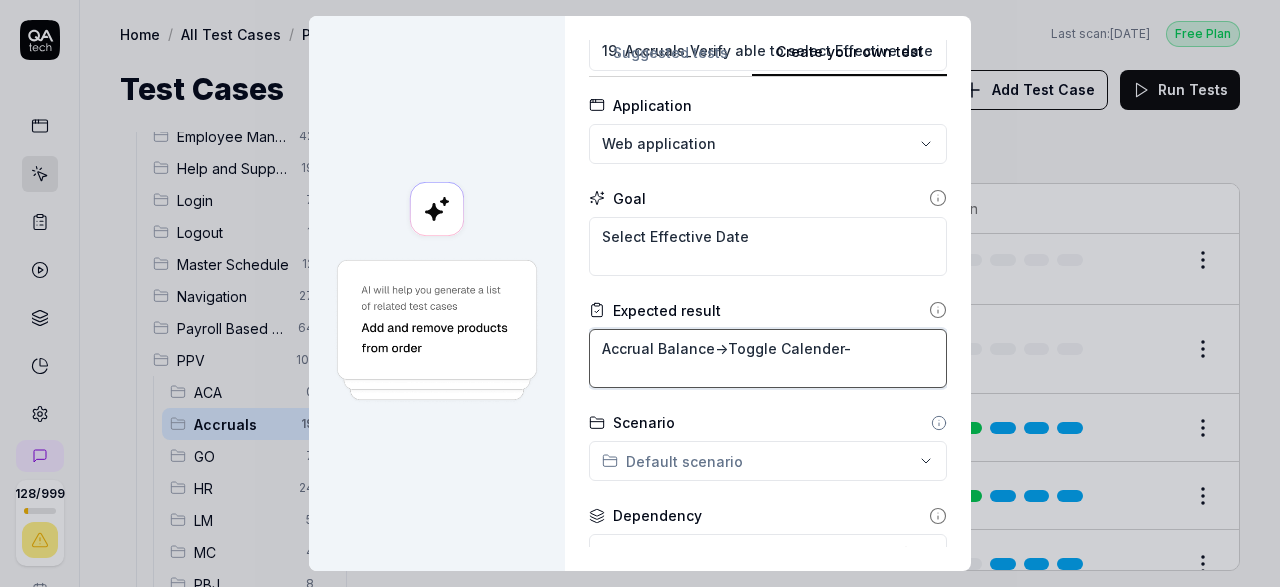 type on "*" 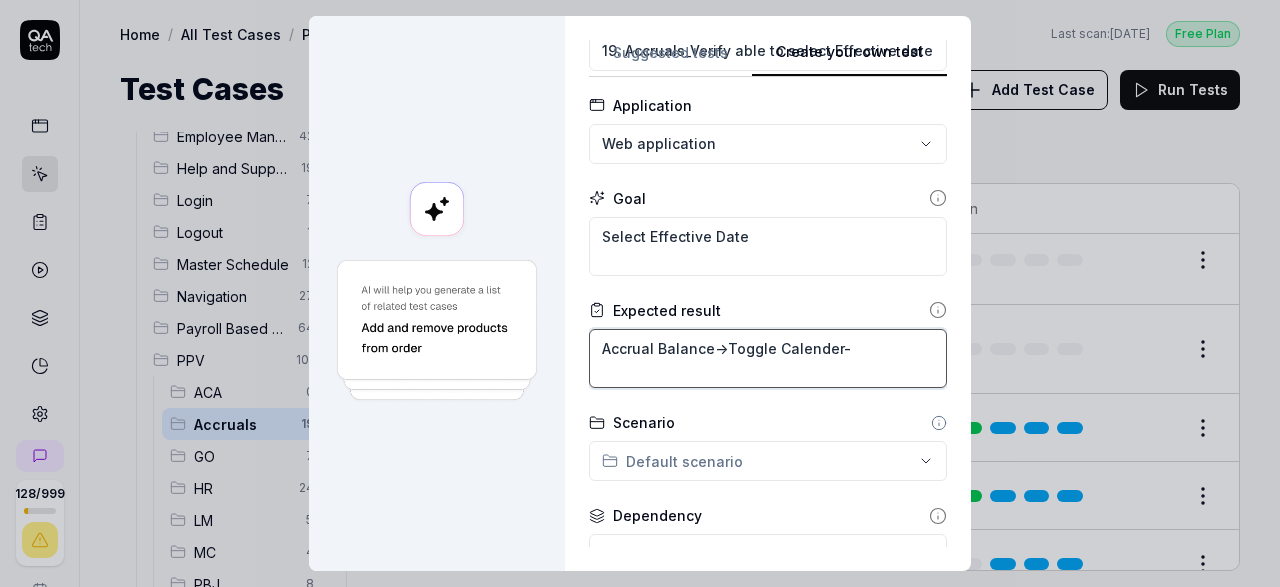 type on "Accrual Balance->Toggle Calender->" 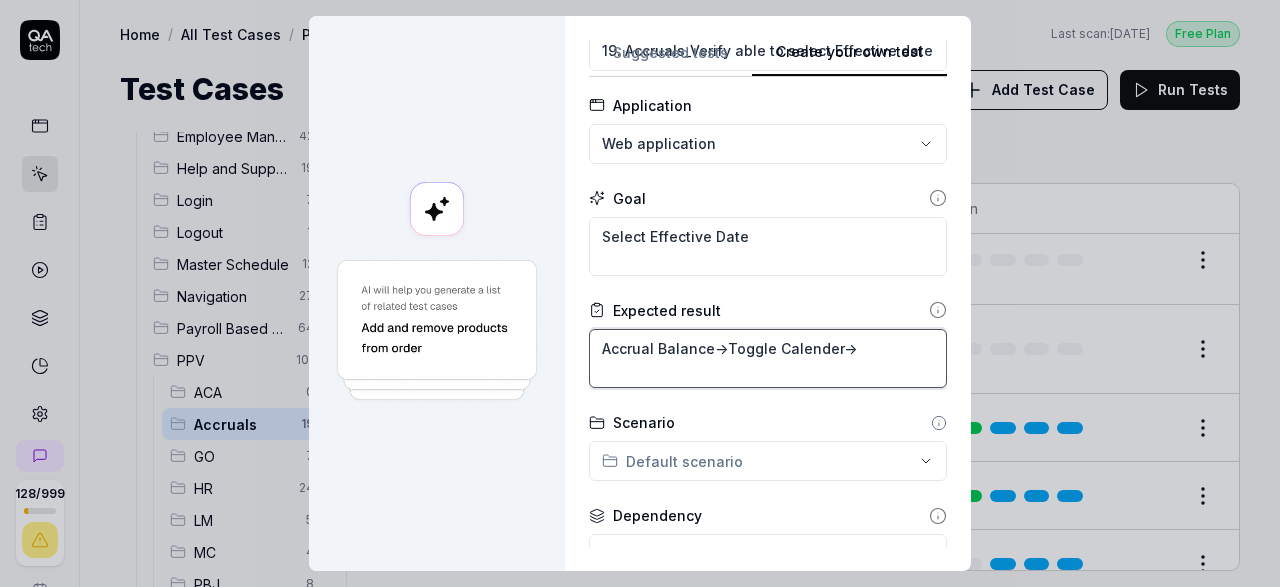 type on "*" 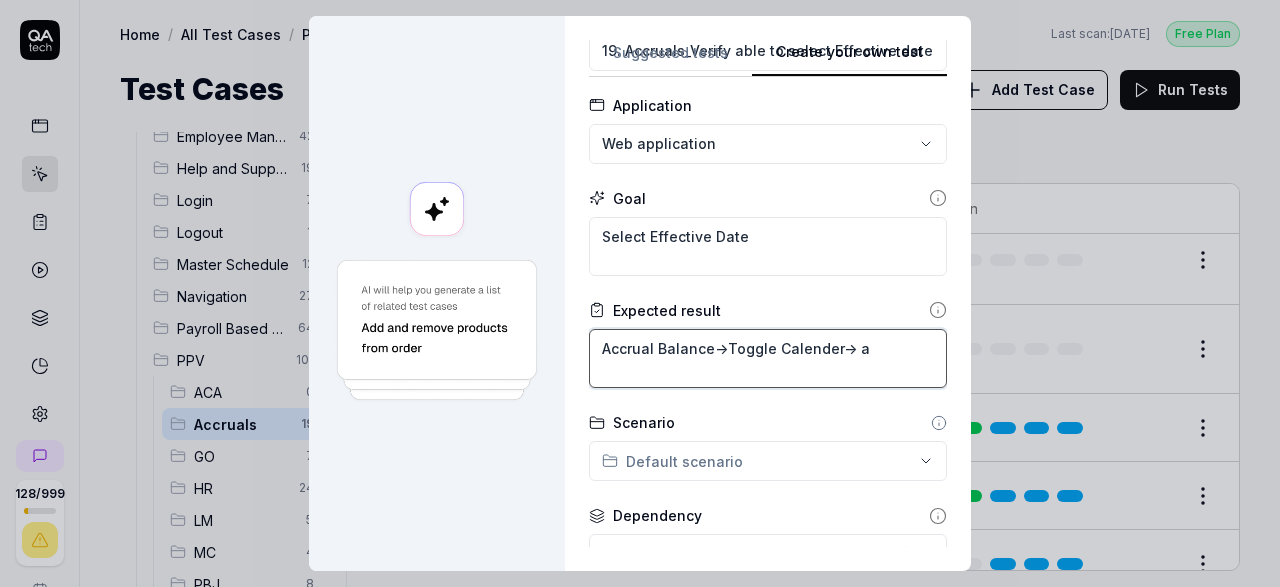 type on "*" 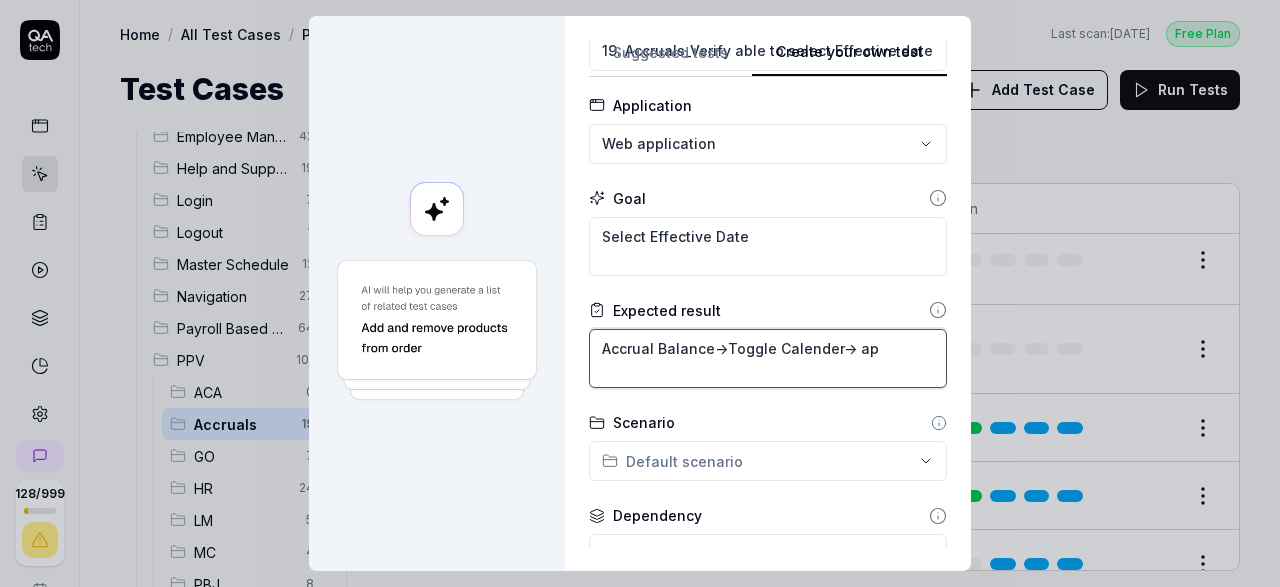 type on "*" 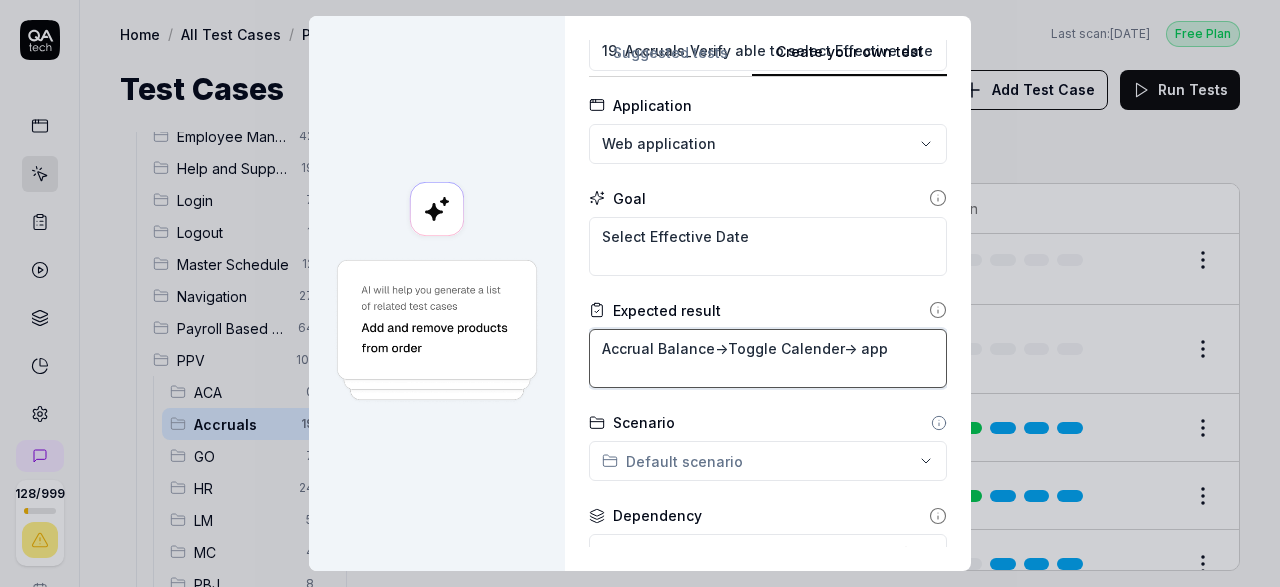 type on "*" 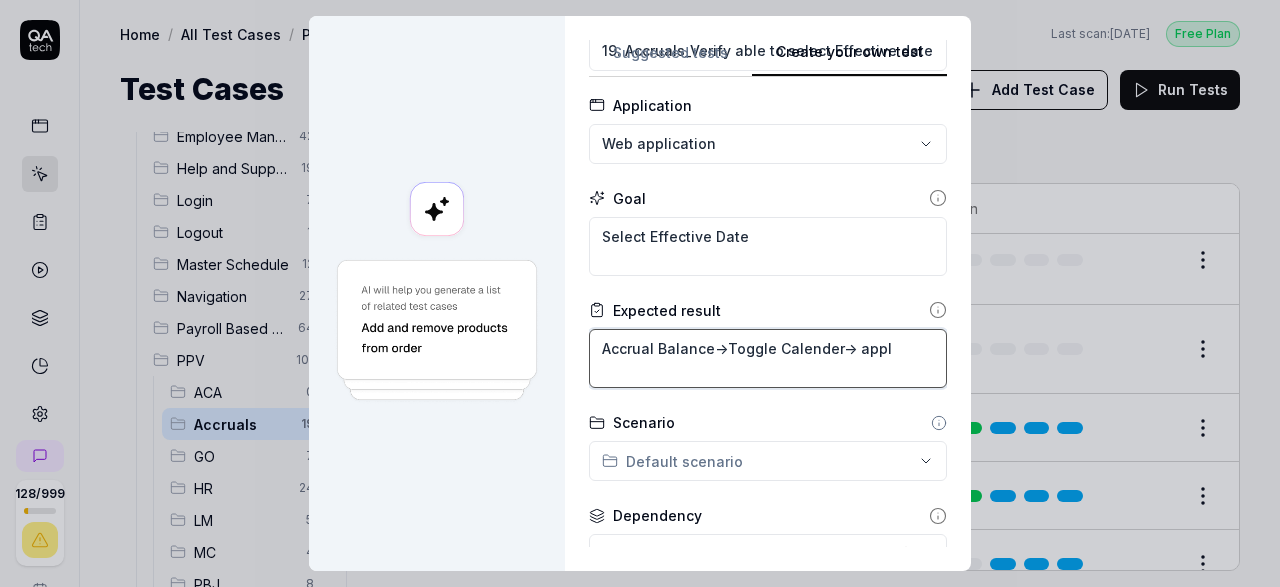 type on "*" 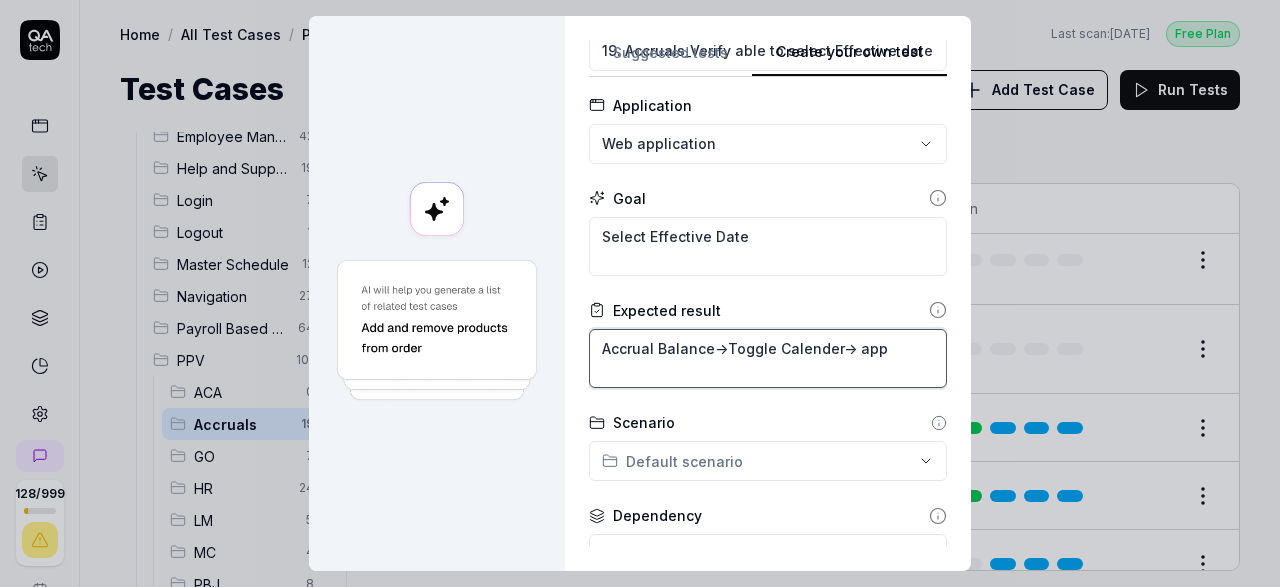 type on "*" 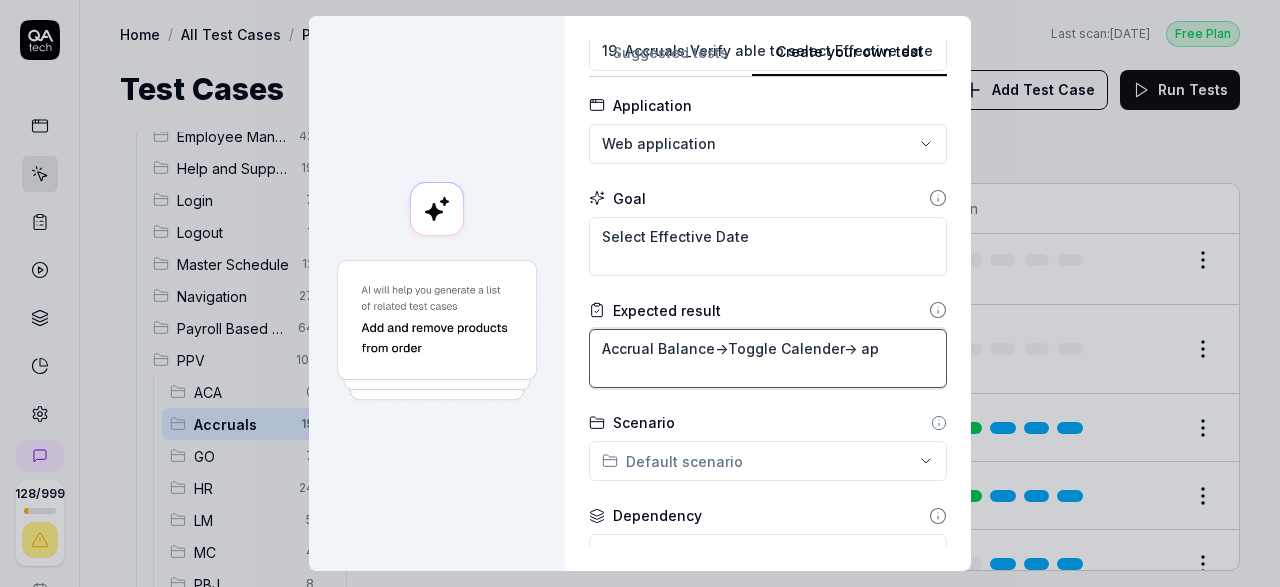type on "*" 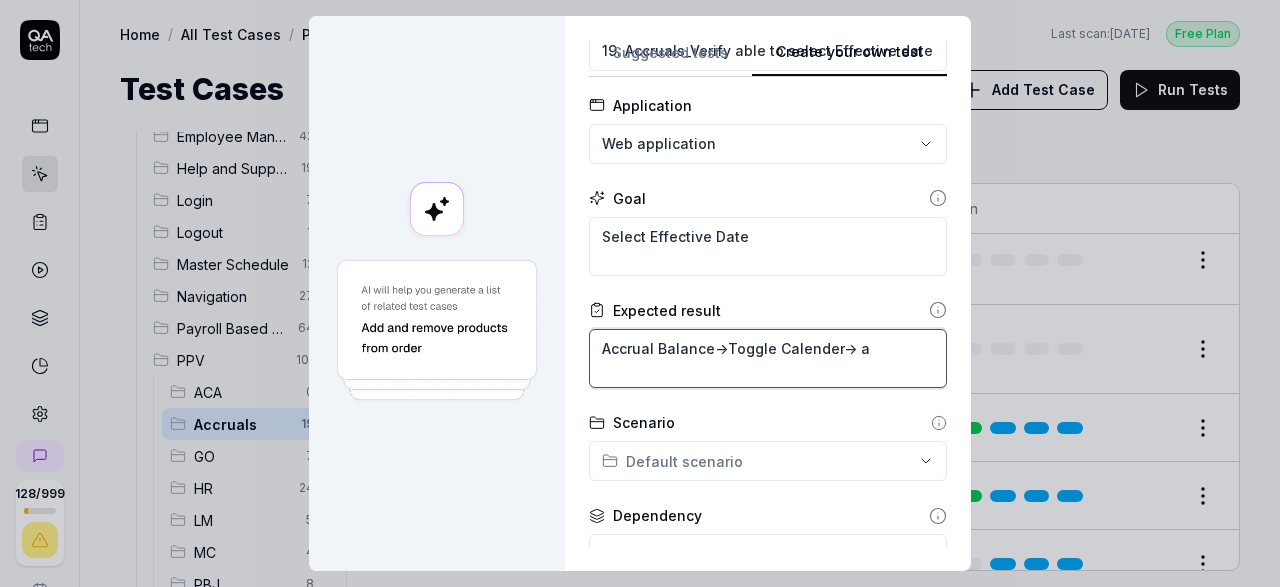 type on "*" 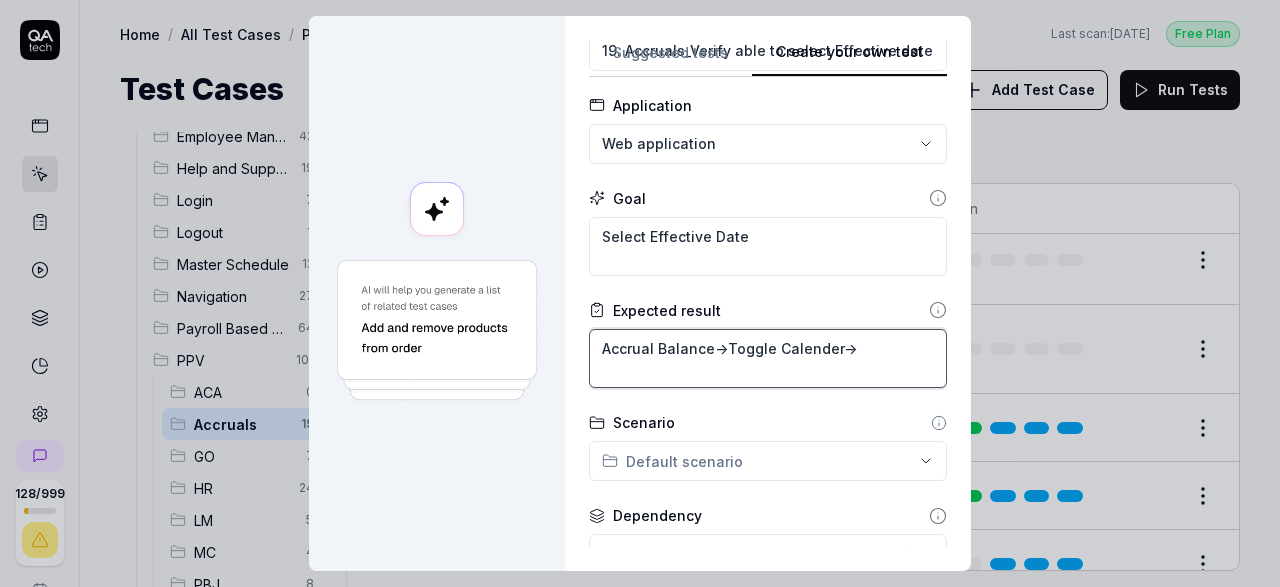 type on "*" 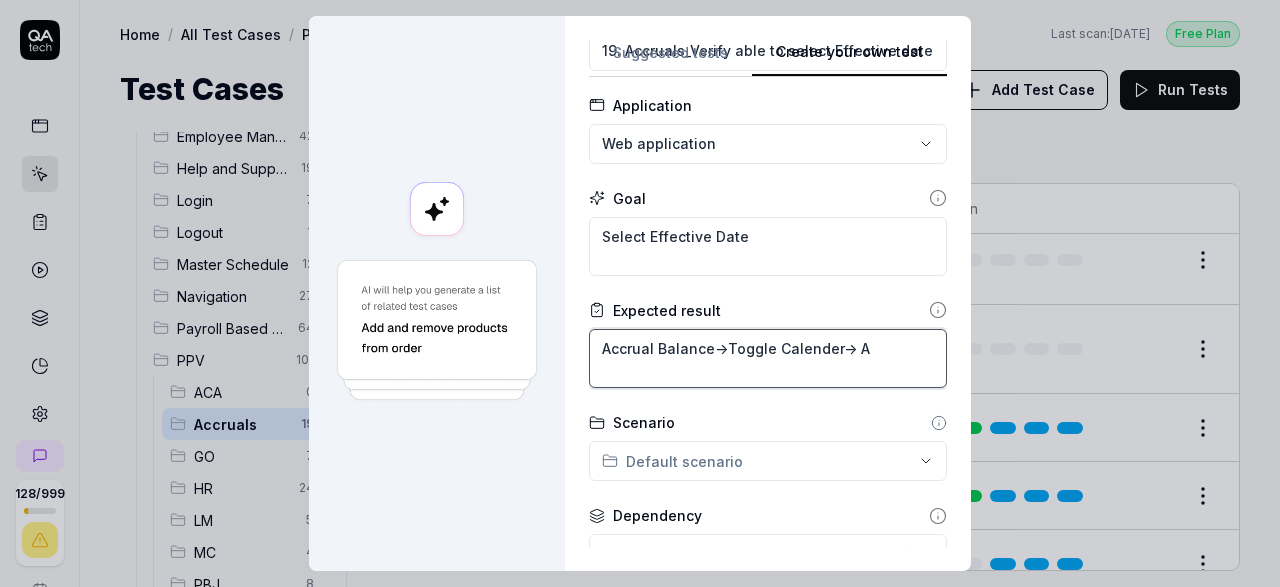 type on "*" 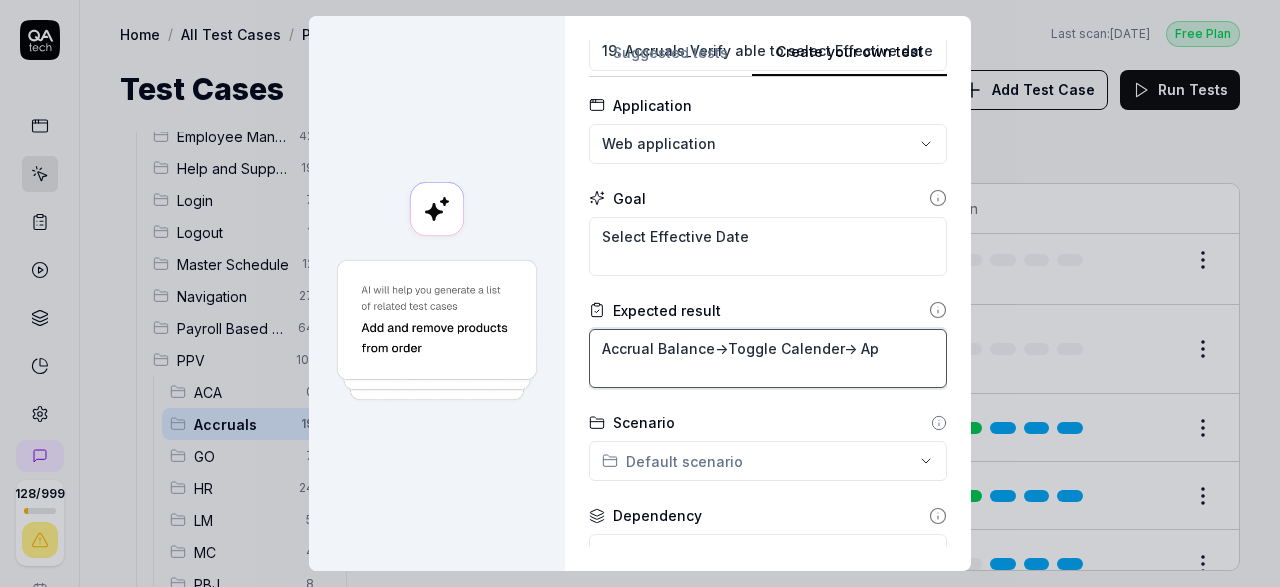 type on "*" 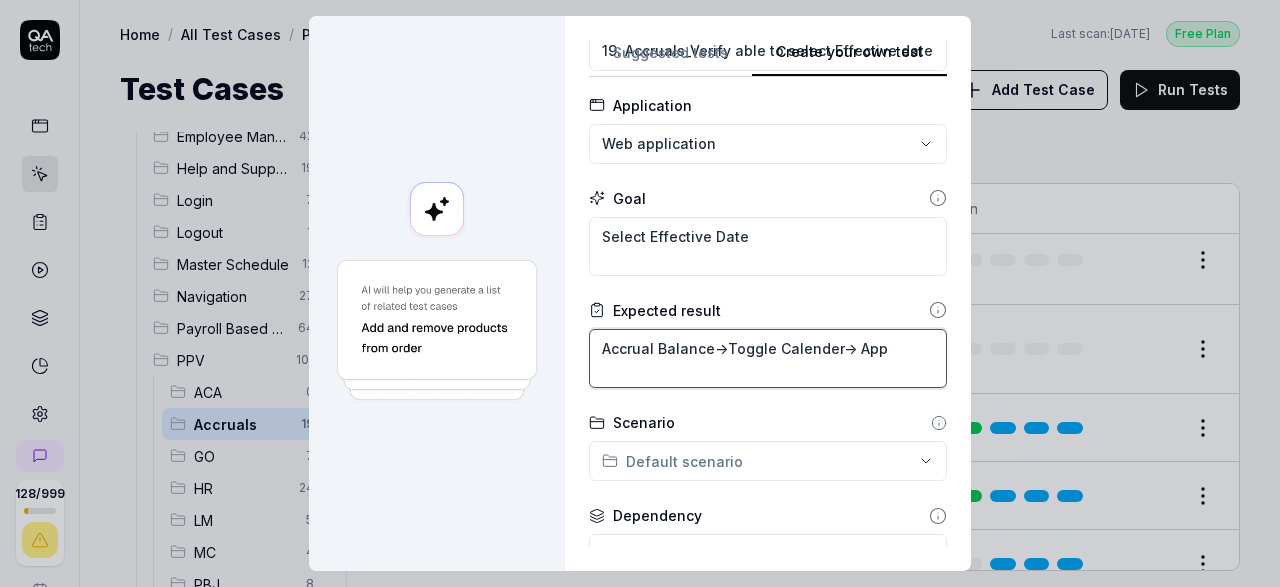 type on "*" 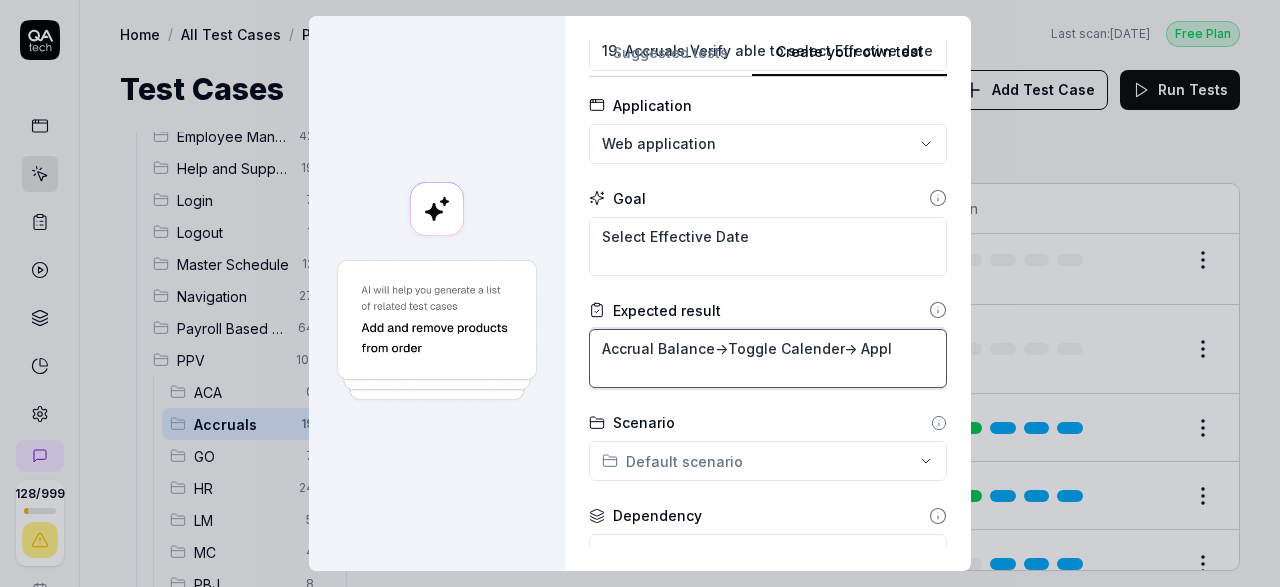 type on "*" 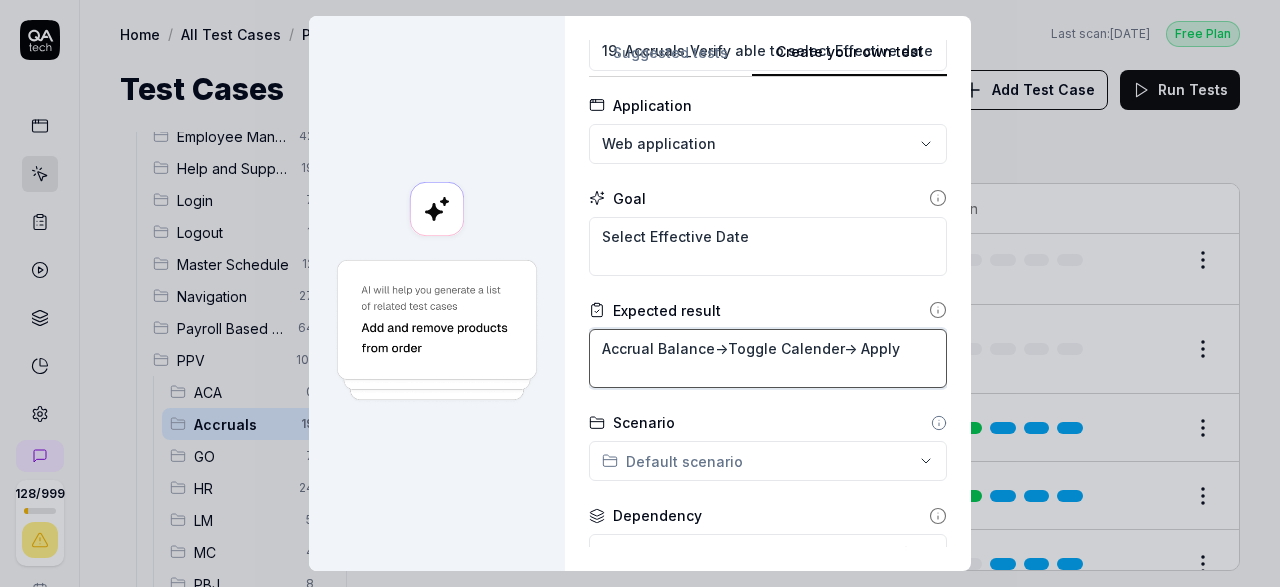 type on "Accrual Balance->Toggle Calender-> Apply" 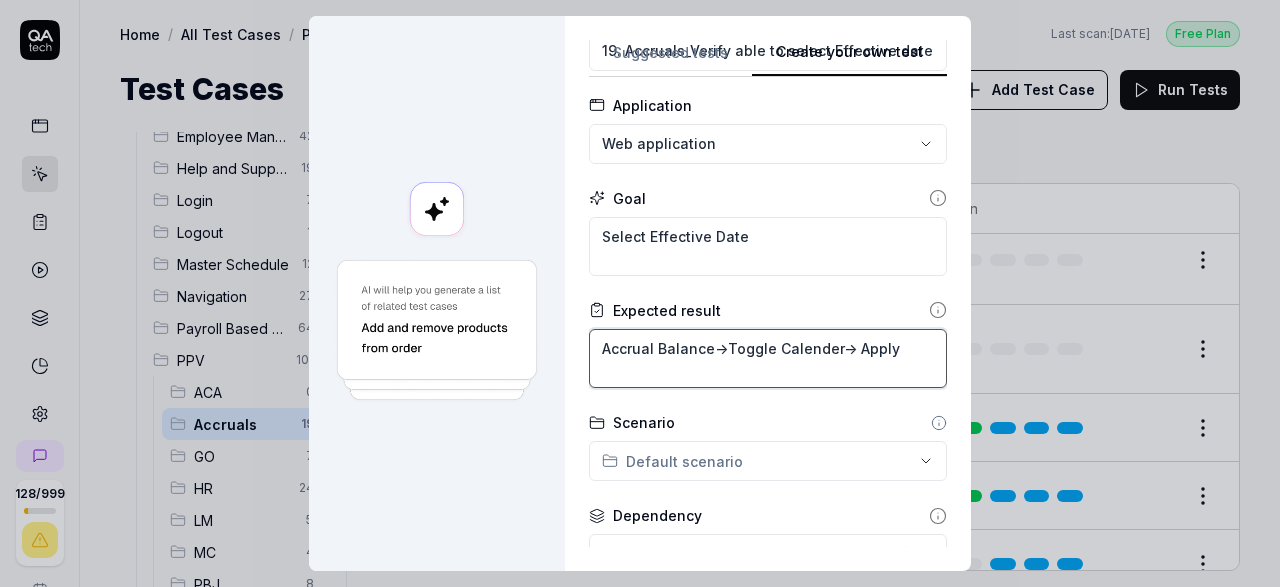 type on "*" 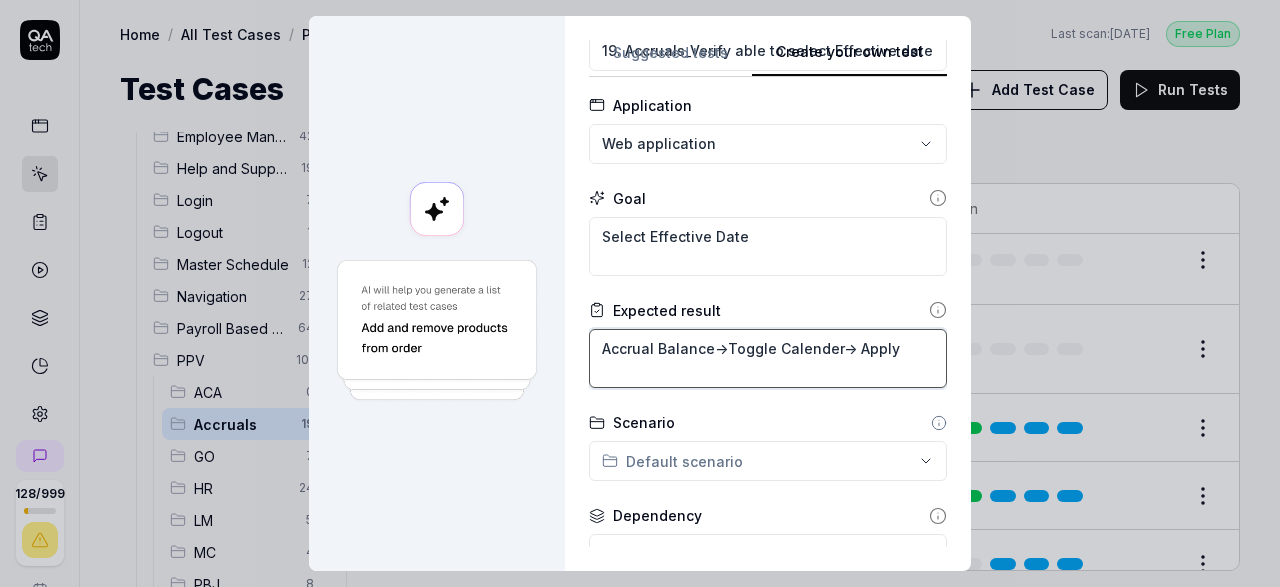 type on "Accrual Balance->Toggle Calender-> Appl" 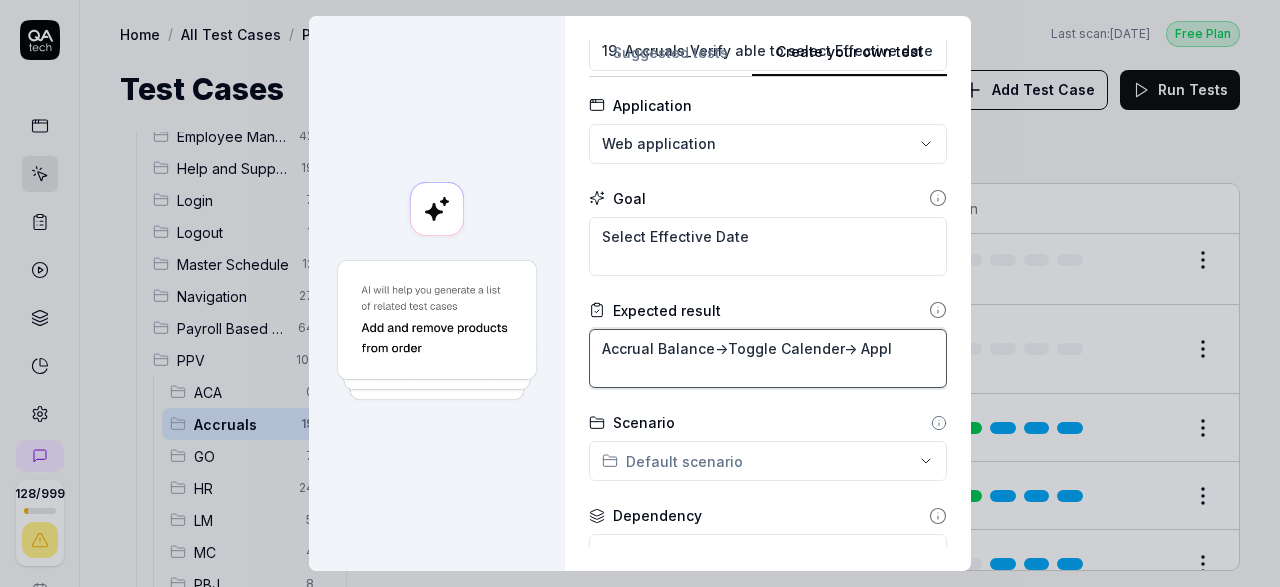 type on "*" 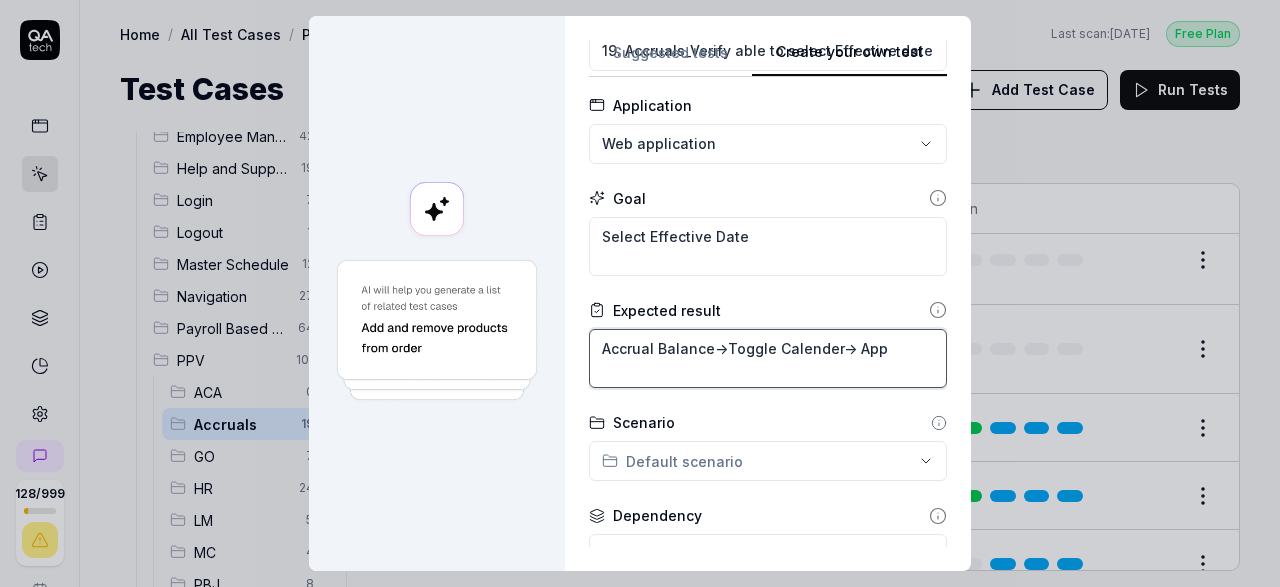 type on "*" 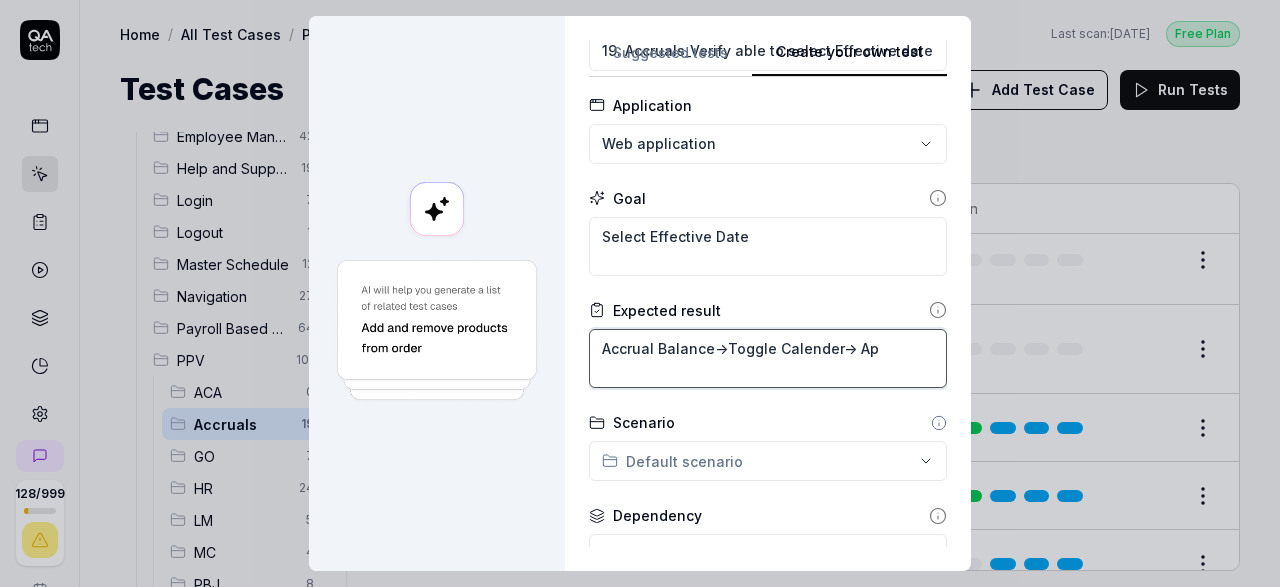 type on "*" 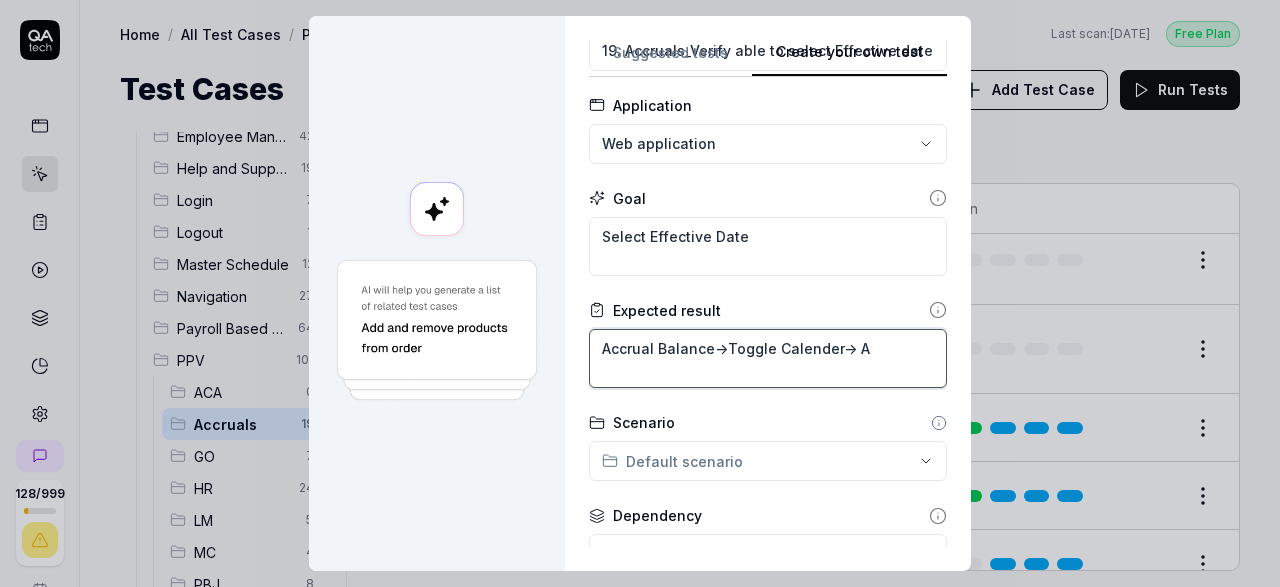 type on "*" 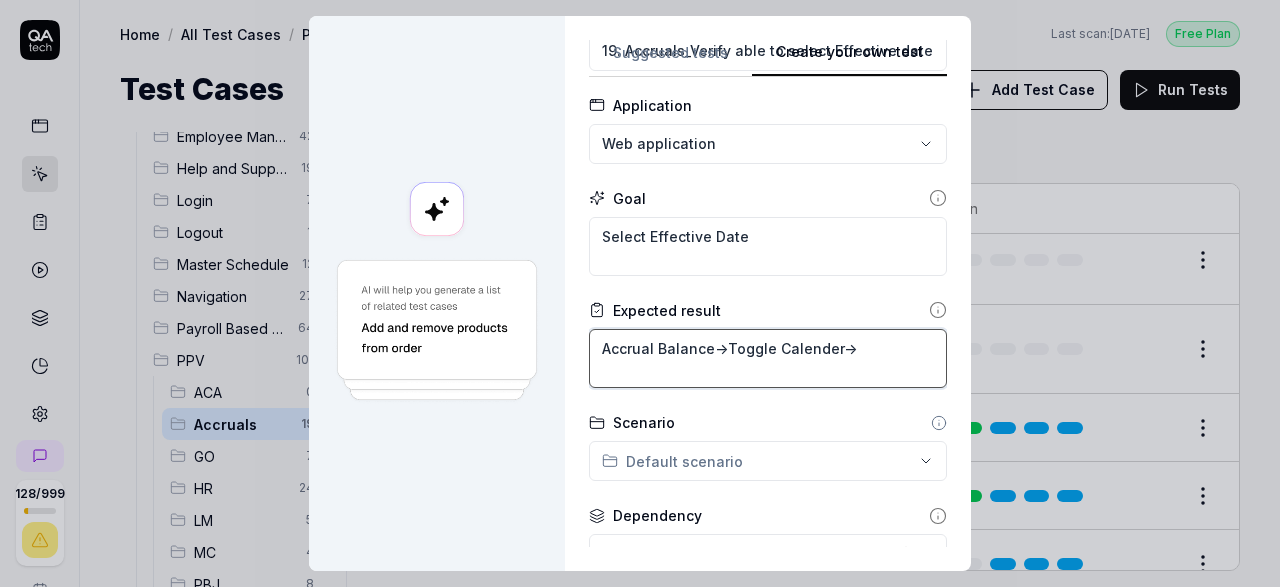 type on "*" 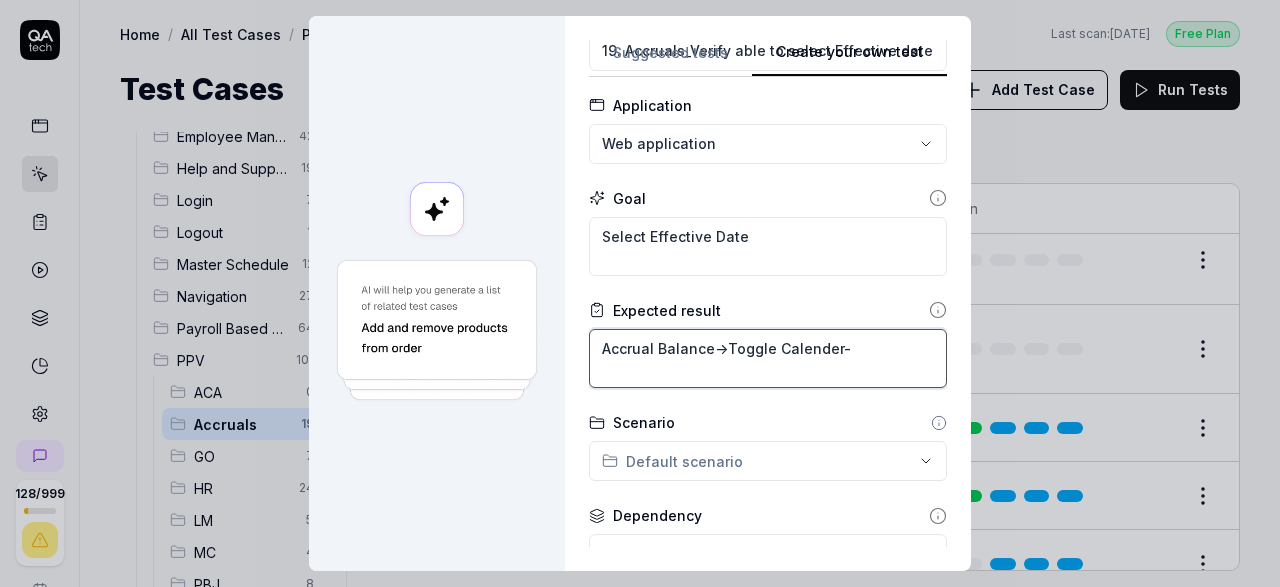 type on "*" 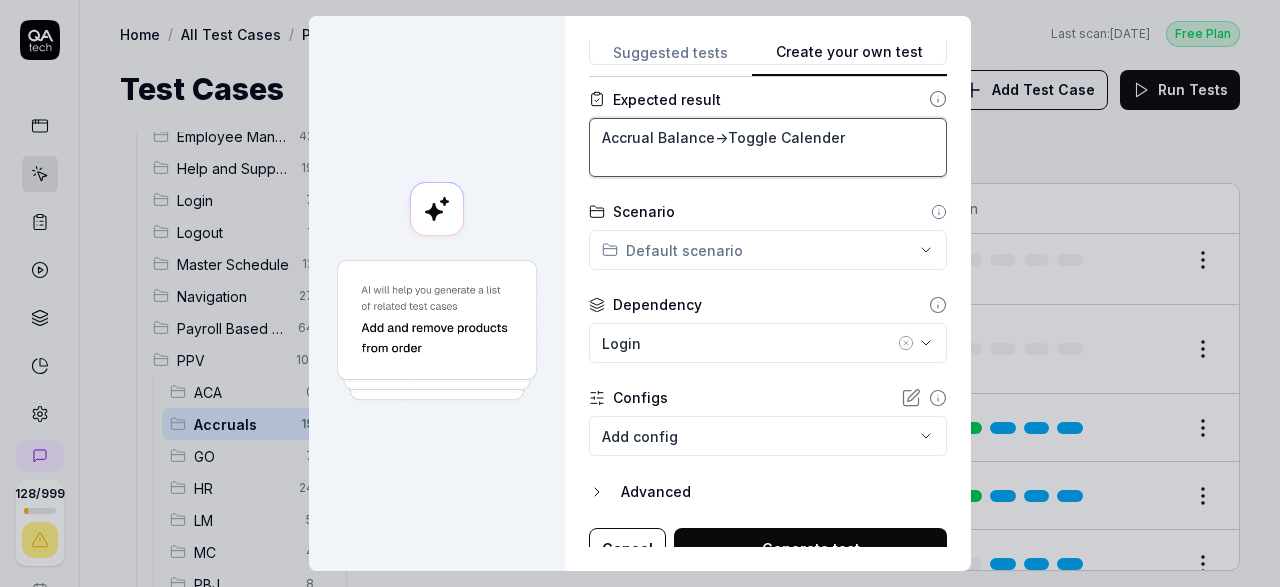 scroll, scrollTop: 331, scrollLeft: 0, axis: vertical 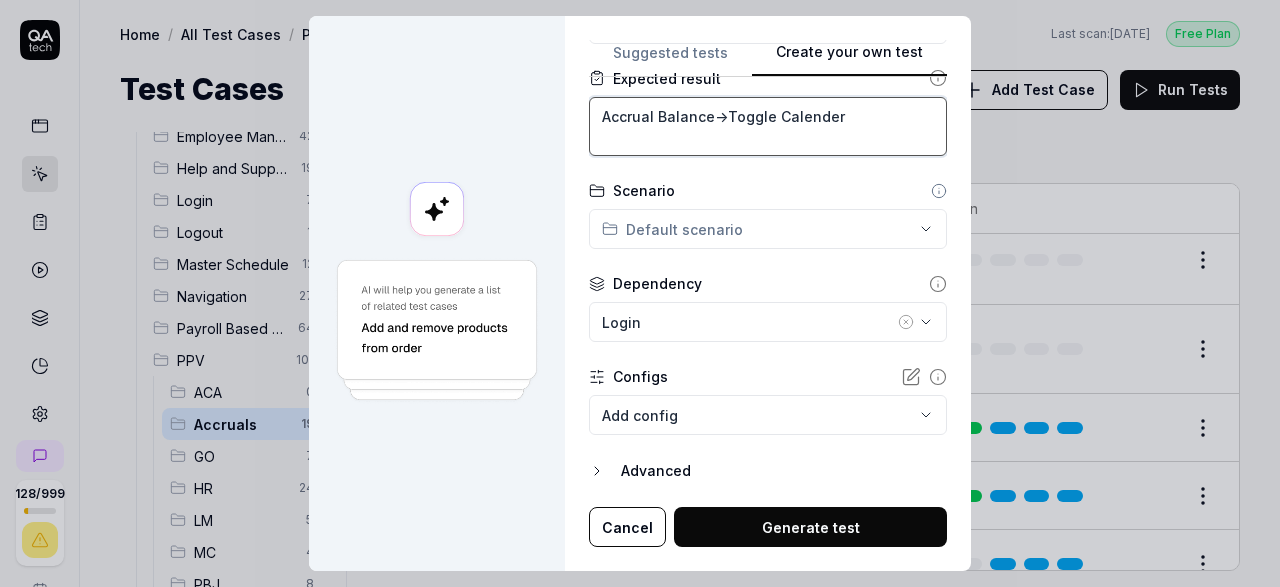 type on "Accrual Balance->Toggle Calender" 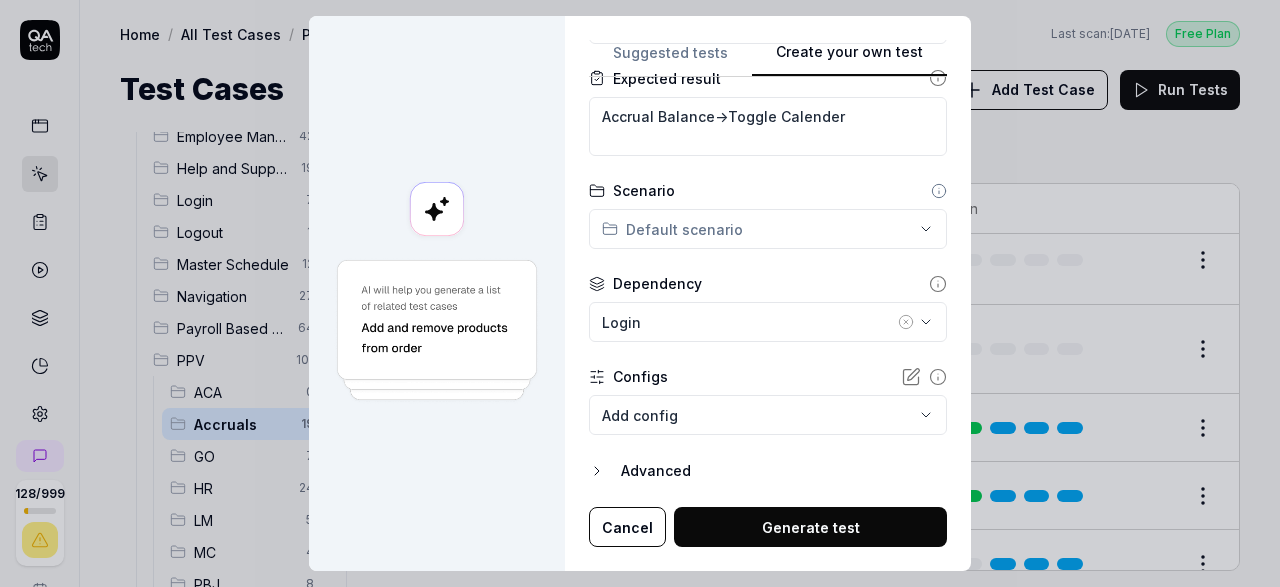 click on "**********" at bounding box center (640, 293) 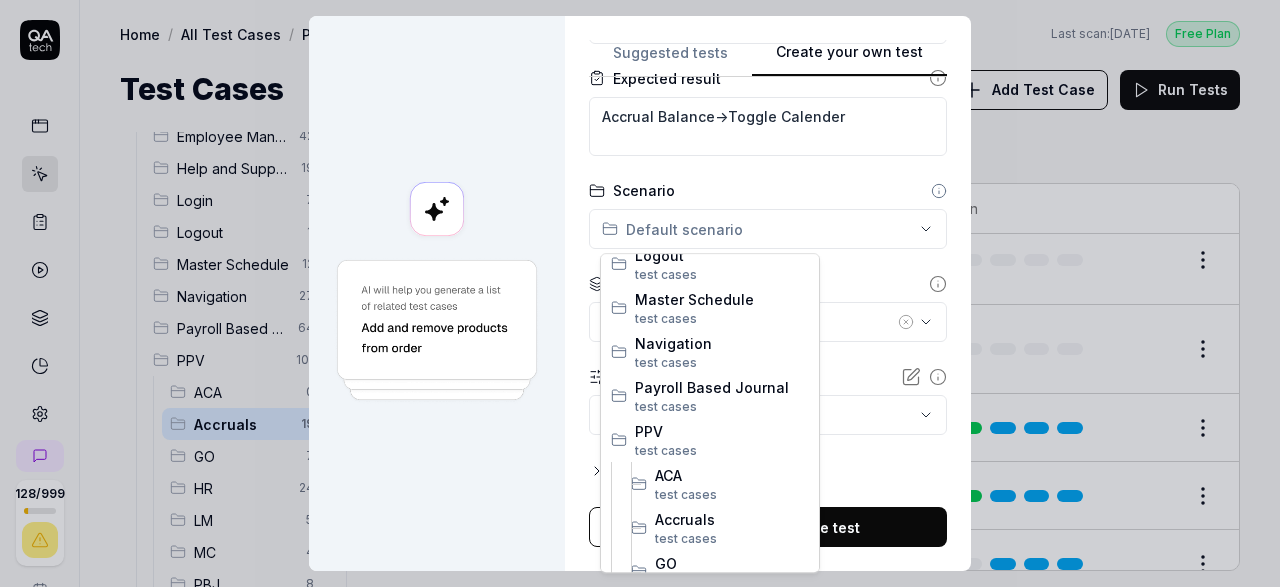 scroll, scrollTop: 348, scrollLeft: 0, axis: vertical 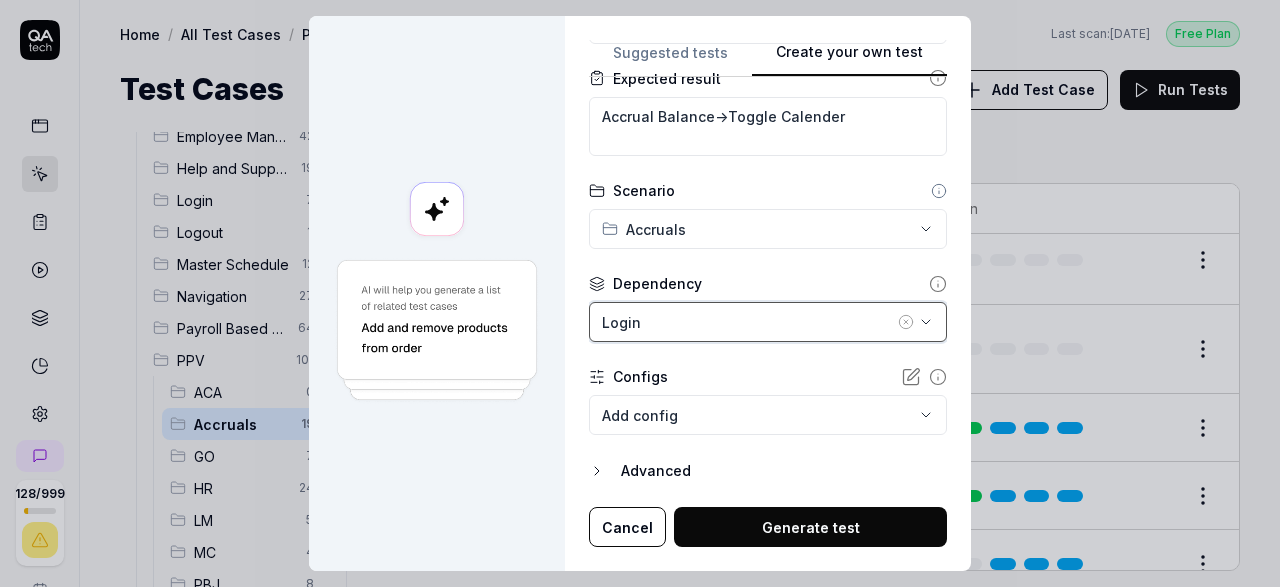 click on "Login" at bounding box center (748, 322) 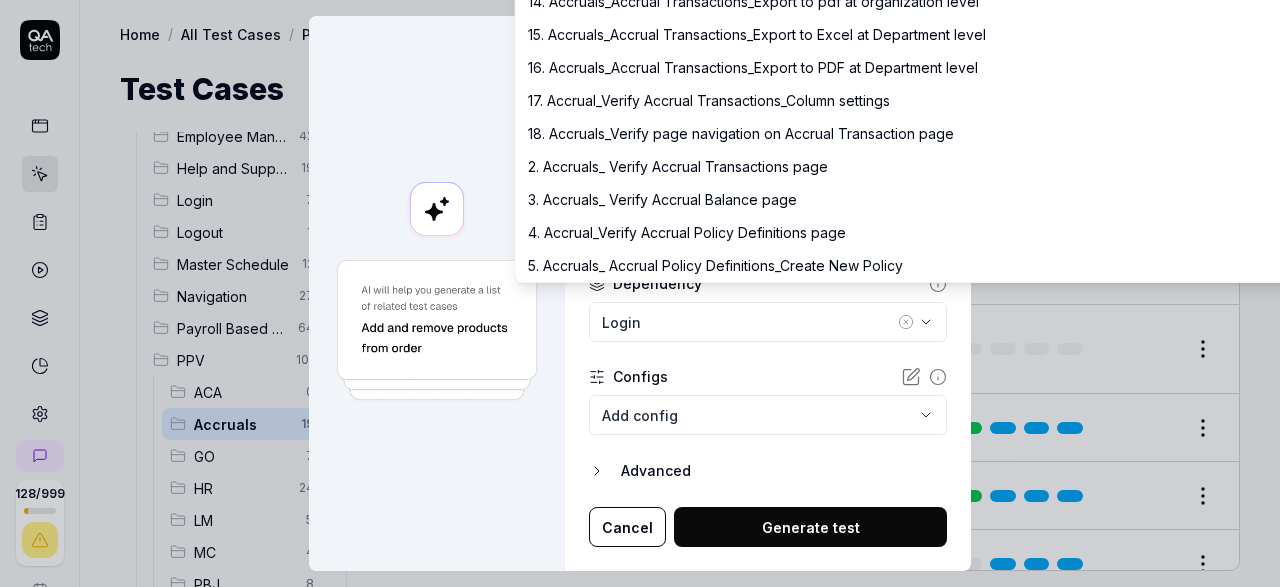 scroll, scrollTop: 464, scrollLeft: 0, axis: vertical 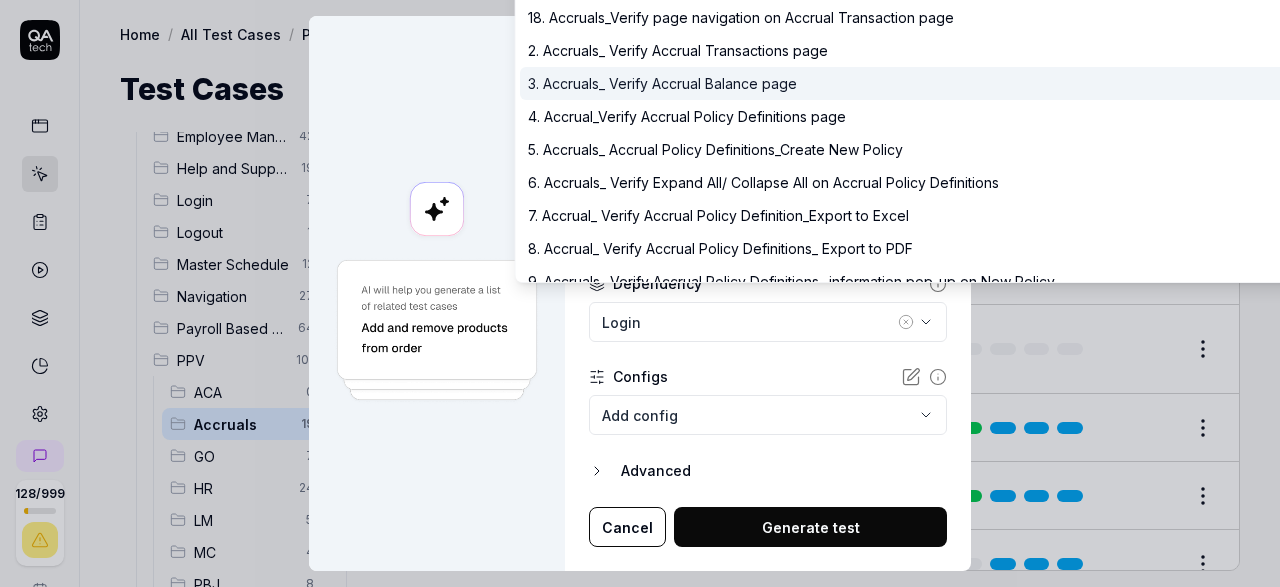 click on "3. Accruals_ Verify Accrual Balance page" at bounding box center [662, 83] 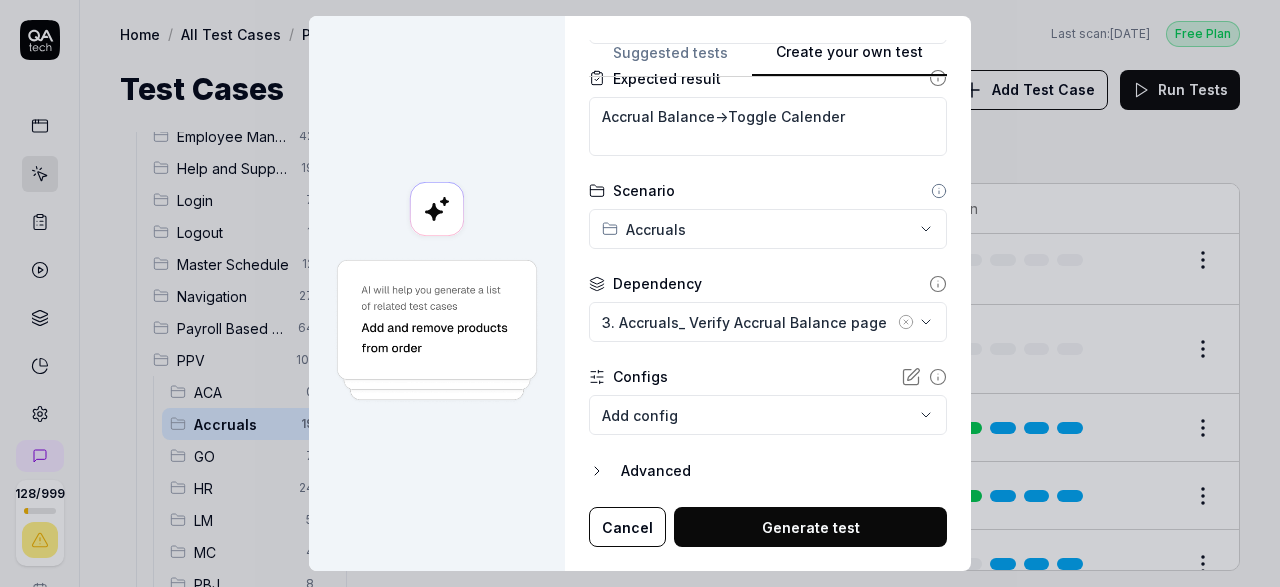 click on "**********" at bounding box center (768, 159) 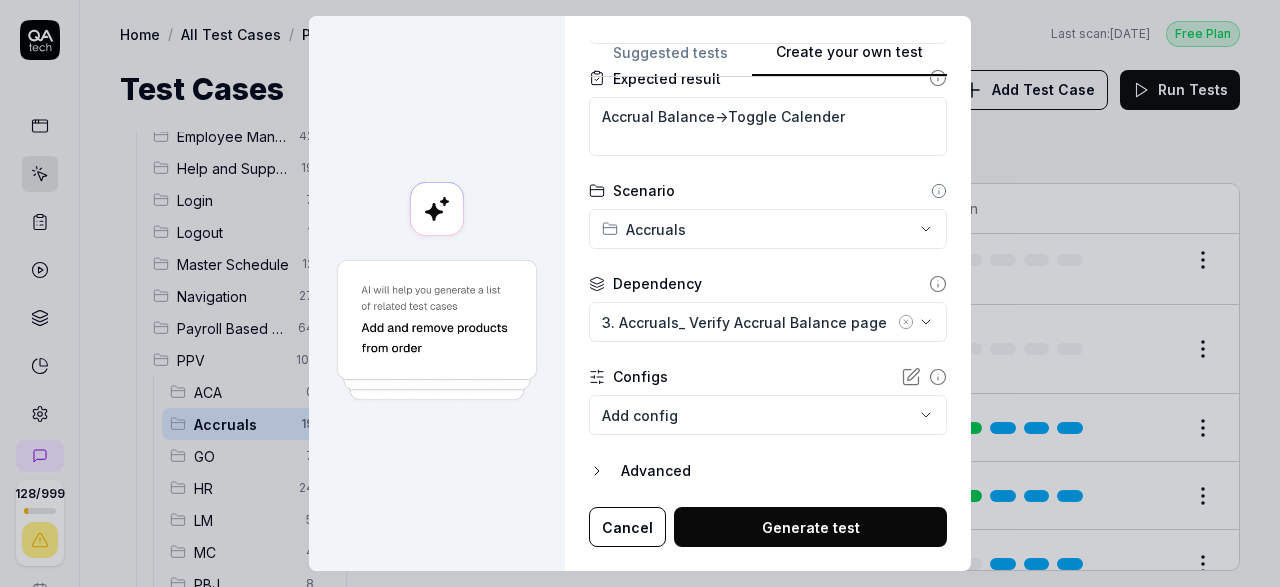 click on "**********" at bounding box center [768, 159] 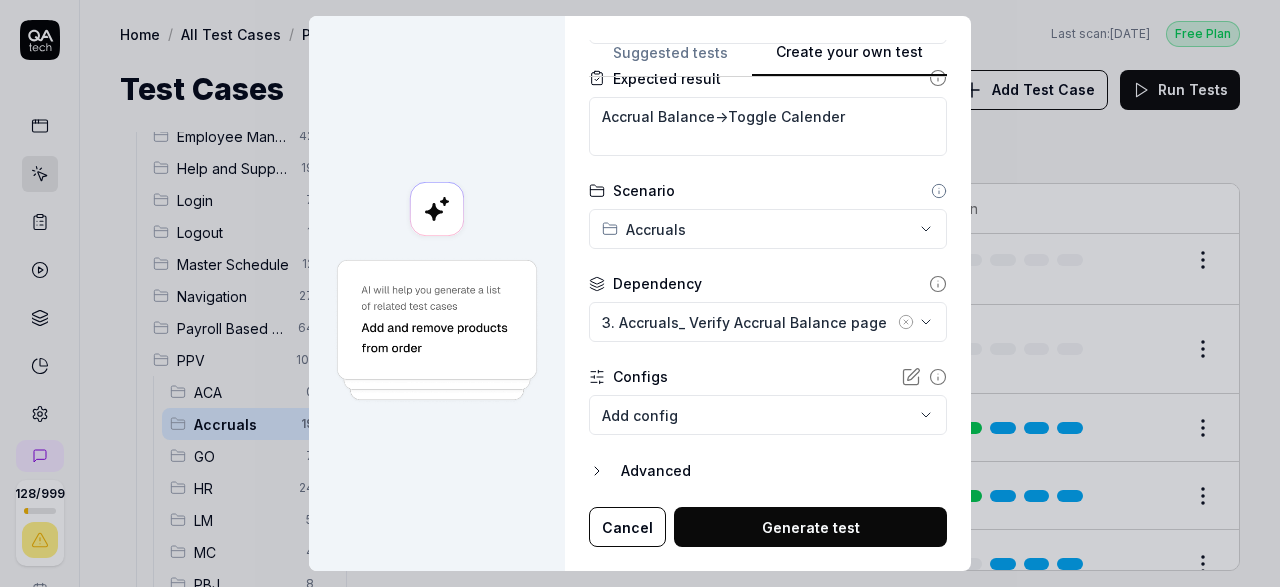 click on "128  /  999 s S Home / All Test Cases / PPV / Accruals Free Plan Home / All Test Cases / PPV / Accruals Last scan:  [DATE] Free Plan Test Cases Add Test Case Run Tests All Test Cases 548 Communication 46 Dashboard Management 13 Employee Management 42 Help and Support 19 Login 7 Logout 1 Master Schedule 12 Navigation 27 Payroll Based Journal 64 PPV 101 ACA 0 Accruals 19 GO 7 HR 24 LM 5 MC 4 PBJ 8 SO 25 Spotlight 4 TA 5 Reporting 6 Schedule Optimizer 7 Screen Loads 7 TestPPV 0 Time & Attendance 192 User Profile 1 Filters Name Status Last Run PPV Accruals 0. Login - RFMS Active Edit 1. Accruals_Verify Accruals Section is present 0. Login - RFMS Active Edit 10. Accruals_ Verify Accrual Policy Definition_ Copy Accrual Policy 0. Login - RFMS Active Edit 11. Accruals_Accrual Transactions_Export to Excel at corporation level 2. Accruals_ Verify Accrual Transactions page Active Edit 12. Accruals_Accrual Transactions_Export to pdf at corporation level 2. Accruals_ Verify Accrual Transactions page Active Edit Active" at bounding box center [640, 293] 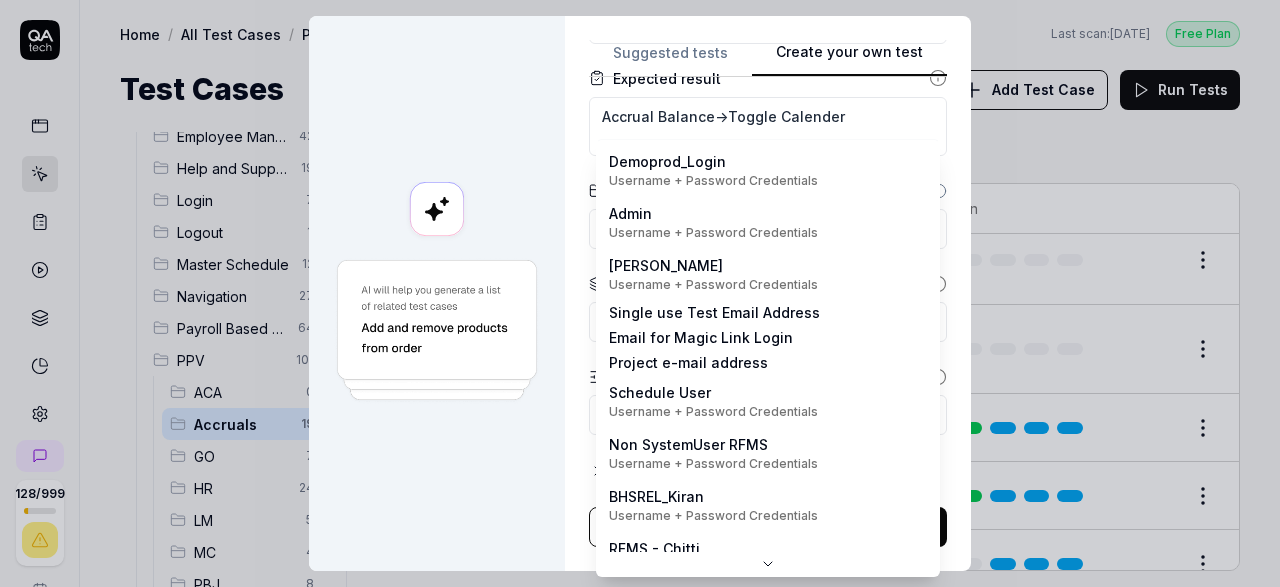 scroll, scrollTop: 0, scrollLeft: 0, axis: both 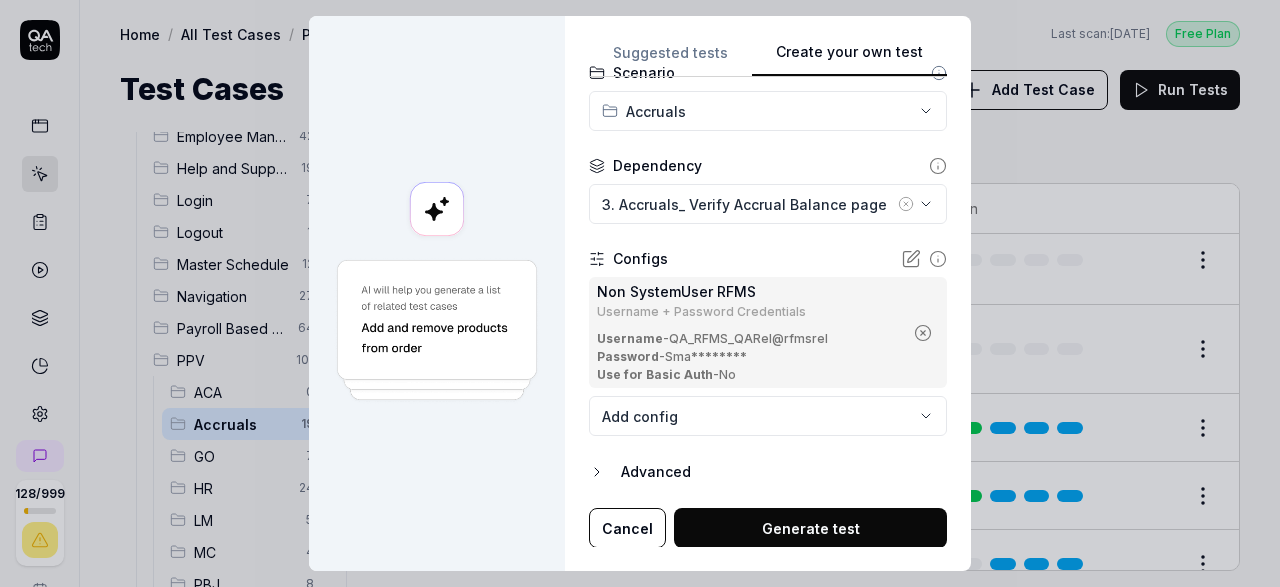 click on "Generate test" at bounding box center [810, 528] 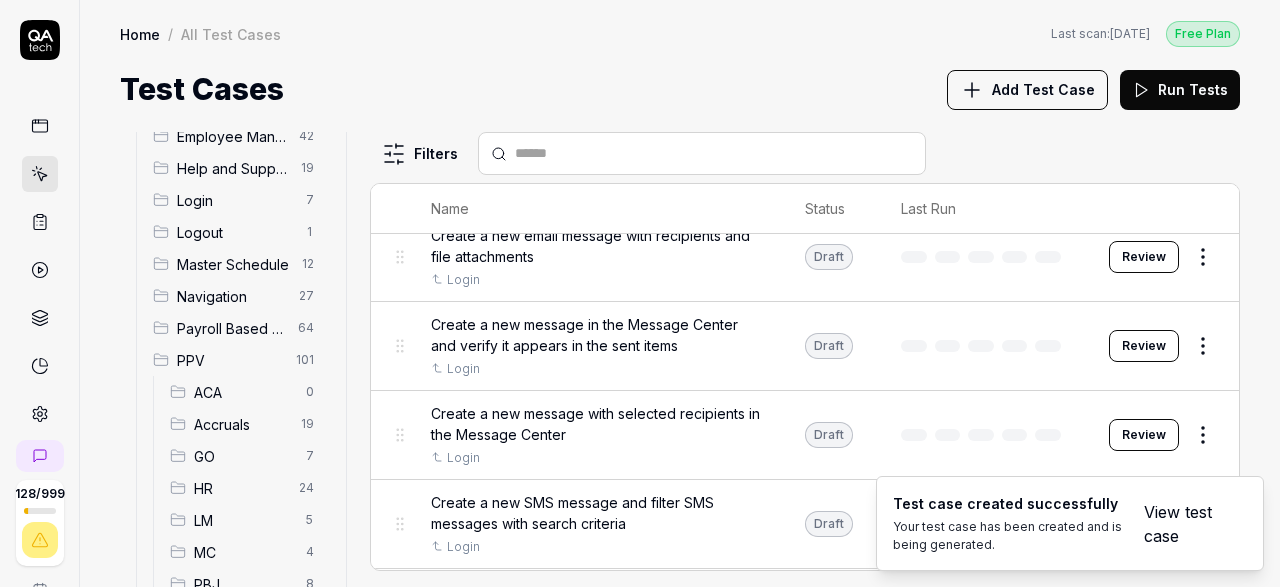 type on "*" 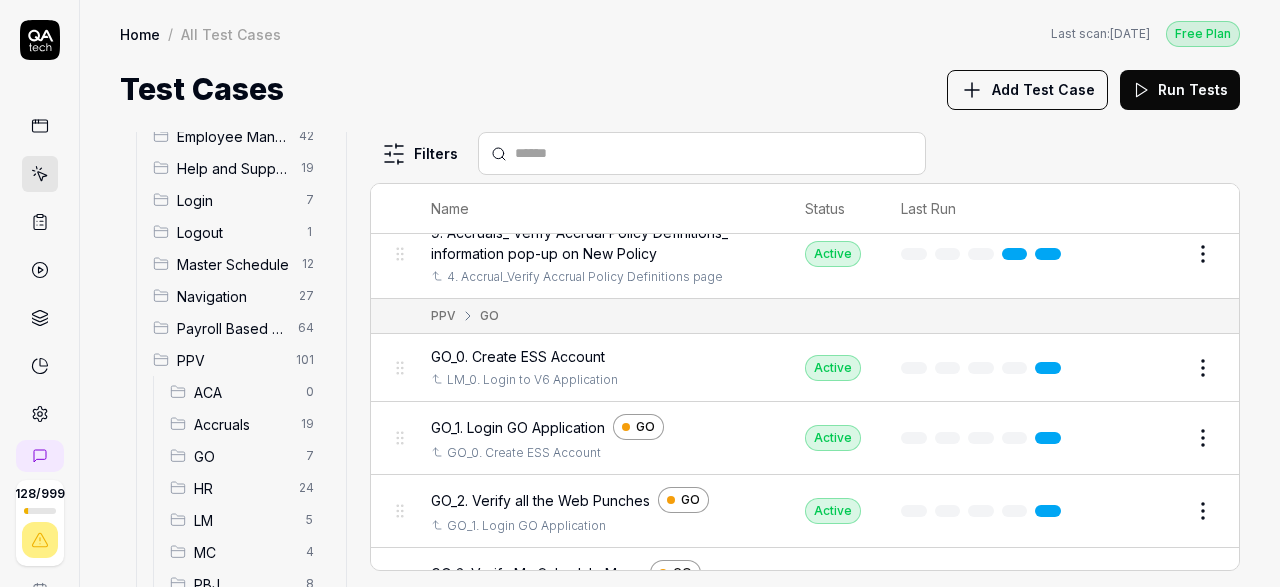 scroll, scrollTop: 22269, scrollLeft: 0, axis: vertical 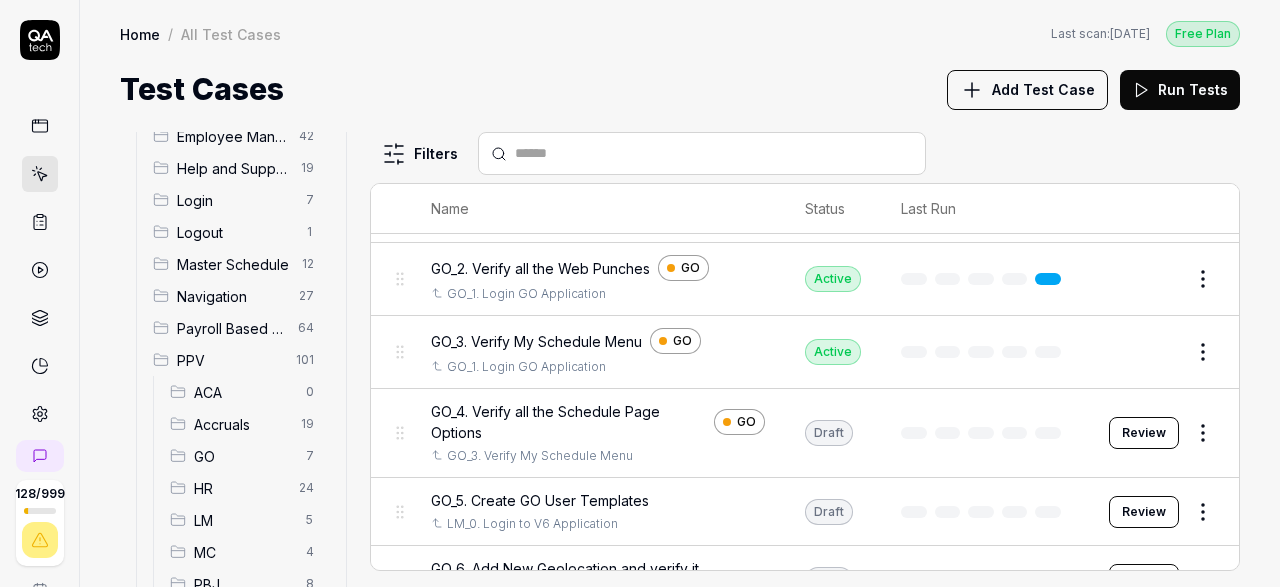 click on "Accruals" at bounding box center [241, 424] 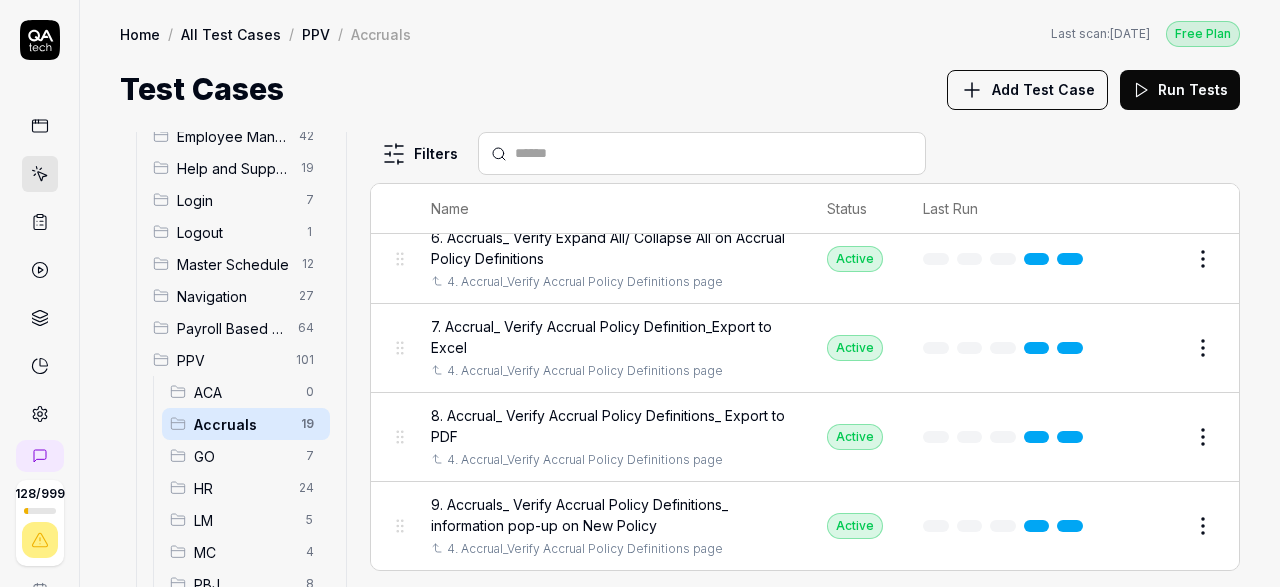 scroll, scrollTop: 1275, scrollLeft: 0, axis: vertical 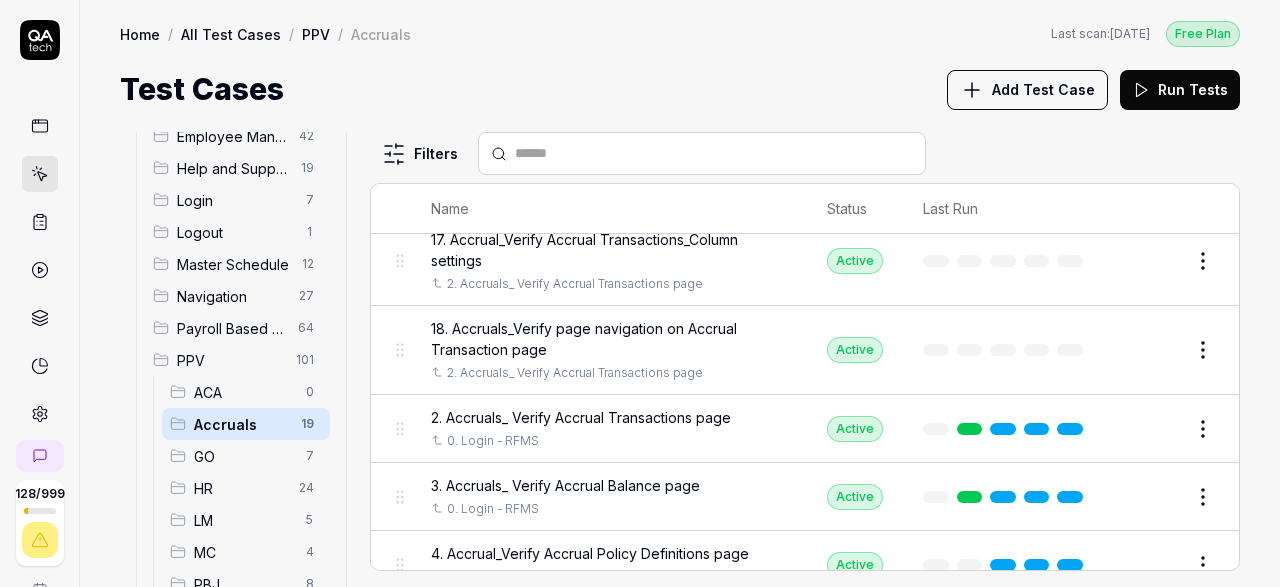 click on "Accruals" at bounding box center [241, 424] 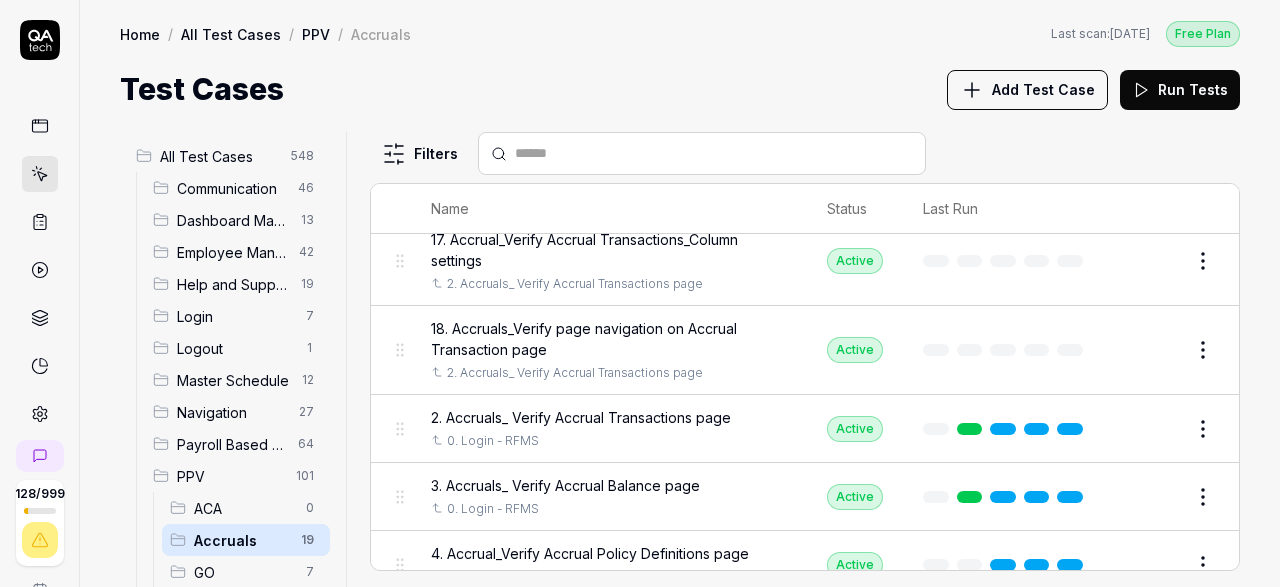 click on "All Test Cases" at bounding box center (219, 156) 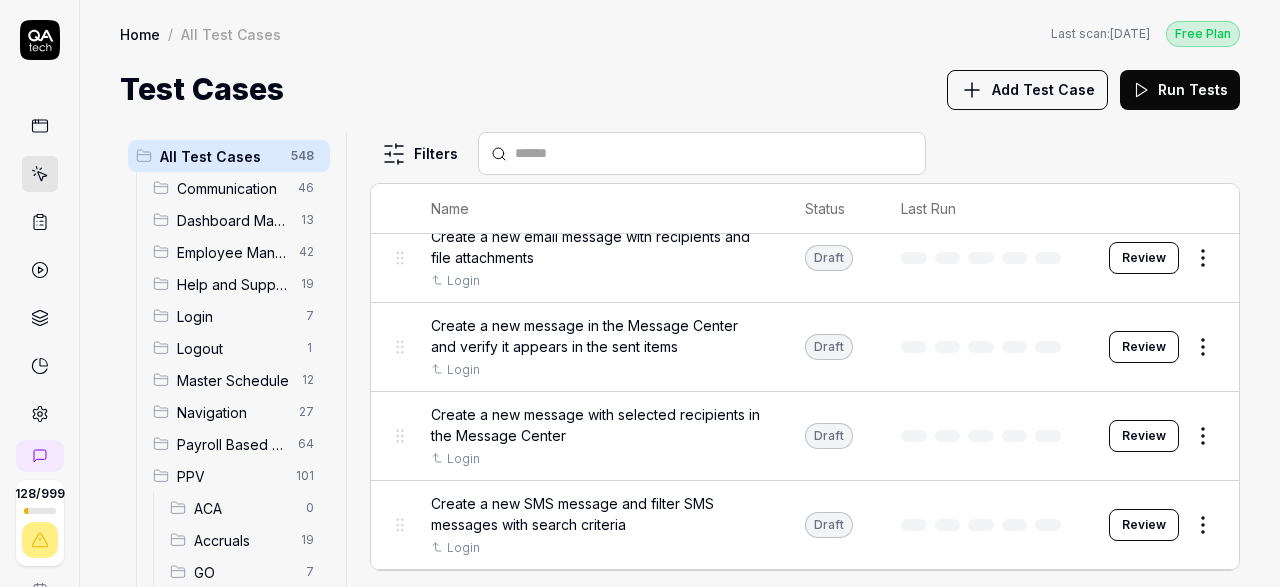 scroll, scrollTop: 20992, scrollLeft: 0, axis: vertical 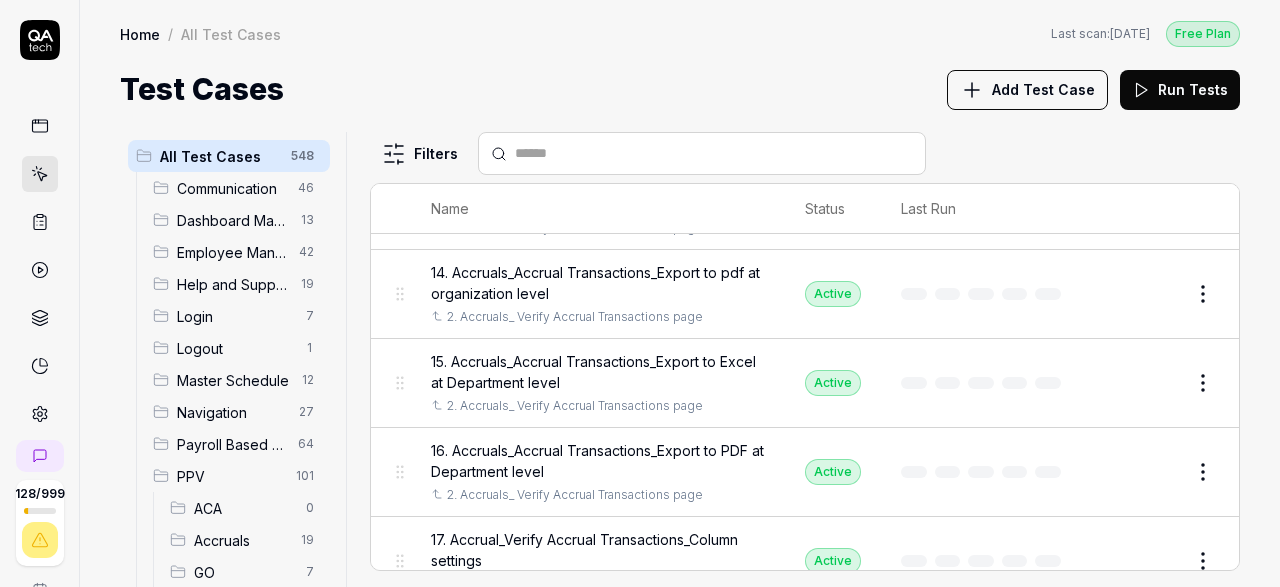 click at bounding box center [714, 153] 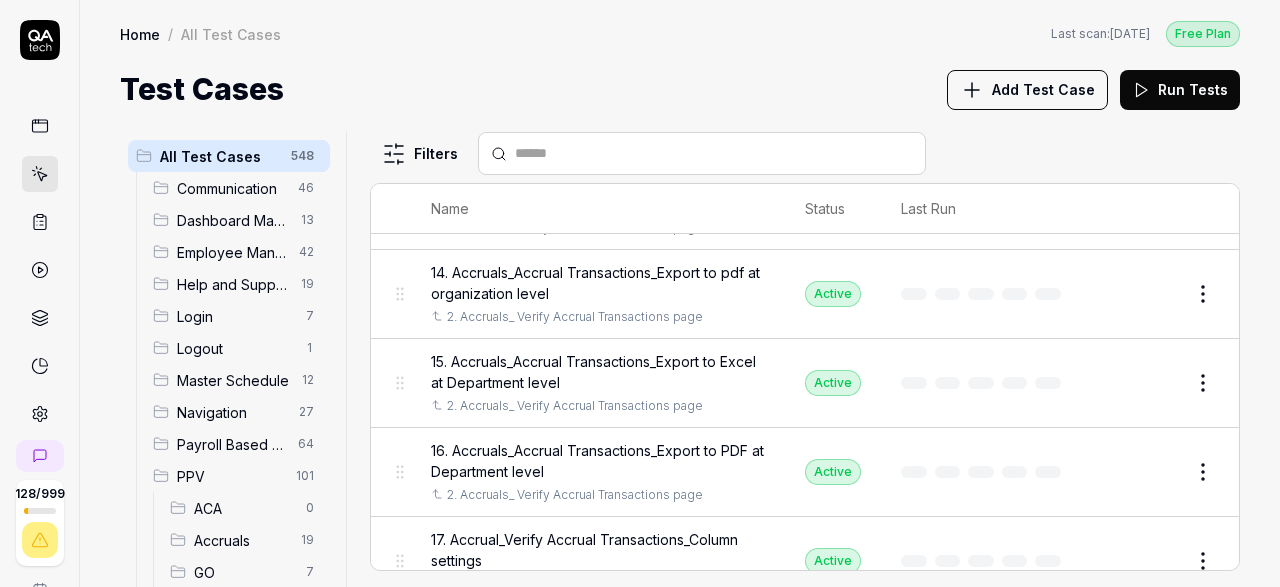 type on "*" 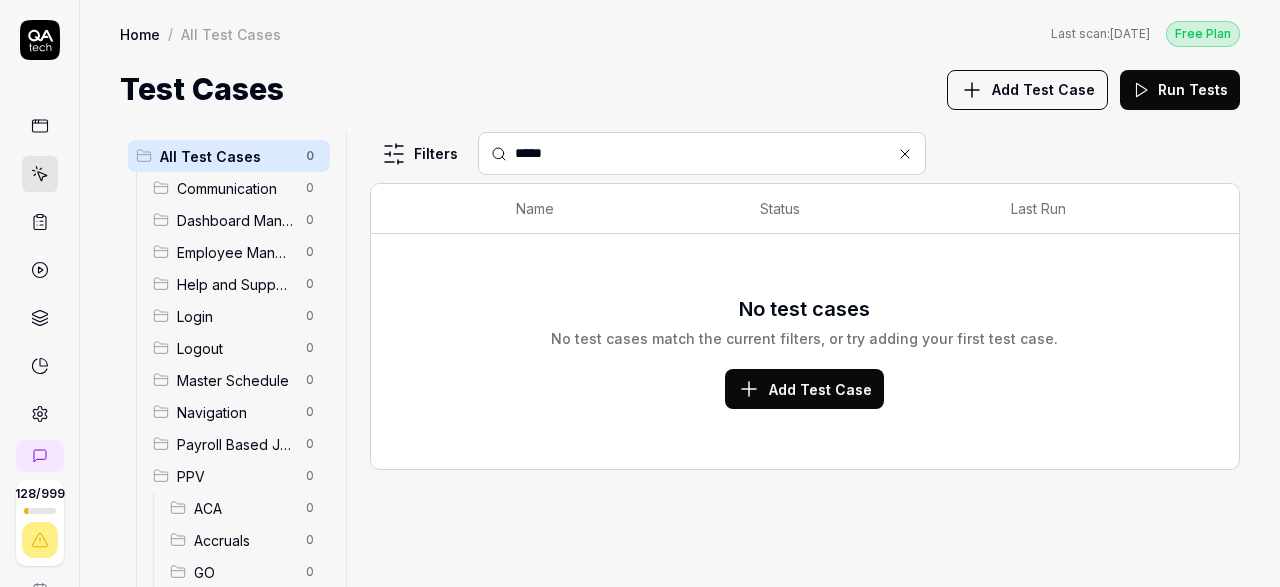 scroll, scrollTop: 0, scrollLeft: 0, axis: both 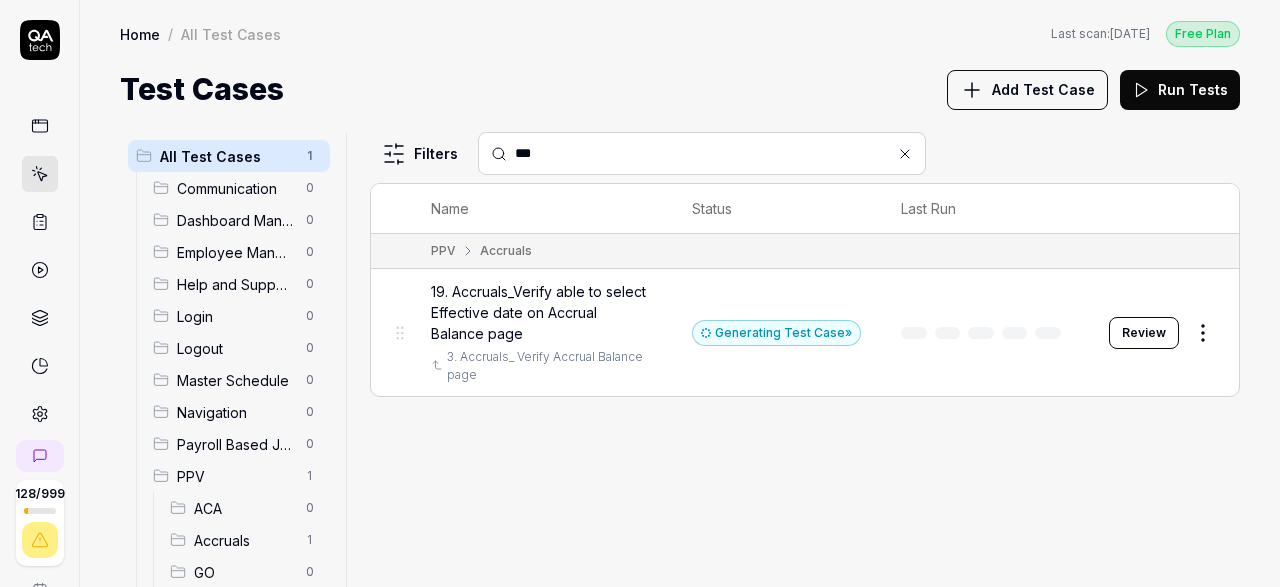 type on "***" 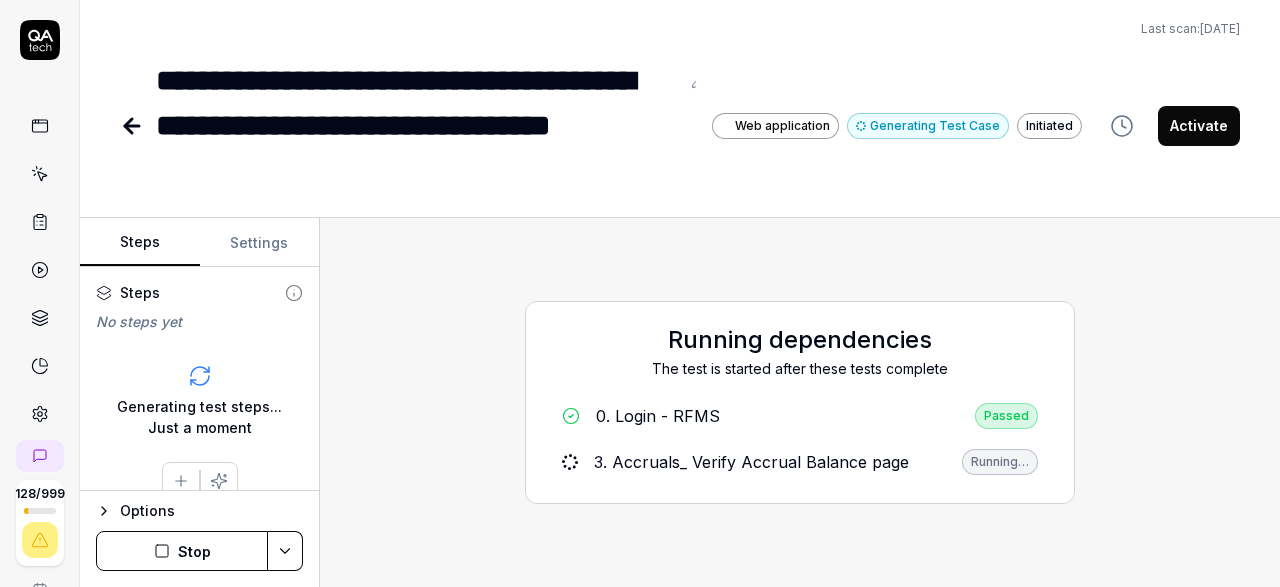 scroll, scrollTop: 241, scrollLeft: 0, axis: vertical 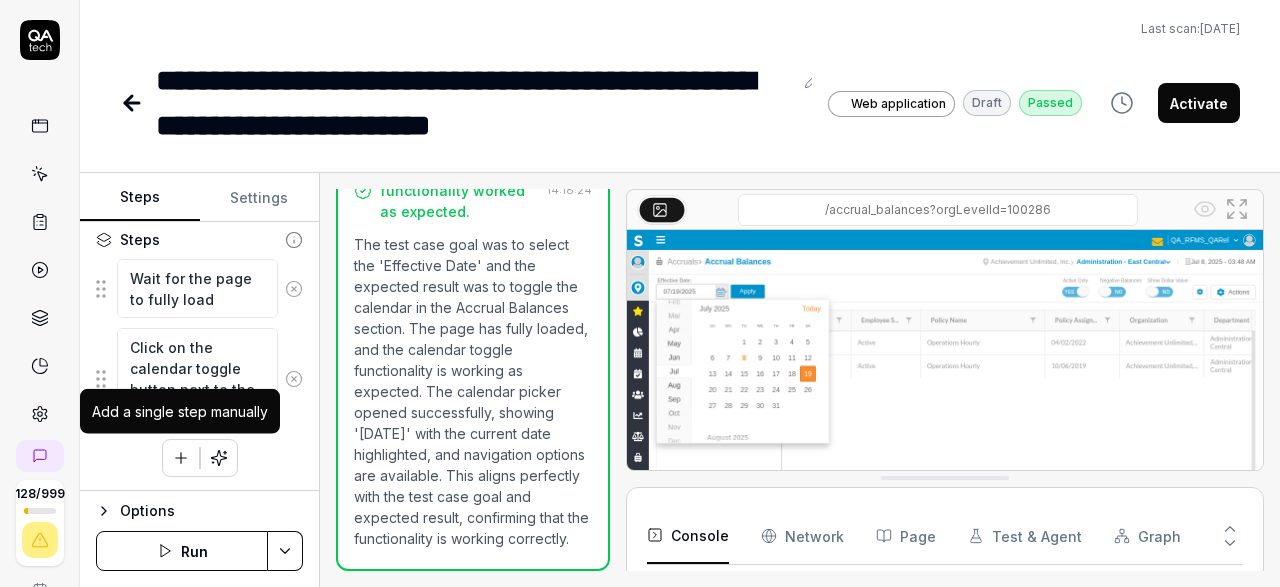 click 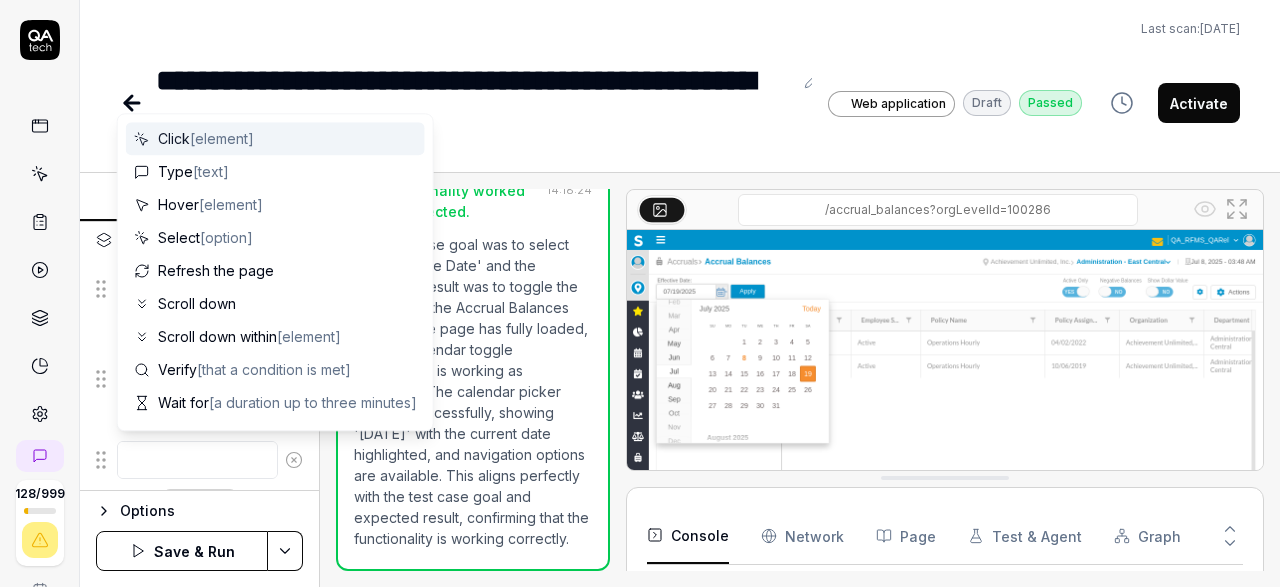 click at bounding box center (197, 460) 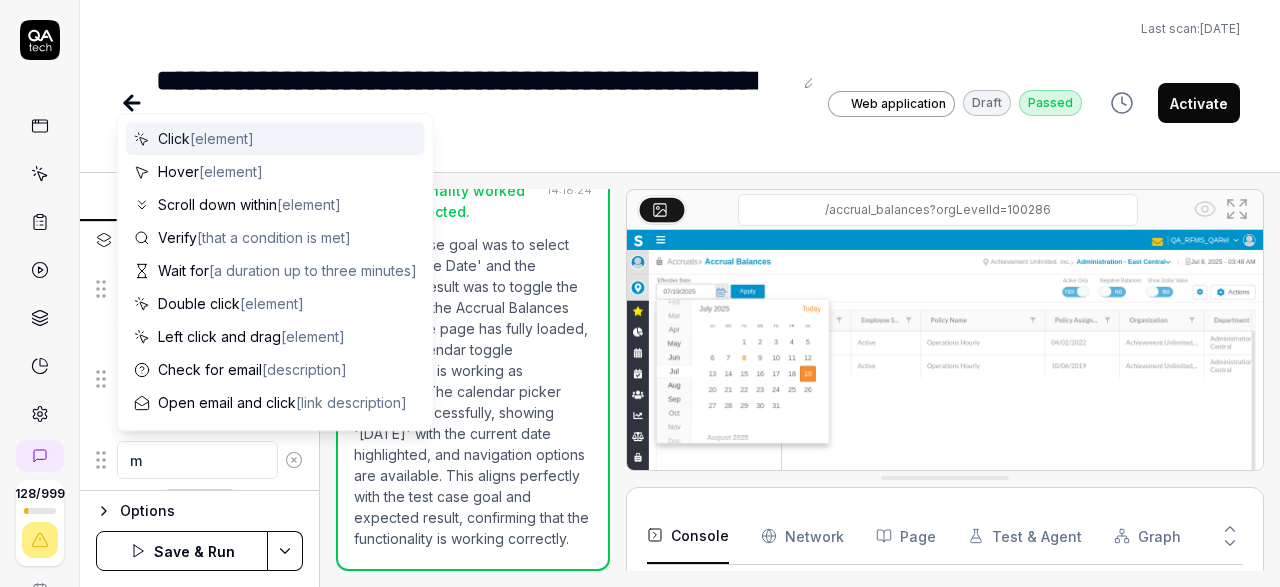 type 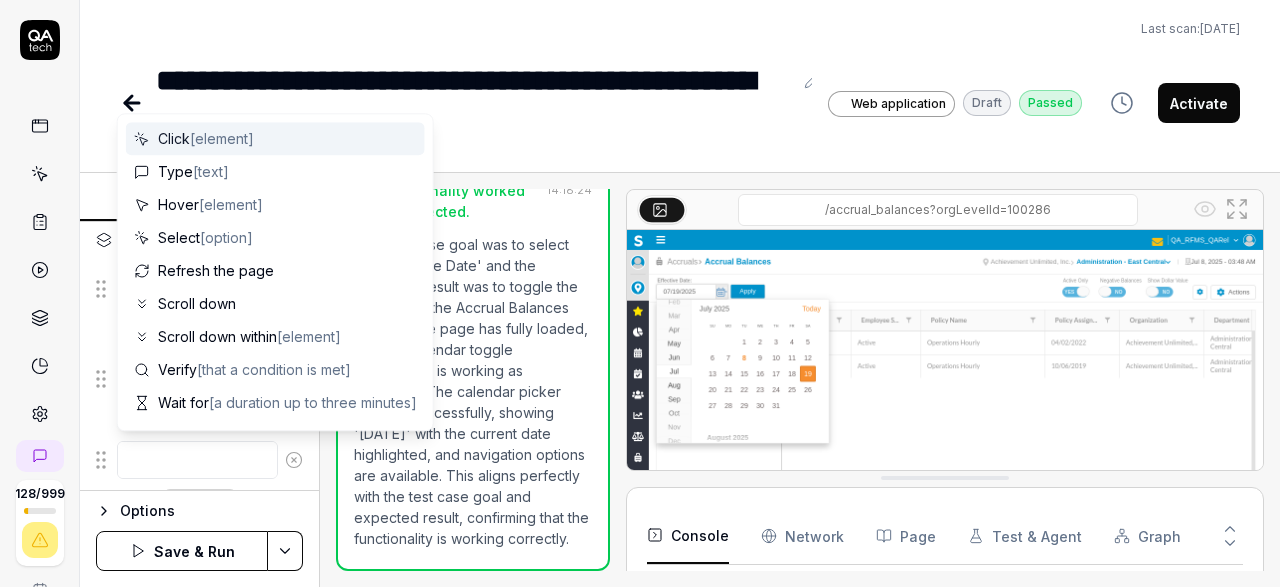 type on "*" 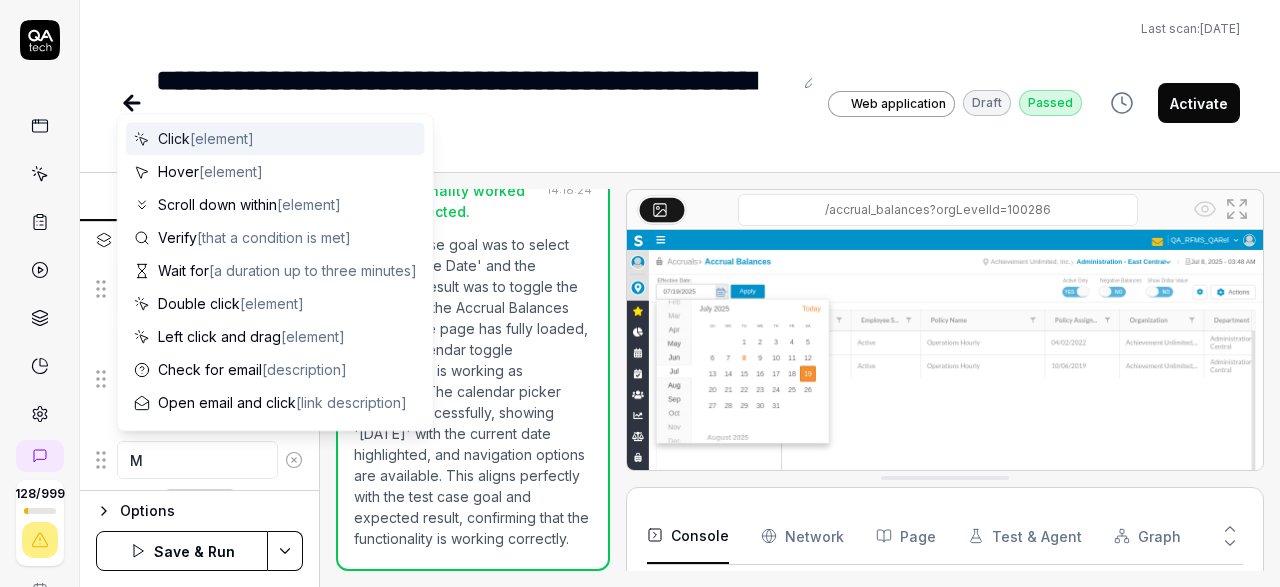 type on "*" 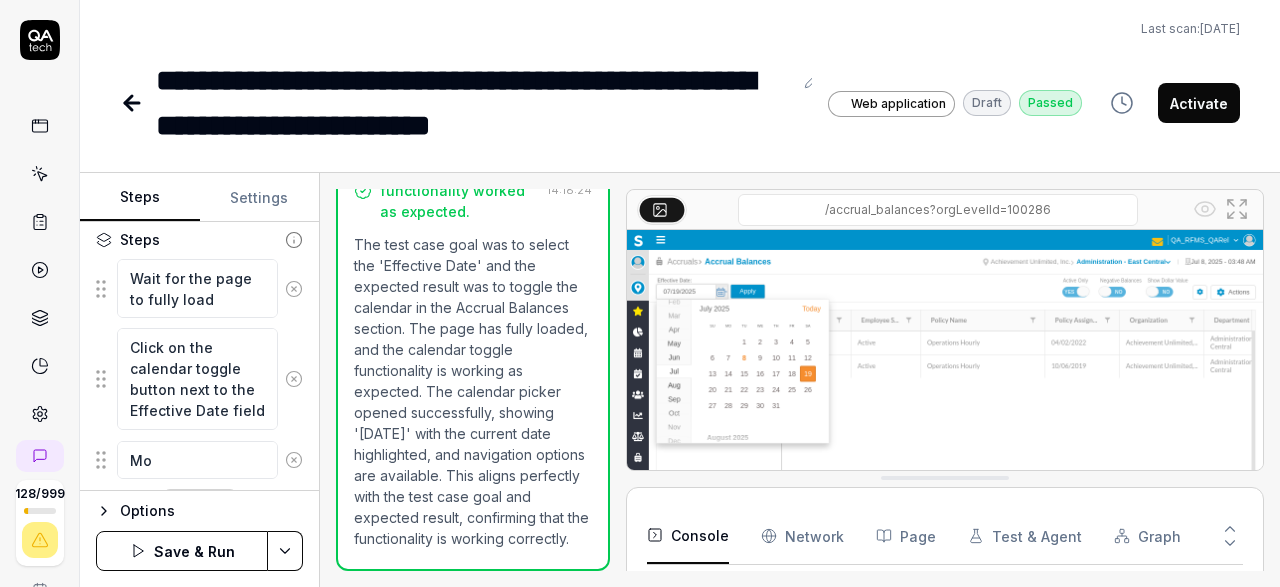 type on "*" 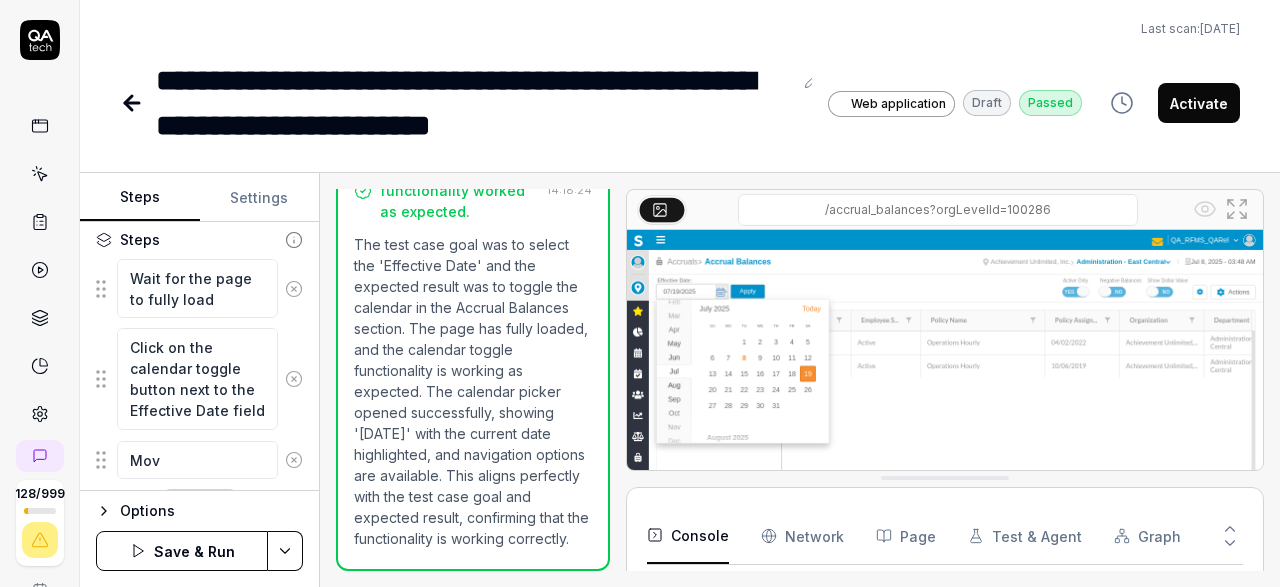 type on "*" 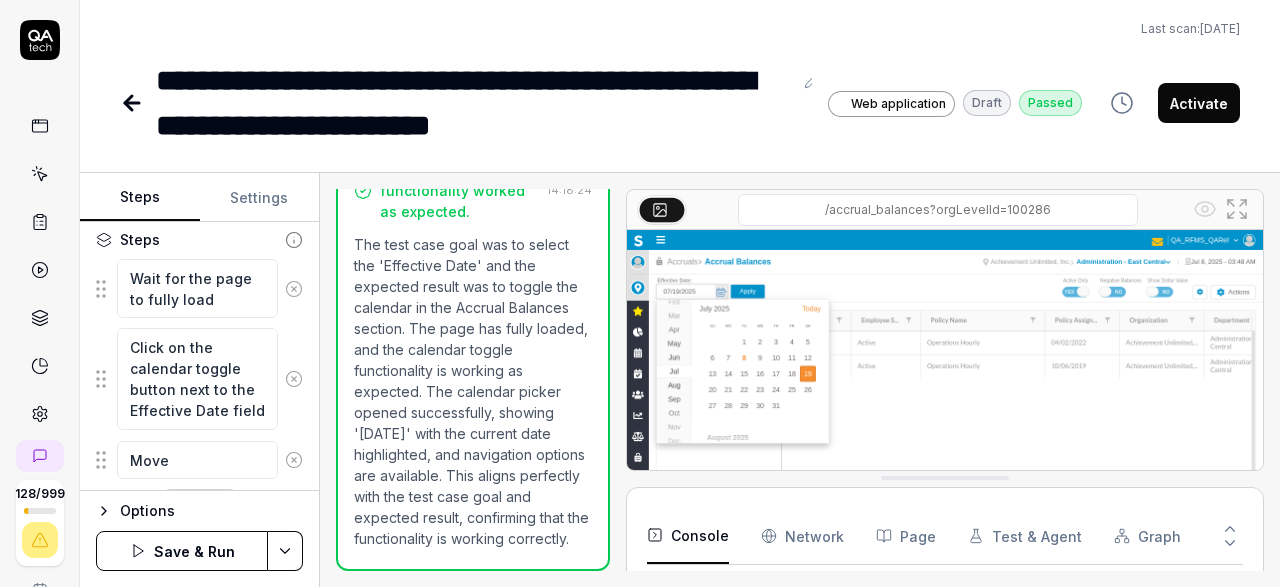 type on "*" 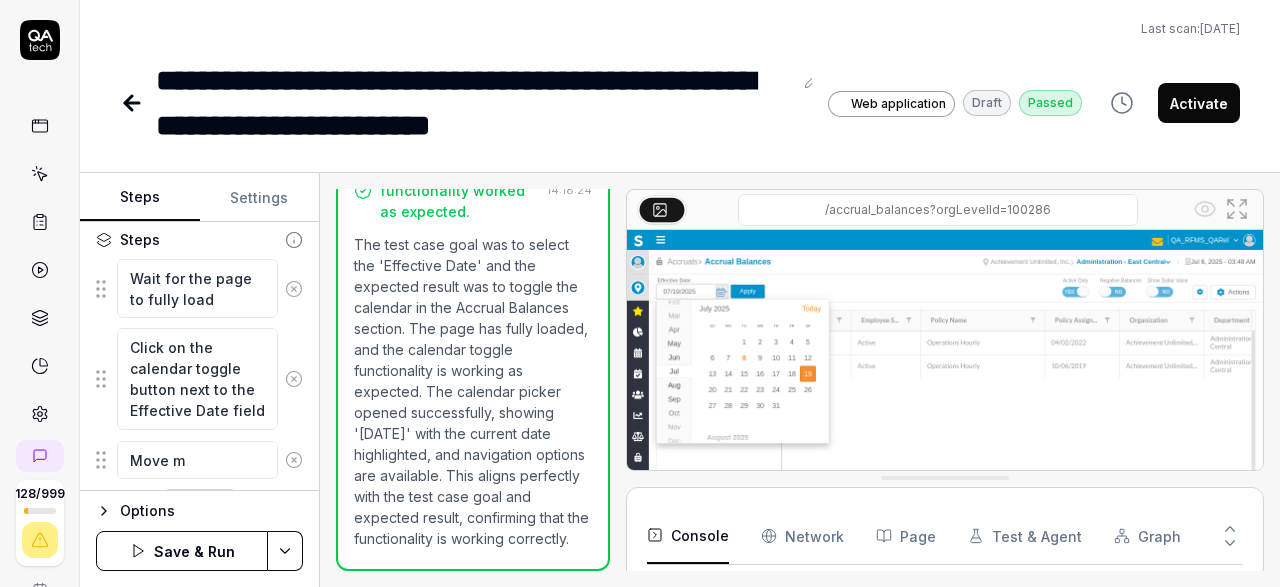 type on "*" 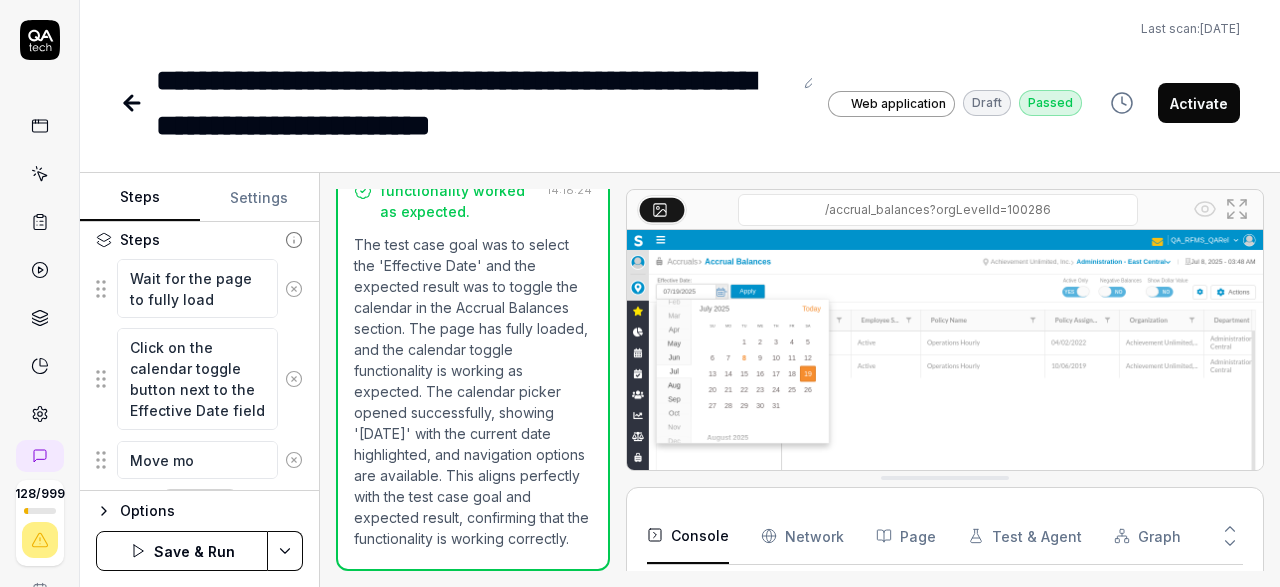 type on "*" 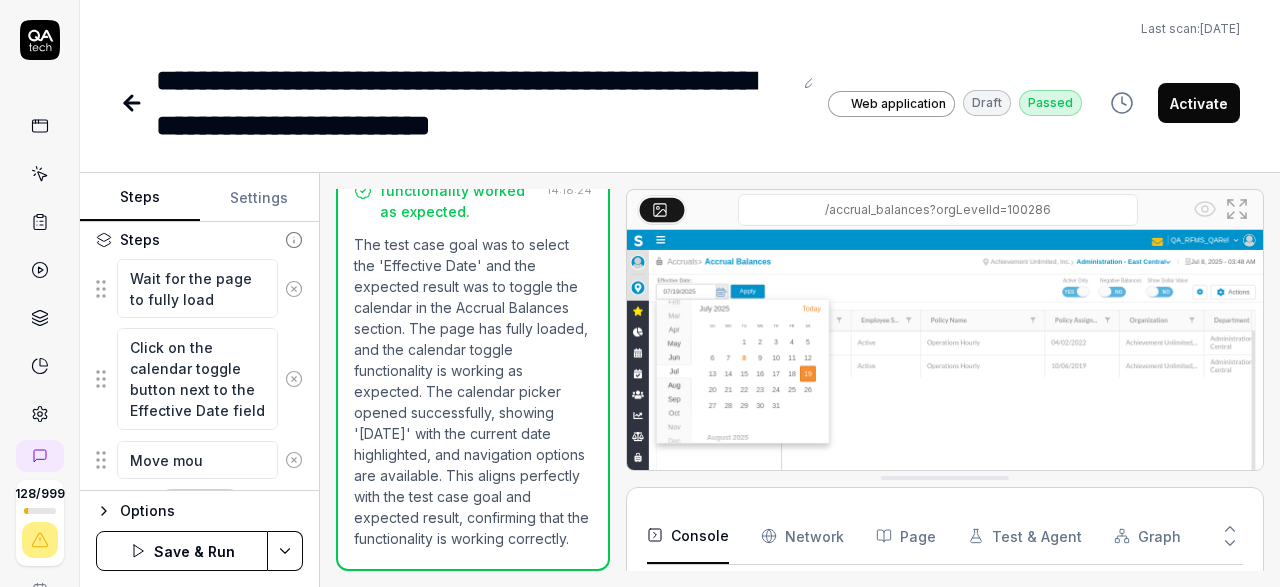 type on "*" 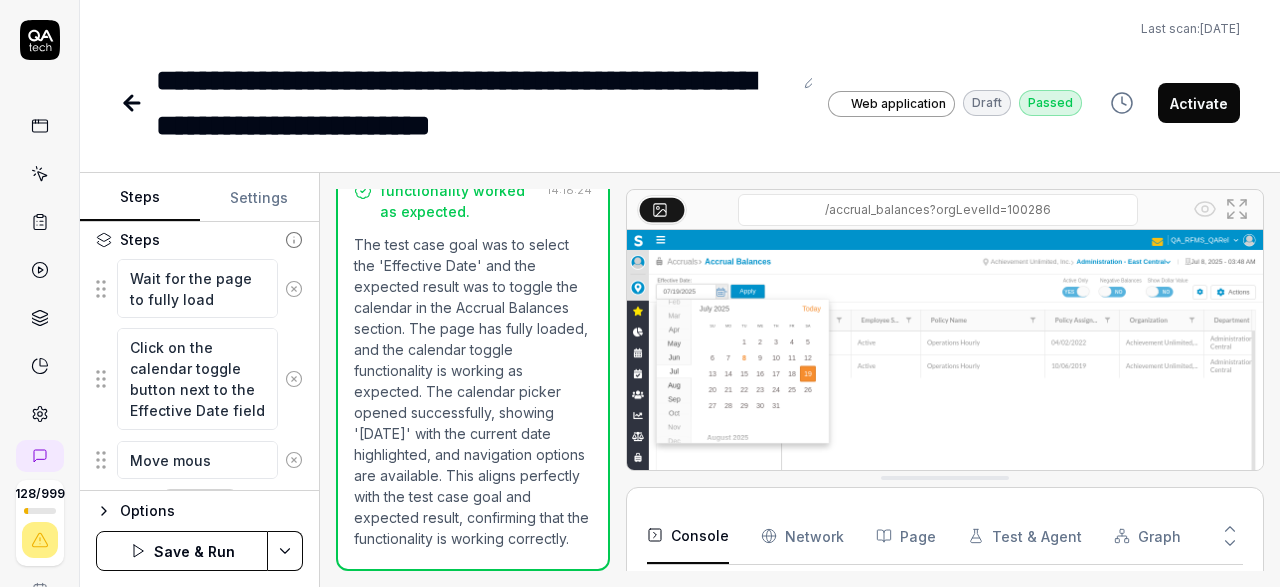 type on "*" 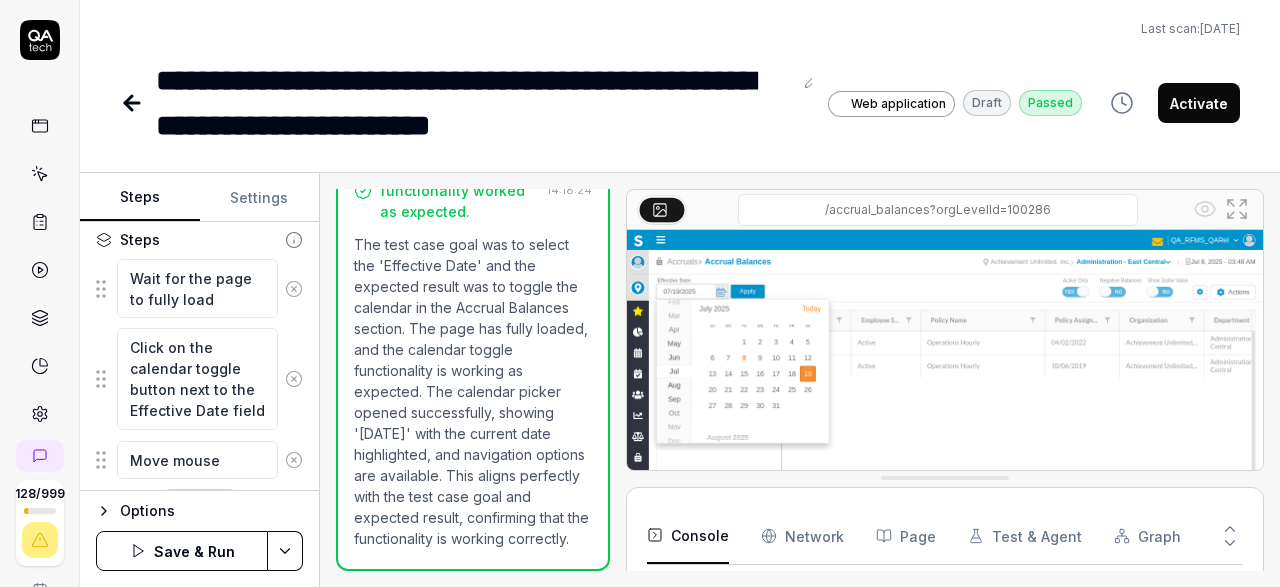 type on "*" 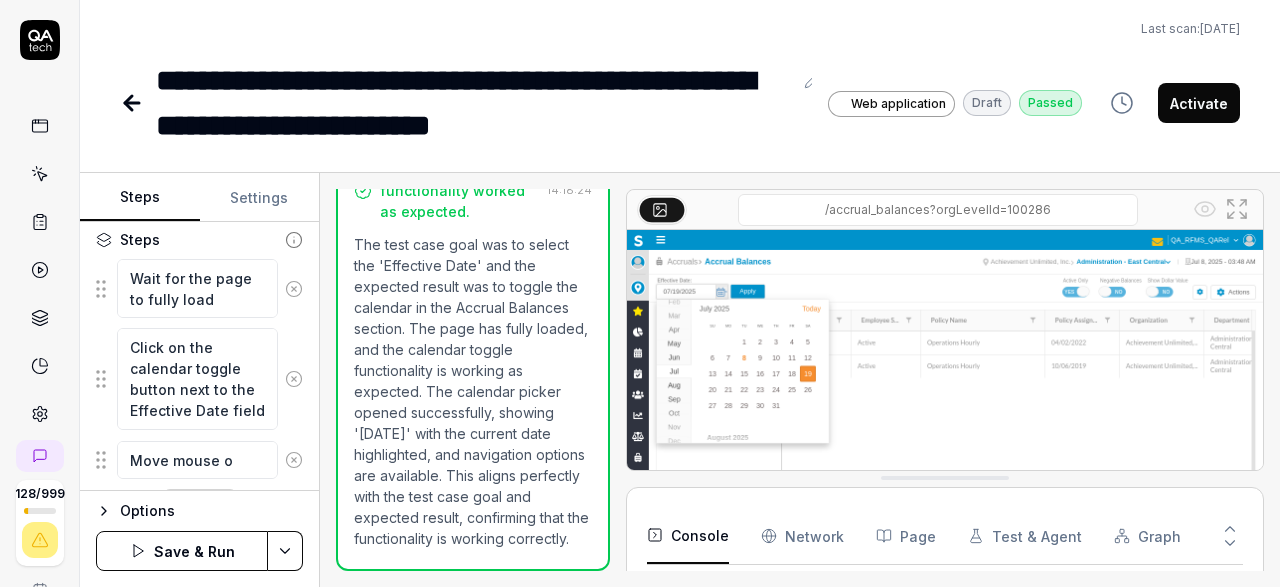 type on "*" 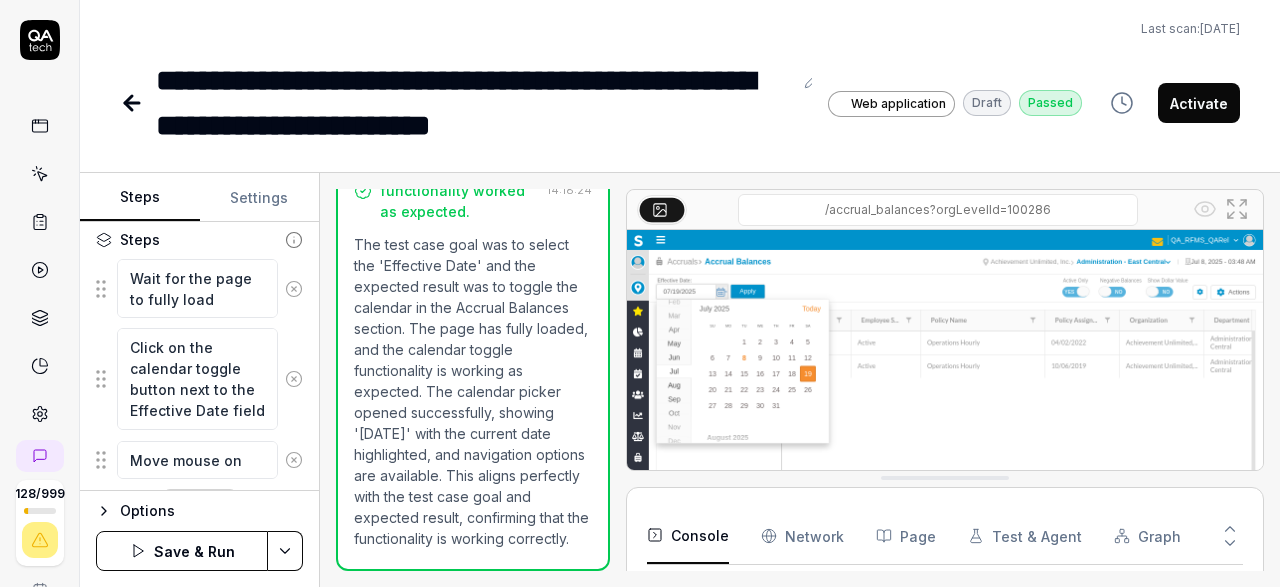 type on "*" 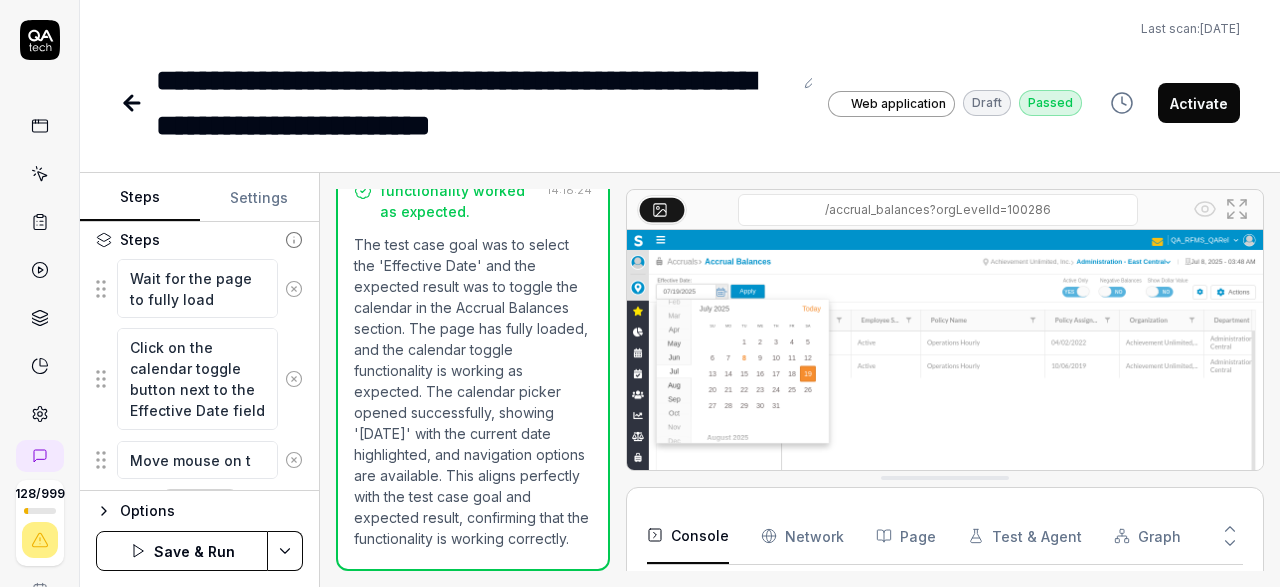 type on "*" 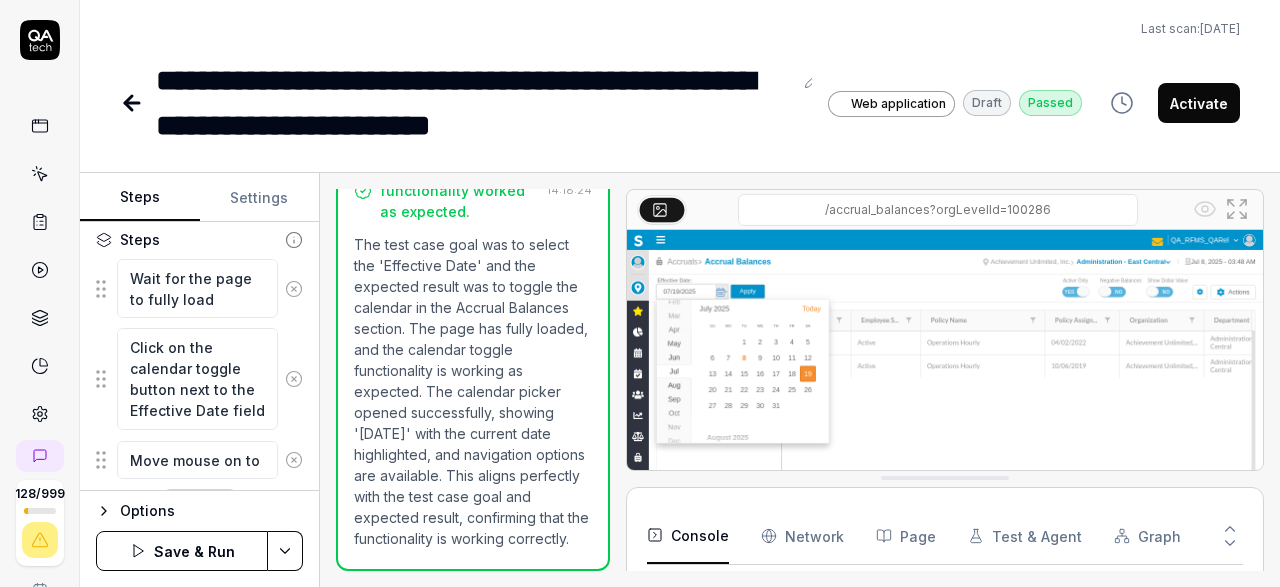 type on "*" 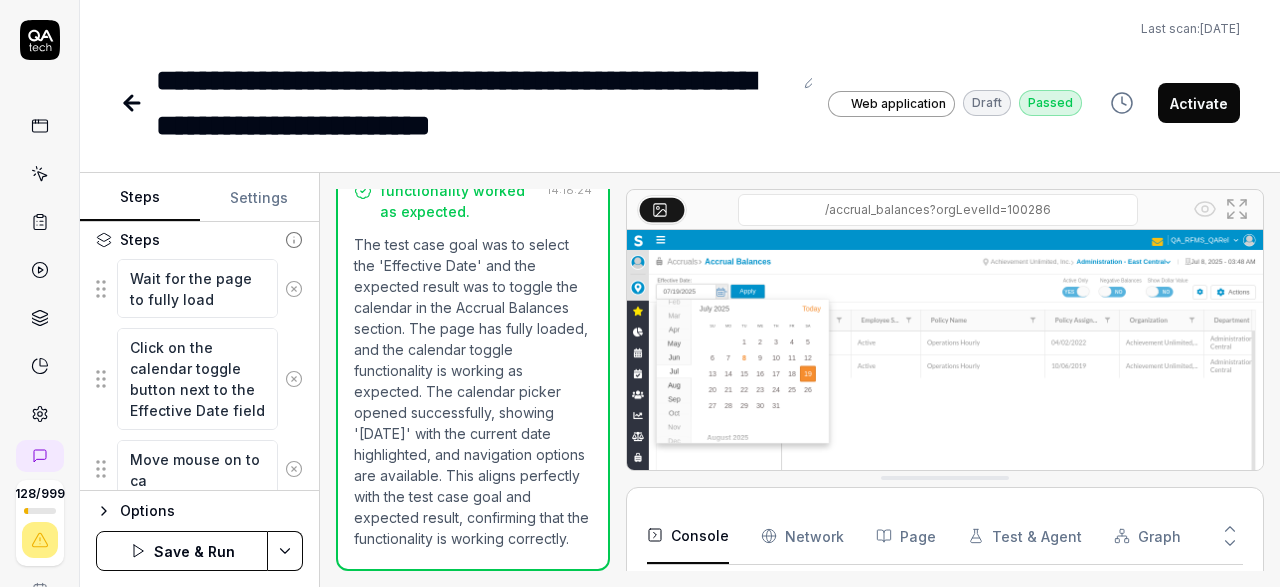 type on "*" 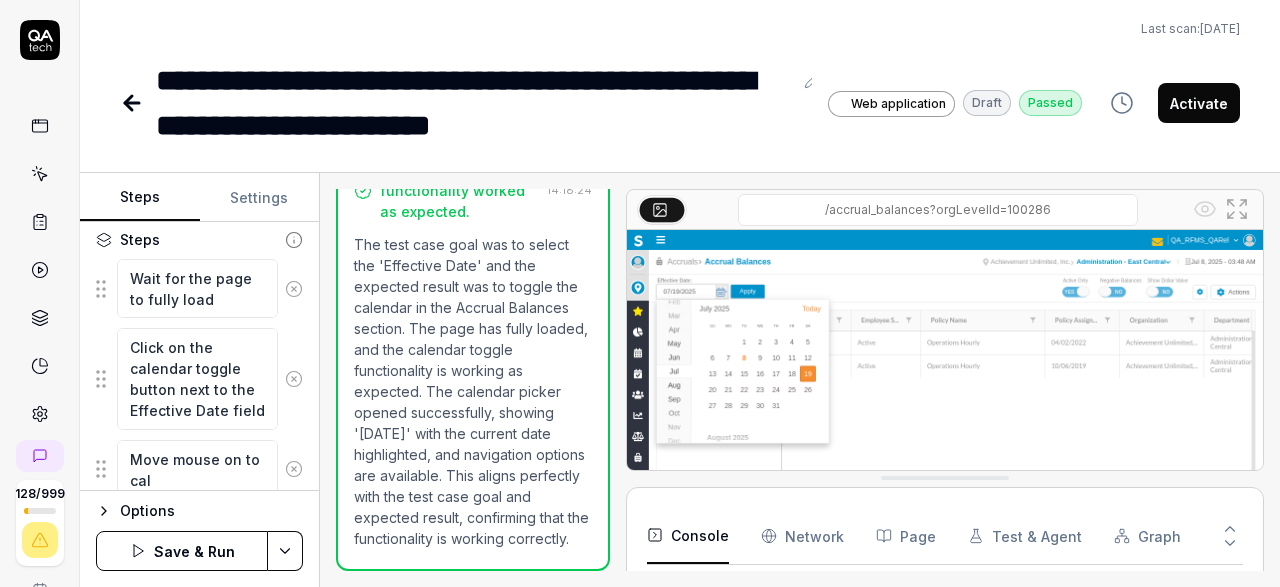 type 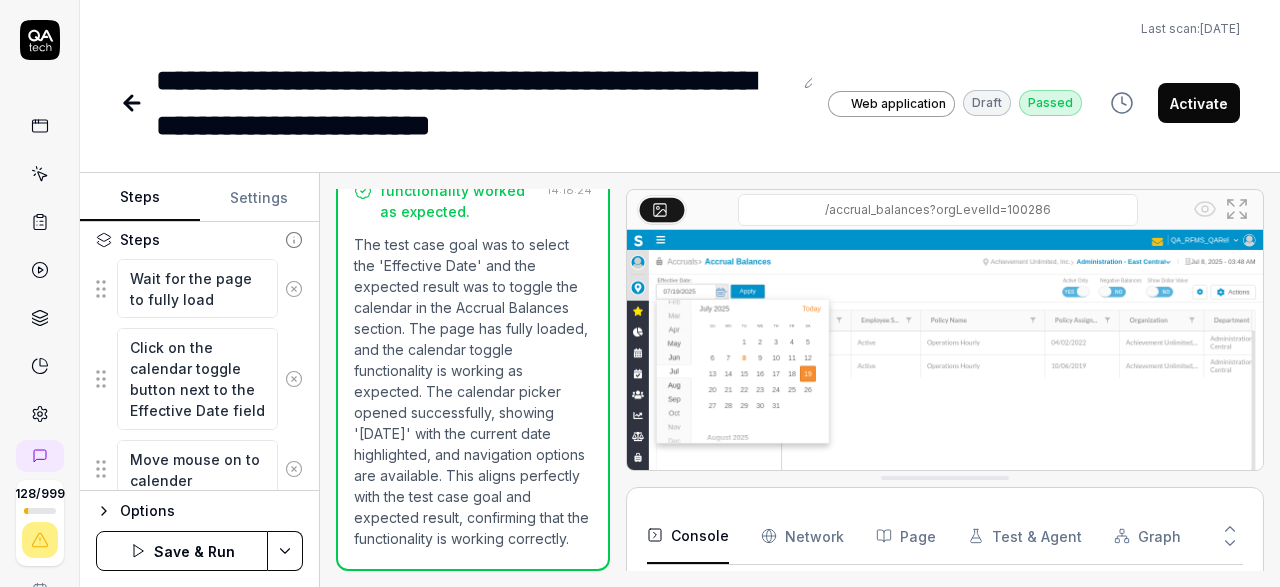 scroll, scrollTop: 293, scrollLeft: 0, axis: vertical 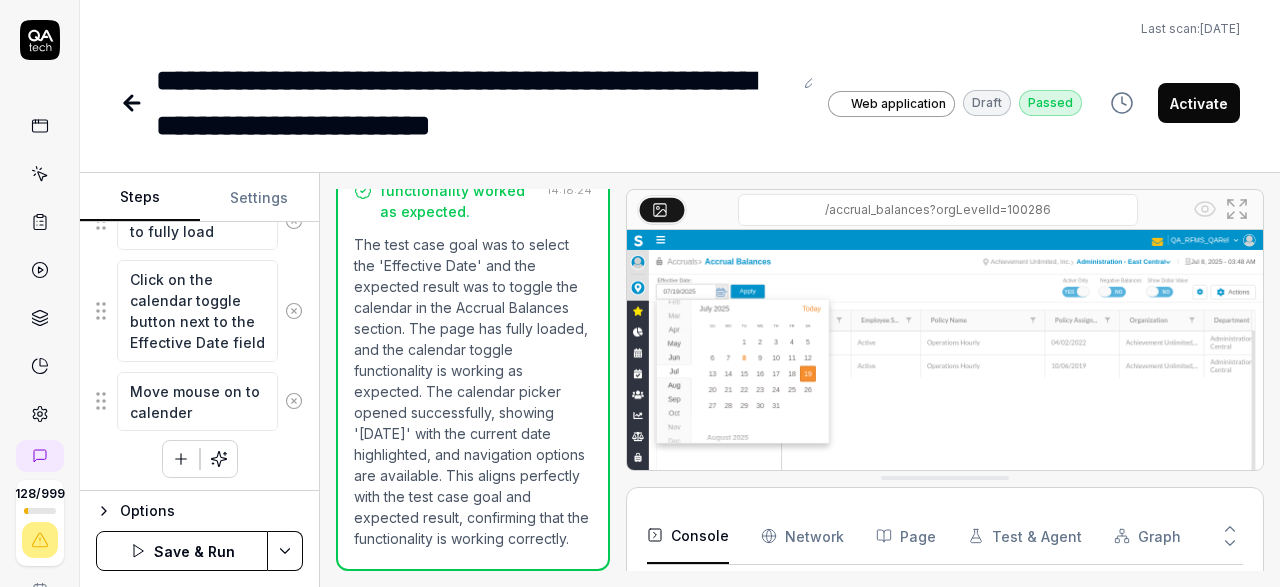 click 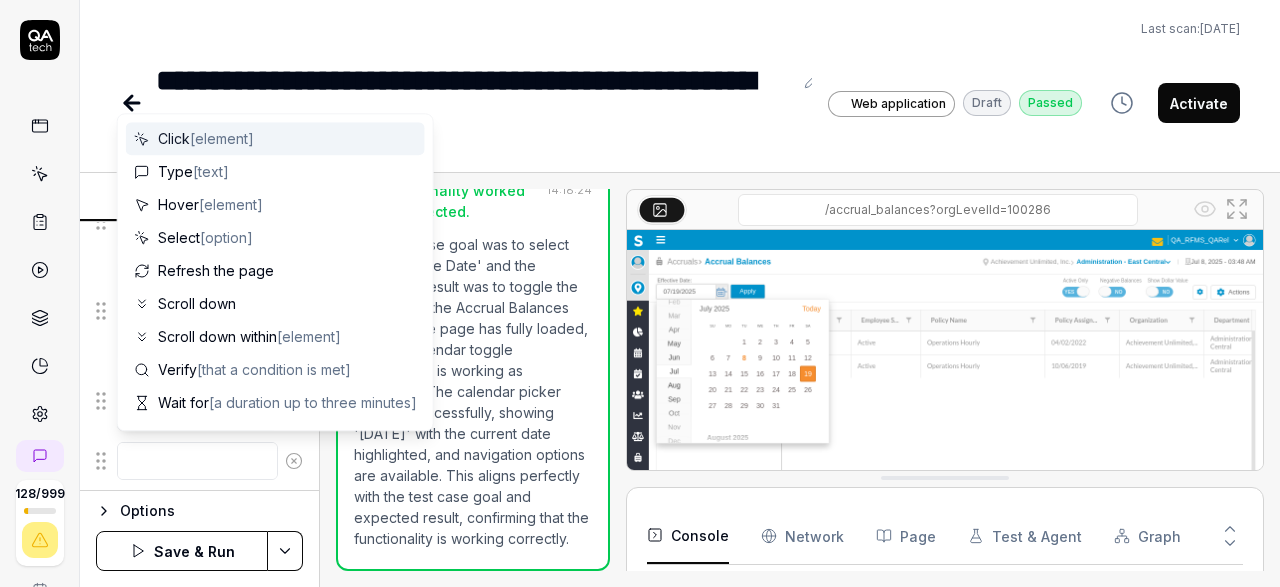 click at bounding box center (197, 461) 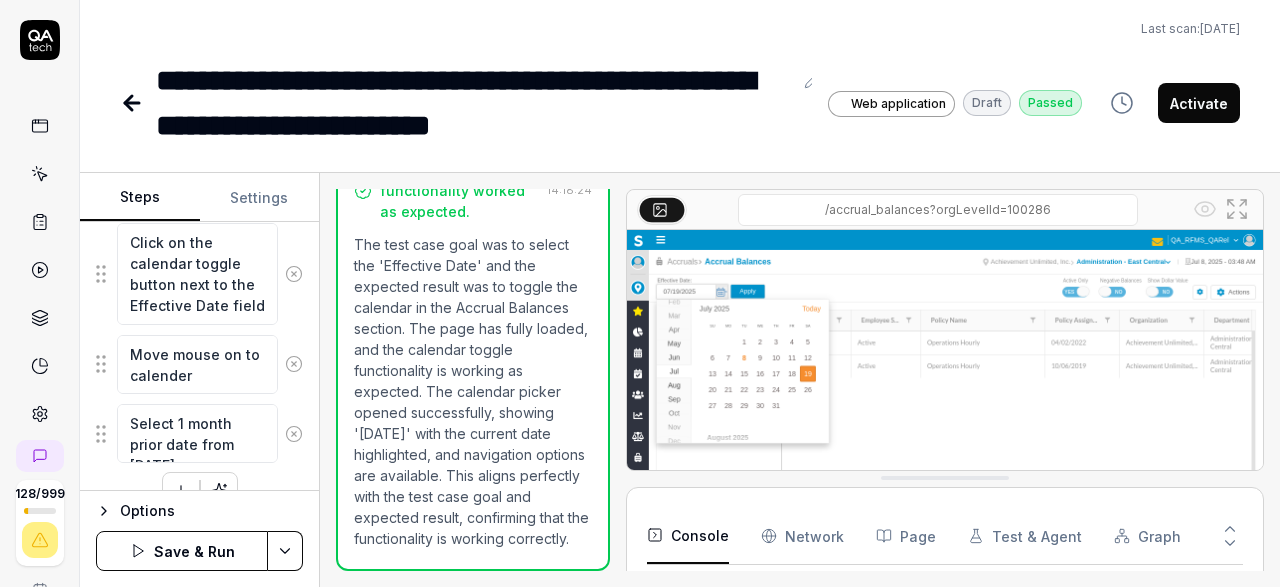 scroll, scrollTop: 362, scrollLeft: 0, axis: vertical 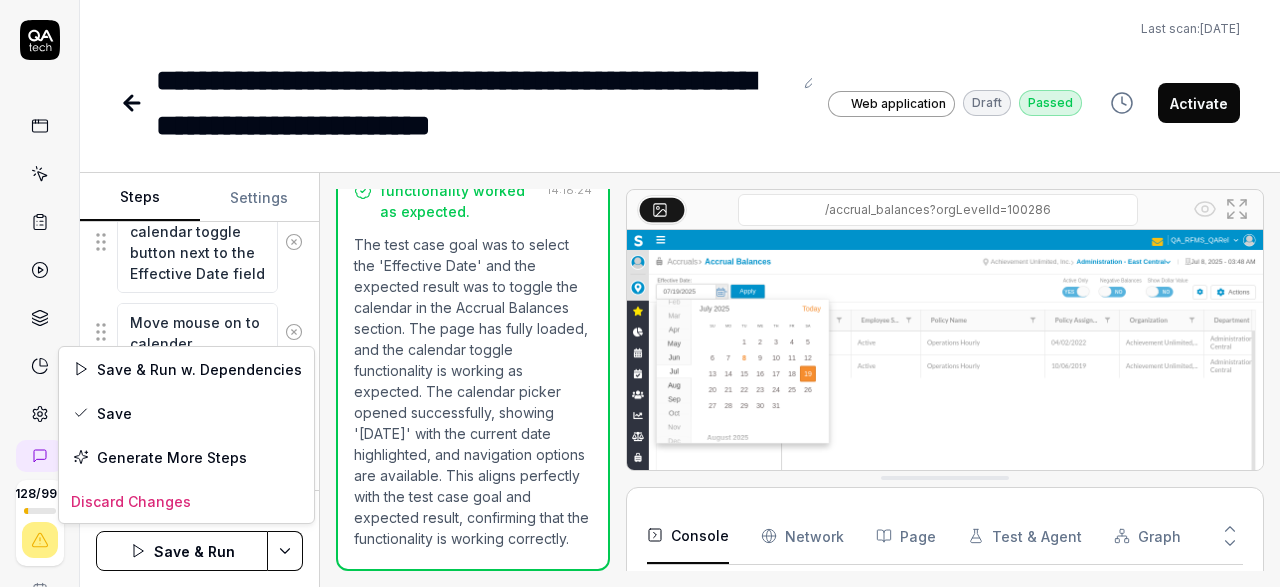 click on "**********" at bounding box center (640, 293) 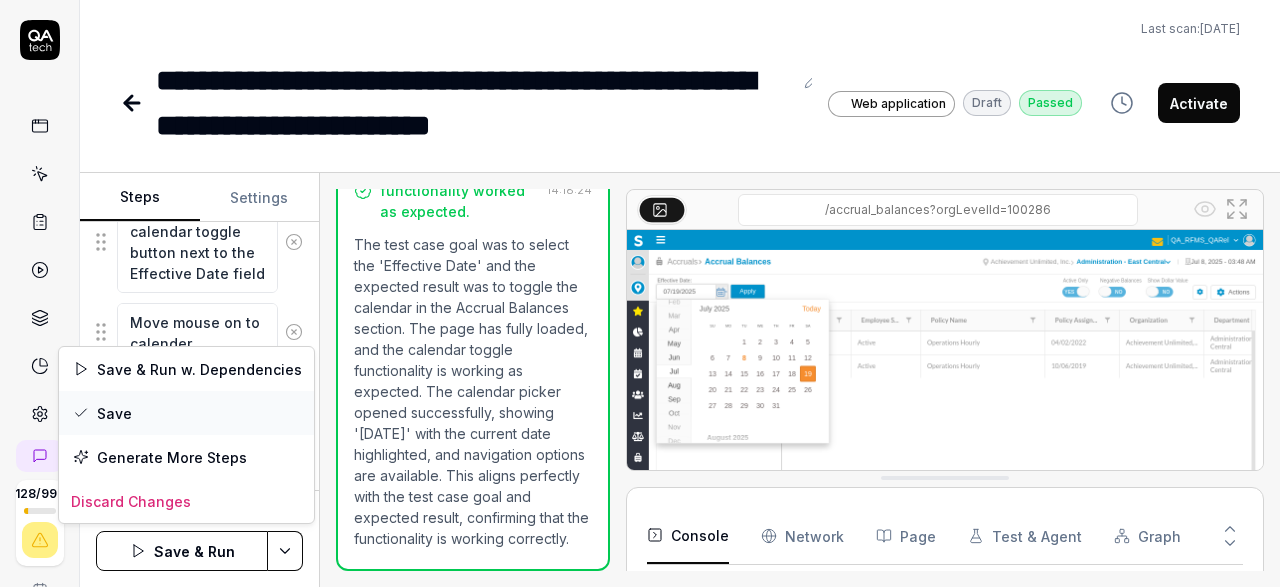 click on "Save" at bounding box center [186, 413] 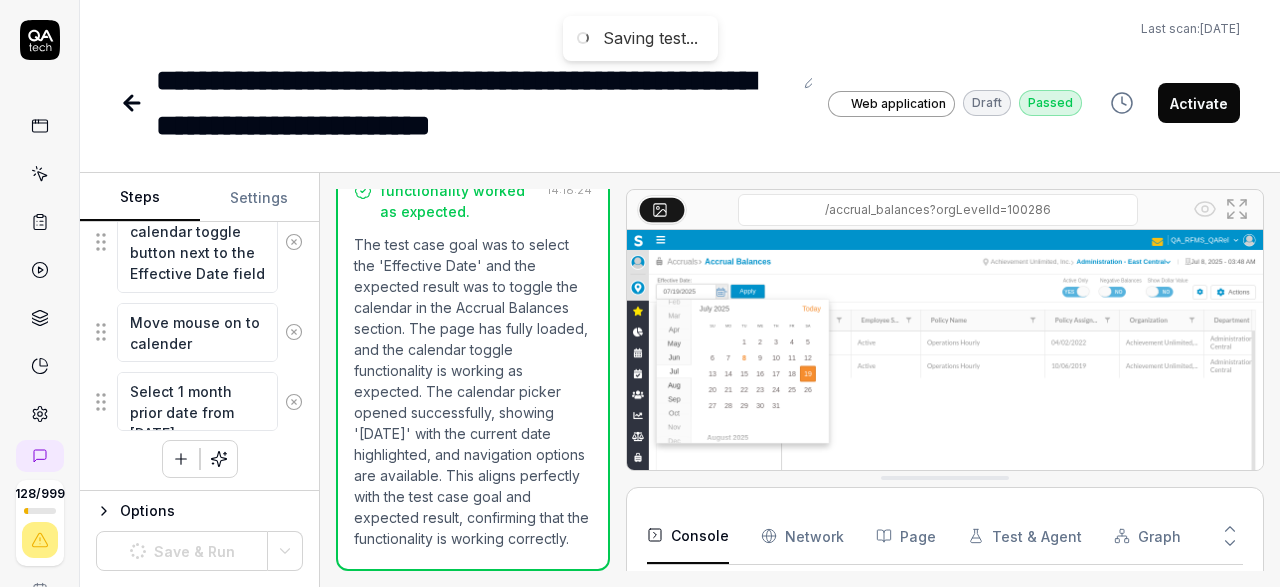 scroll, scrollTop: 362, scrollLeft: 0, axis: vertical 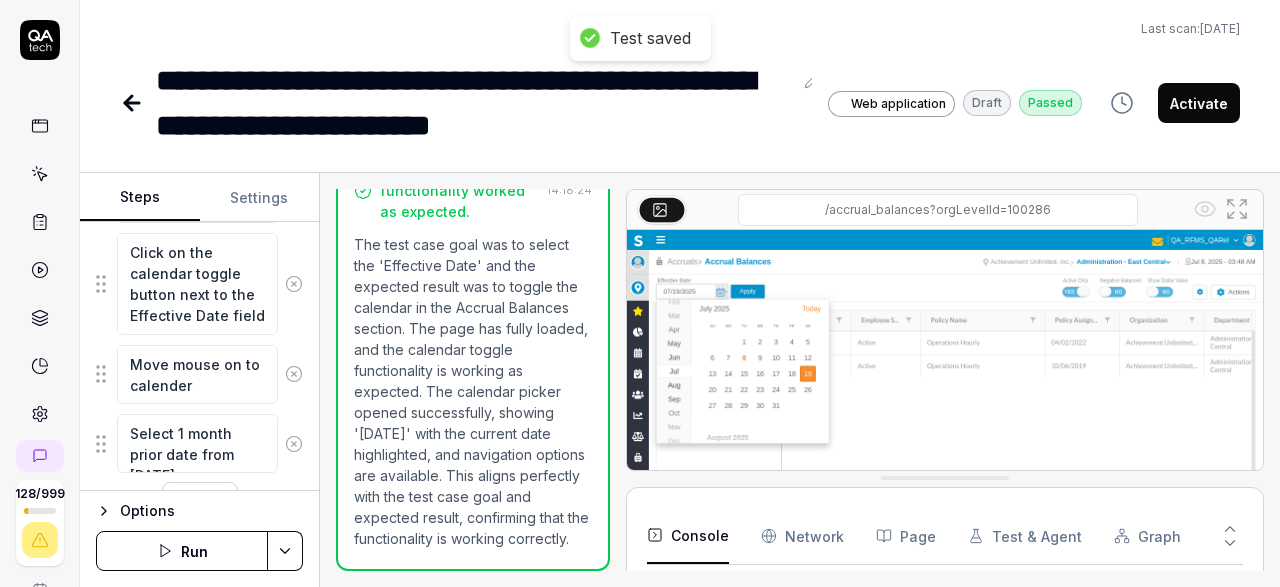 click on "Run" at bounding box center (182, 551) 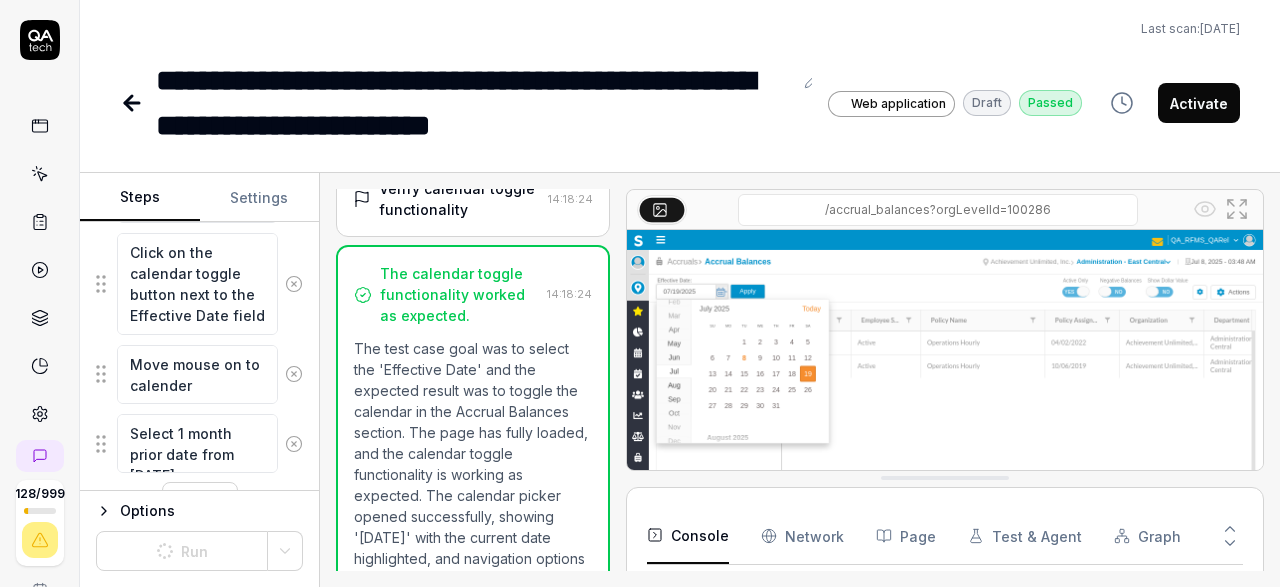 scroll, scrollTop: 470, scrollLeft: 0, axis: vertical 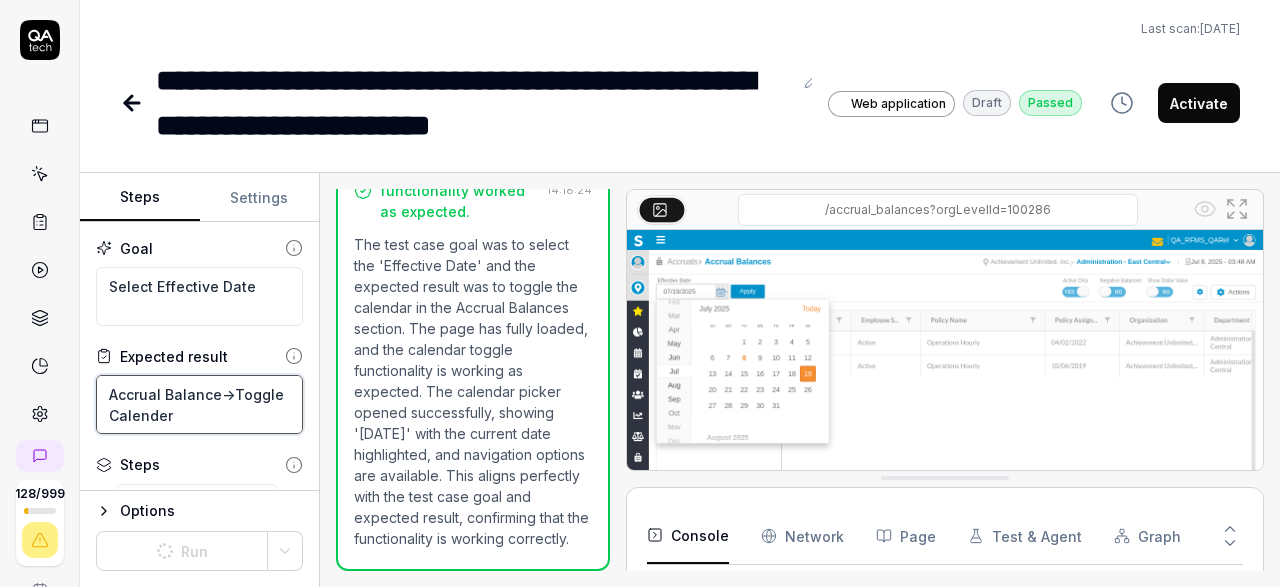 click on "Accrual Balance->Toggle Calender" at bounding box center (199, 404) 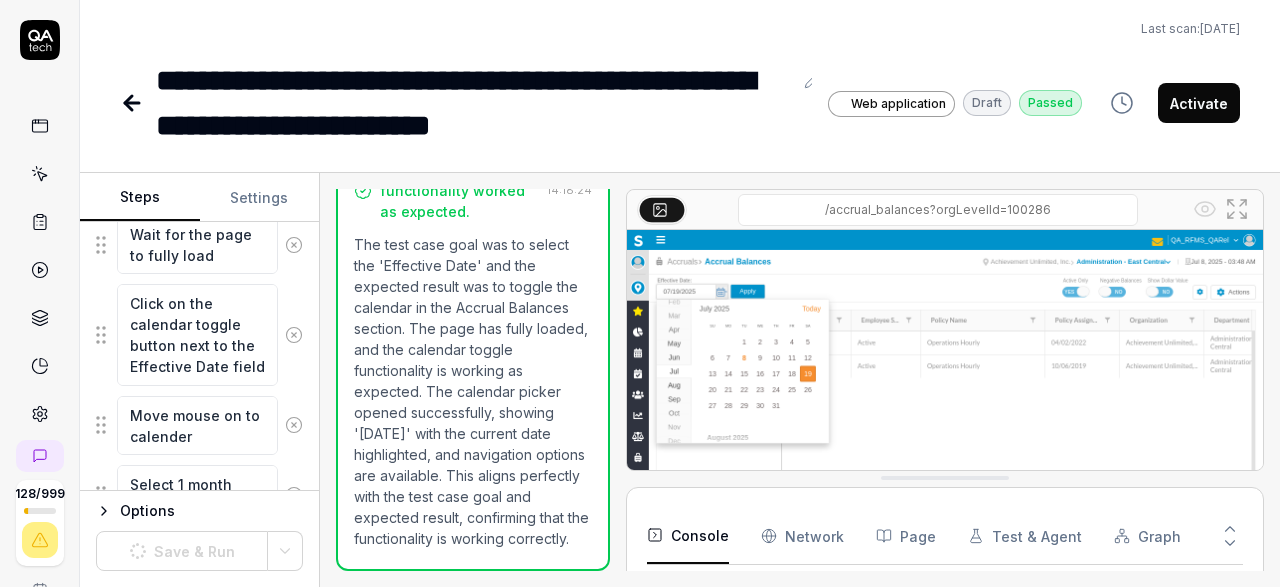 scroll, scrollTop: 383, scrollLeft: 0, axis: vertical 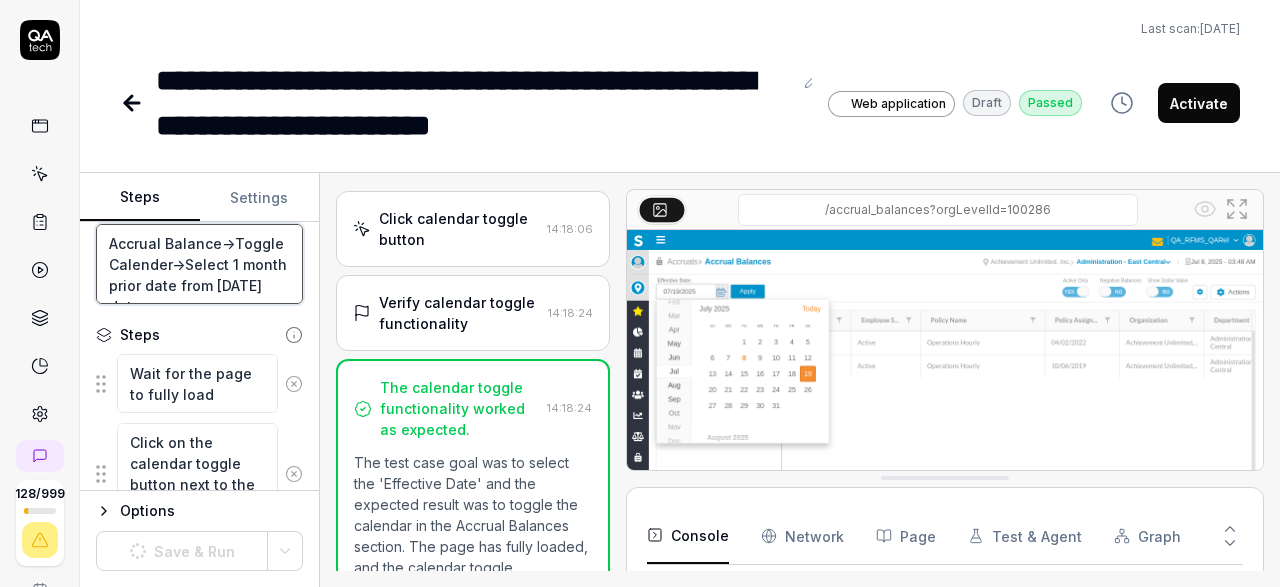 click on "Accrual Balance->Toggle Calender->Select 1 month prior date from [DATE] date" at bounding box center [199, 264] 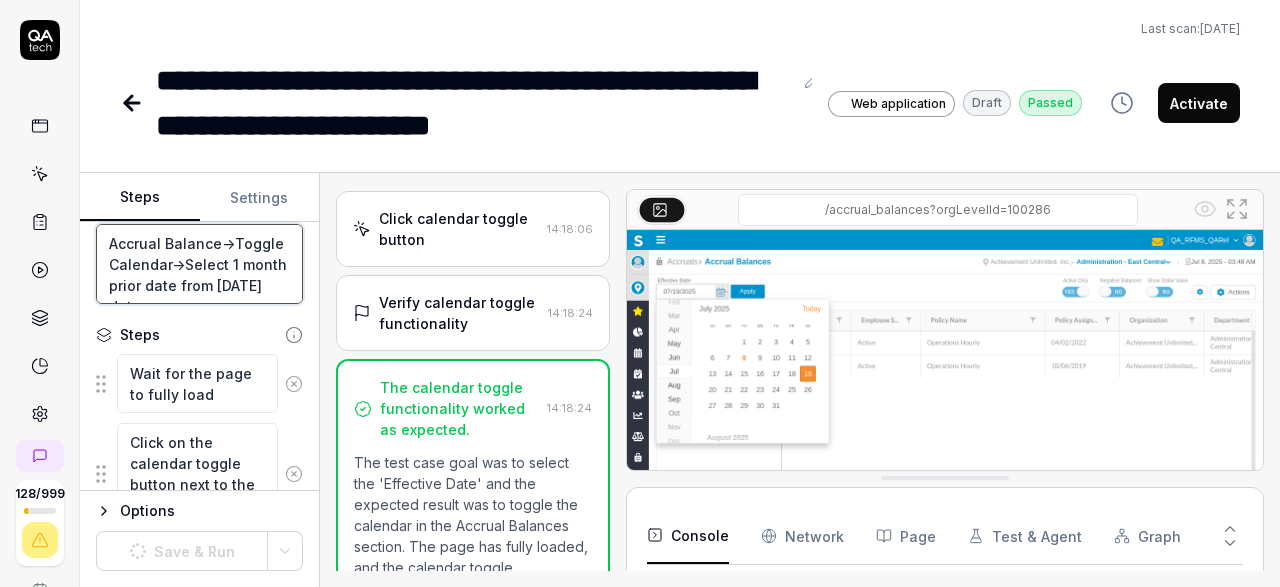 click on "Accrual Balance->Toggle Calendar->Select 1 month prior date from [DATE] date" at bounding box center [199, 264] 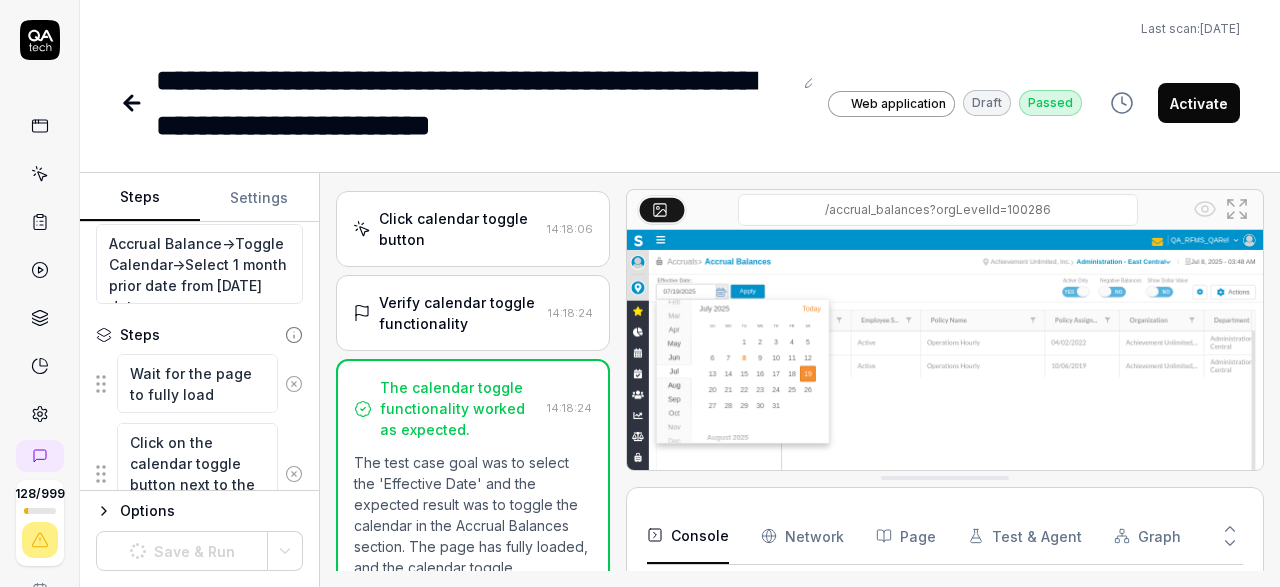 click 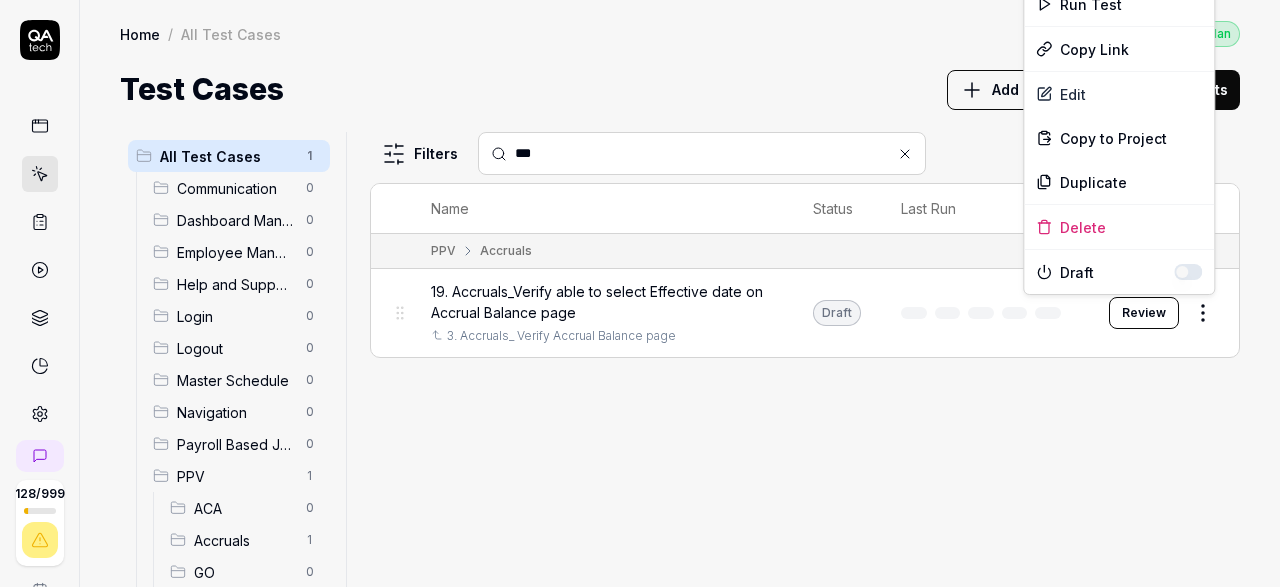 click on "128  /  999 s S Home / All Test Cases Free Plan Home / All Test Cases Last scan:  [DATE] Free Plan Test Cases Add Test Case Run Tests All Test Cases 1 Communication 0 Dashboard Management 0 Employee Management 0 Help and Support 0 Login 0 Logout 0 Master Schedule 0 Navigation 0 Payroll Based Journal 0 PPV 1 ACA 0 Accruals 1 GO 0 HR 0 LM 0 MC 0 PBJ 0 SO 0 Spotlight 0 TA 0 Reporting 0 Schedule Optimizer 0 Screen Loads 0 TestPPV 0 Time & Attendance 0 User Profile 0 Filters *** Name Status Last Run PPV Accruals 19. Accruals_Verify able to select Effective date on Accrual Balance page 3. Accruals_ Verify Accrual Balance page Draft Review
To pick up a draggable item, press the space bar.
While dragging, use the arrow keys to move the item.
Press space again to drop the item in its new position, or press escape to cancel.
* Options Run Test Copy Link Edit Copy to Project Duplicate Delete Draft" at bounding box center (640, 293) 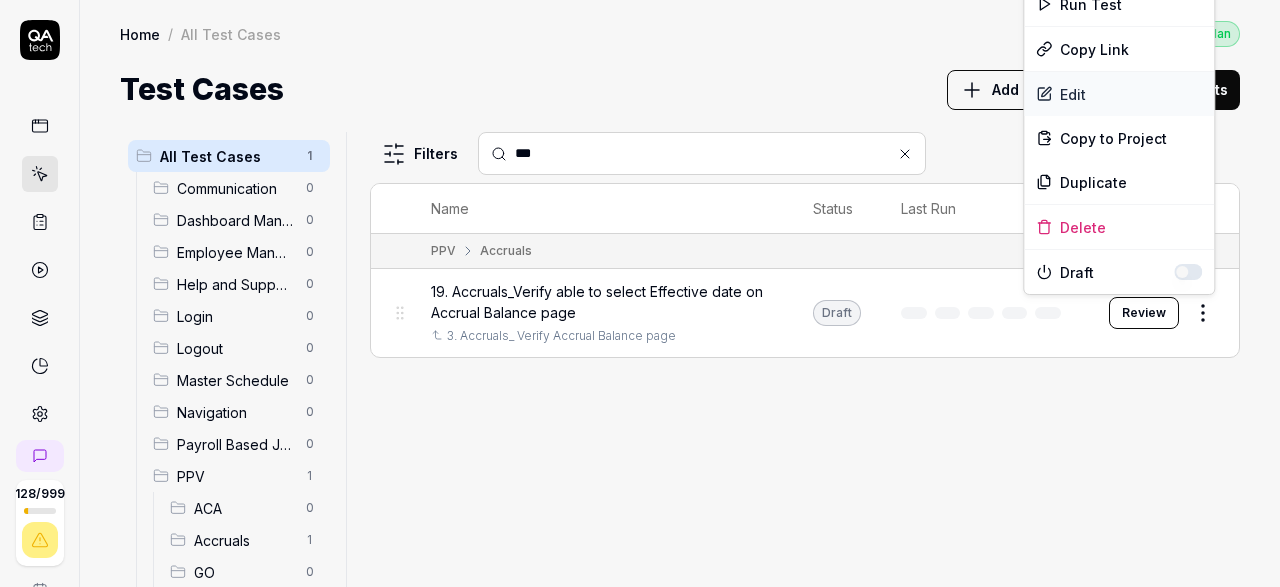 click on "Edit" at bounding box center [1119, 94] 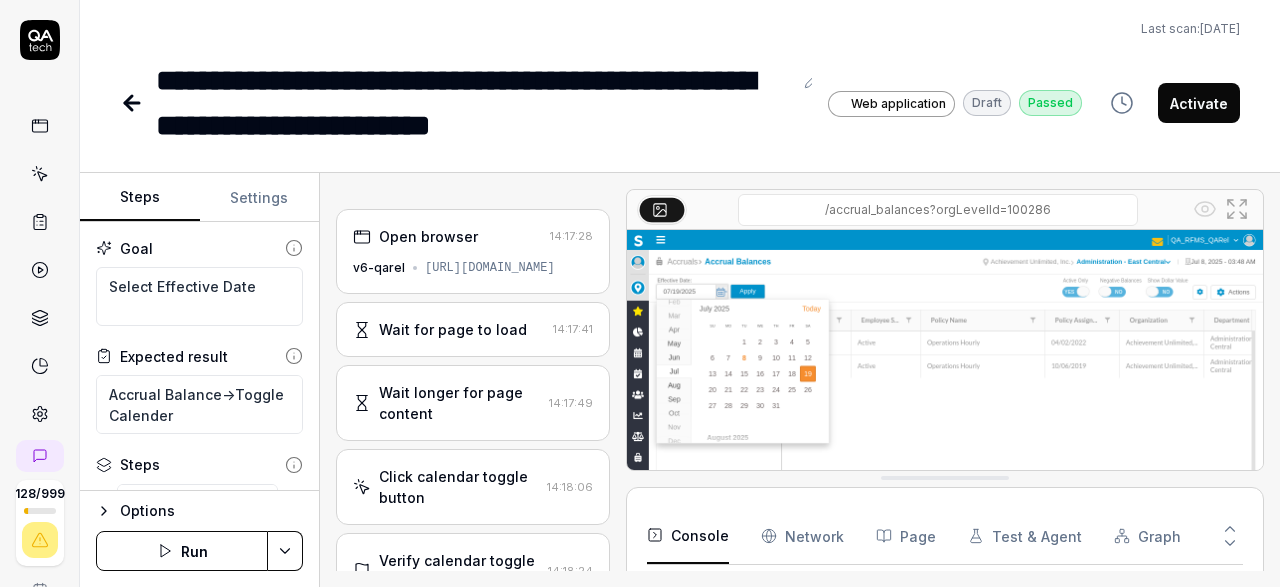scroll, scrollTop: 89, scrollLeft: 0, axis: vertical 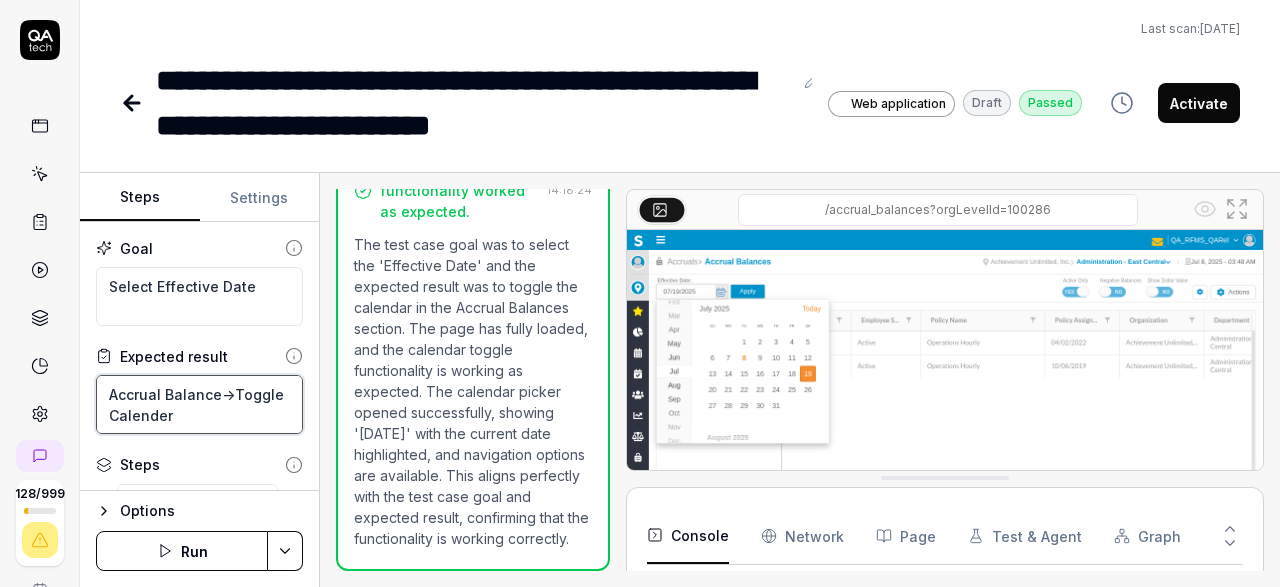 click on "Accrual Balance->Toggle Calender" at bounding box center (199, 404) 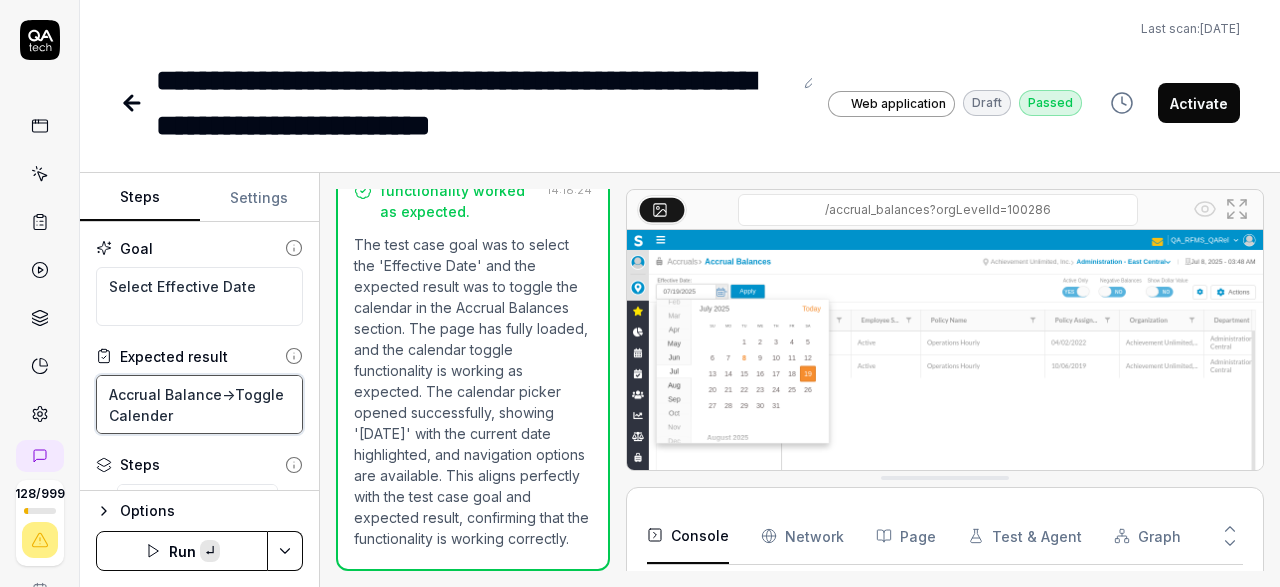 paste on "ar->Select 1 month prior date from [DATE] date" 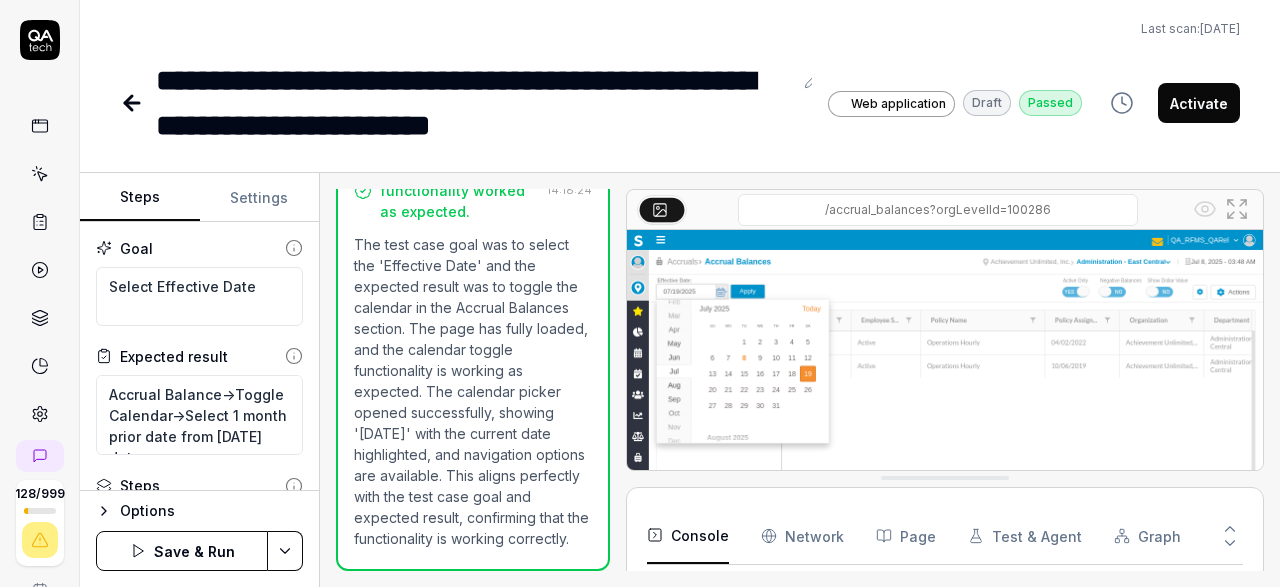 click on "**********" at bounding box center (640, 293) 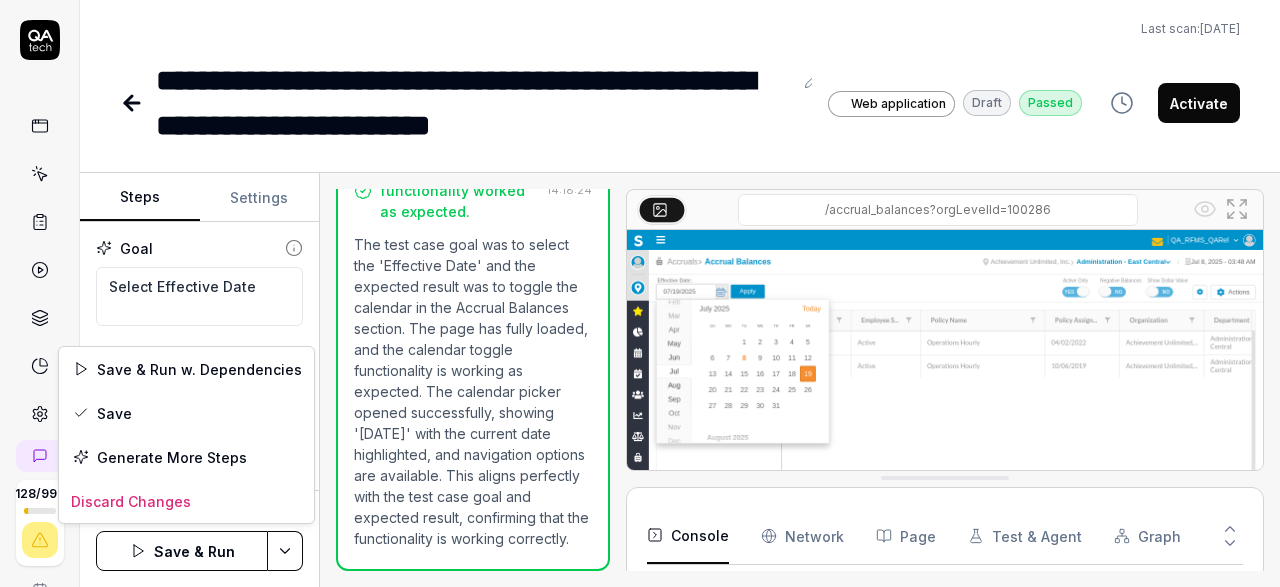 scroll, scrollTop: 470, scrollLeft: 0, axis: vertical 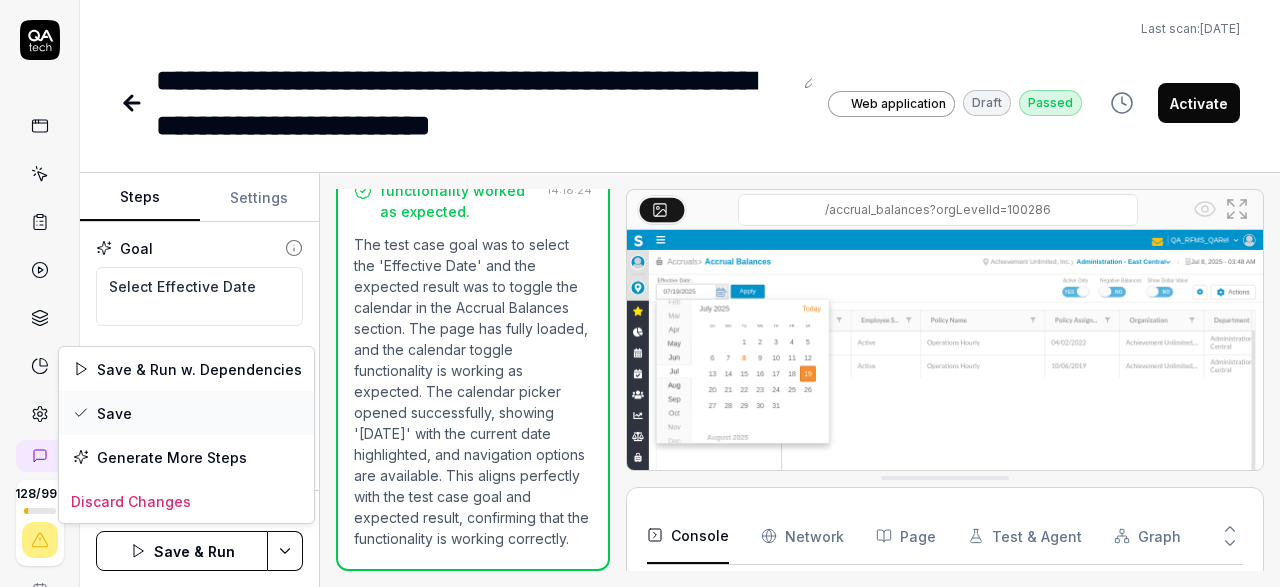 click on "Save" at bounding box center [186, 413] 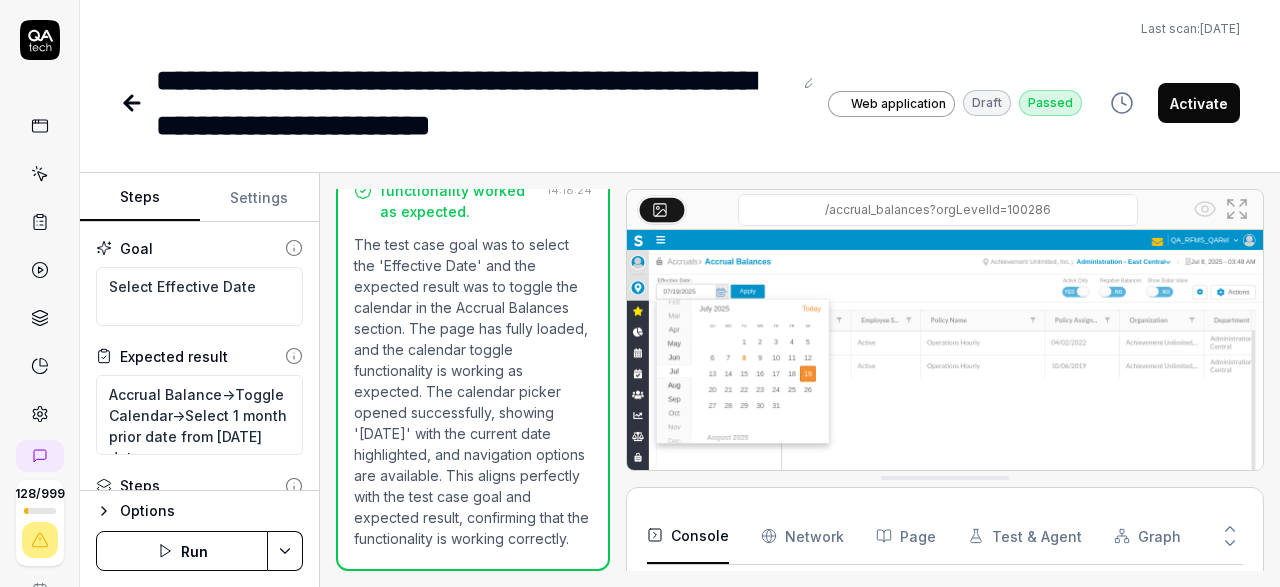 click on "Settings" at bounding box center (260, 198) 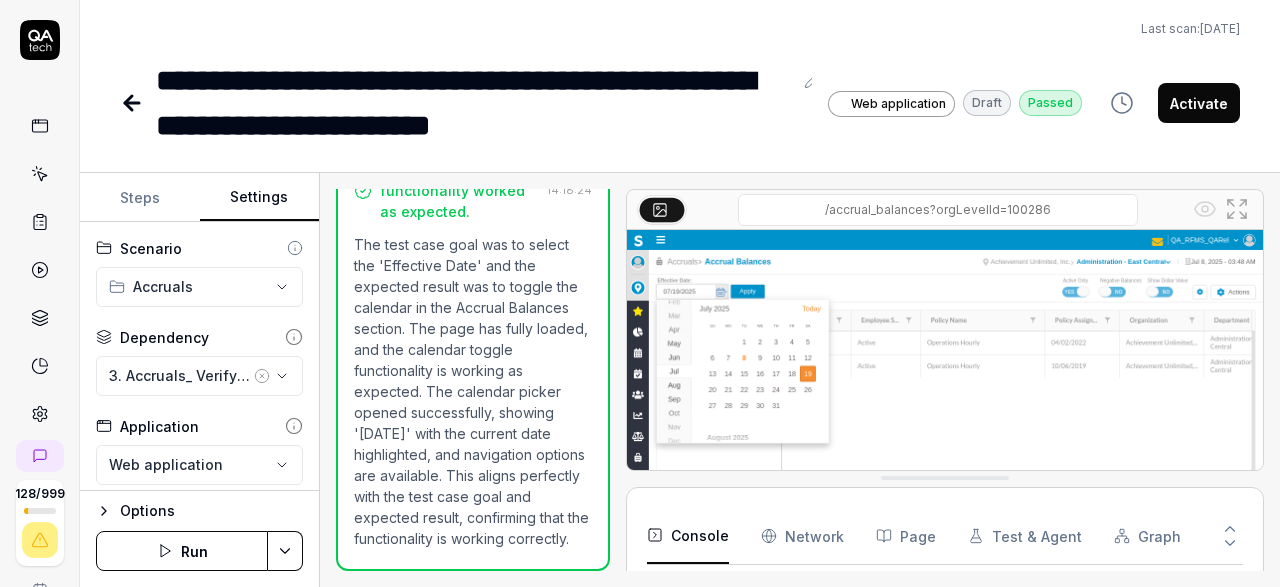 click on "**********" at bounding box center (640, 293) 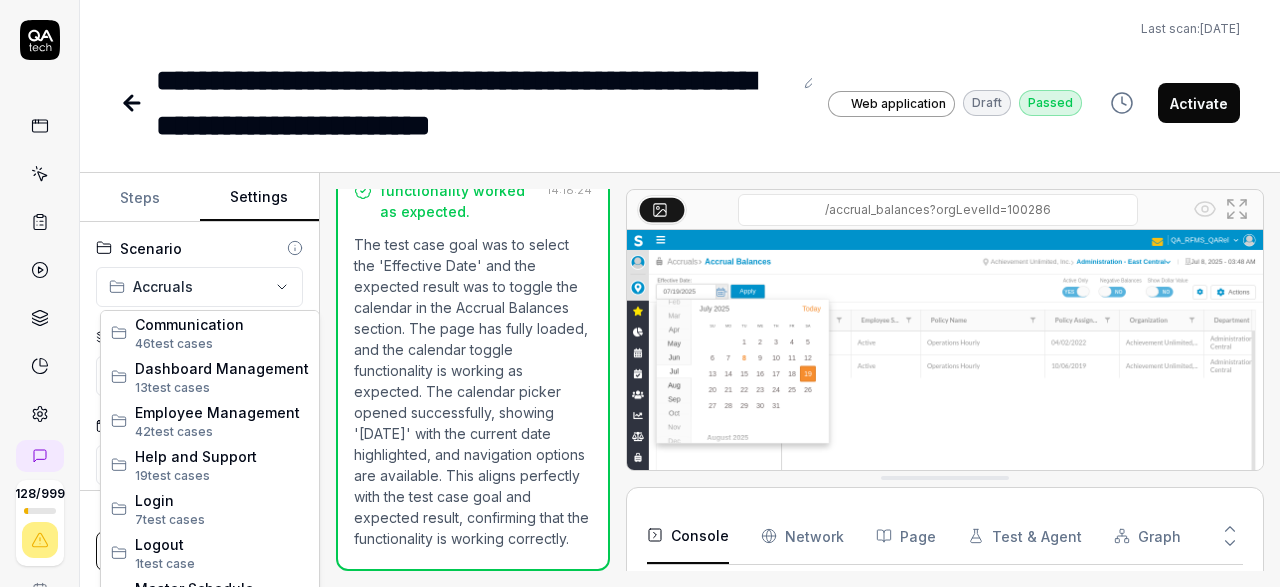 scroll, scrollTop: 470, scrollLeft: 0, axis: vertical 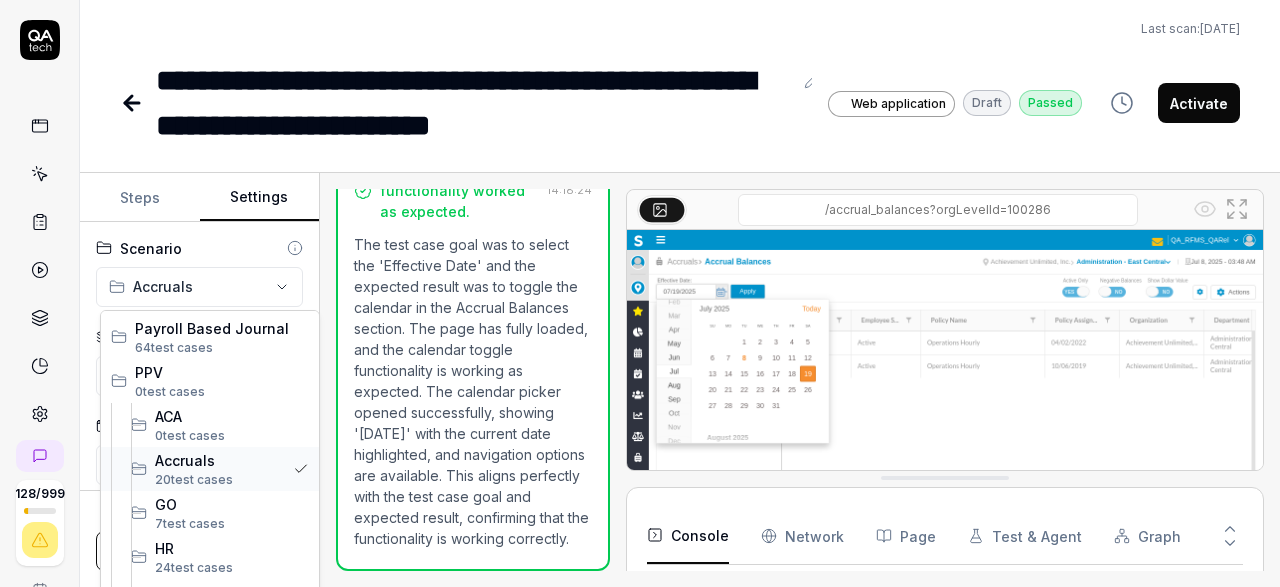 click on "Accruals" at bounding box center [222, 460] 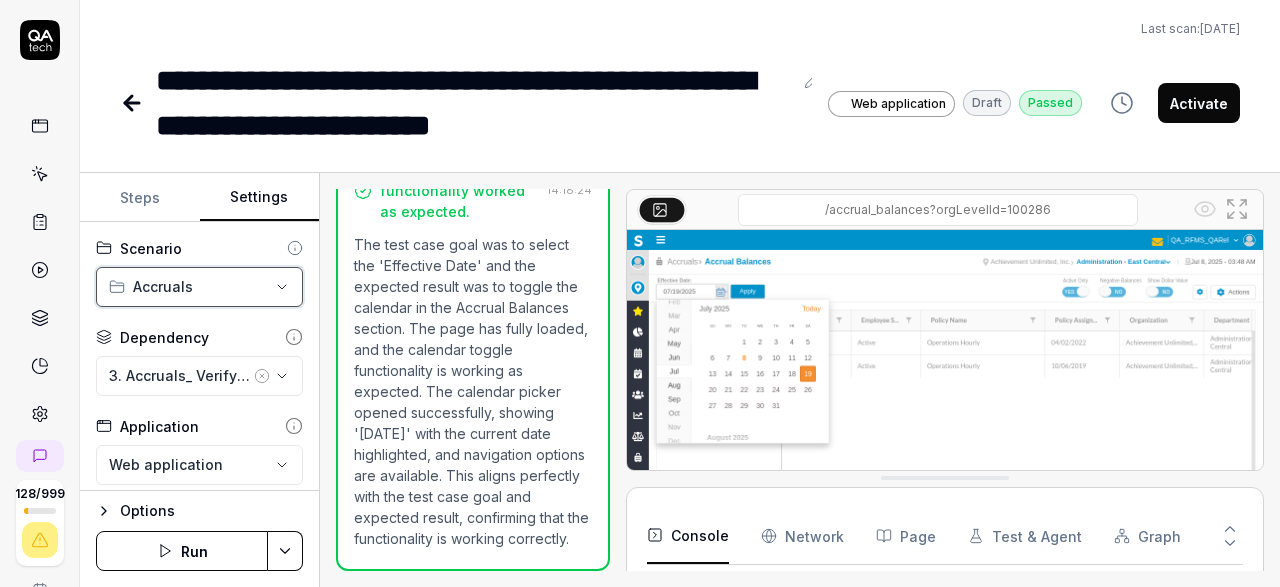 scroll, scrollTop: 470, scrollLeft: 0, axis: vertical 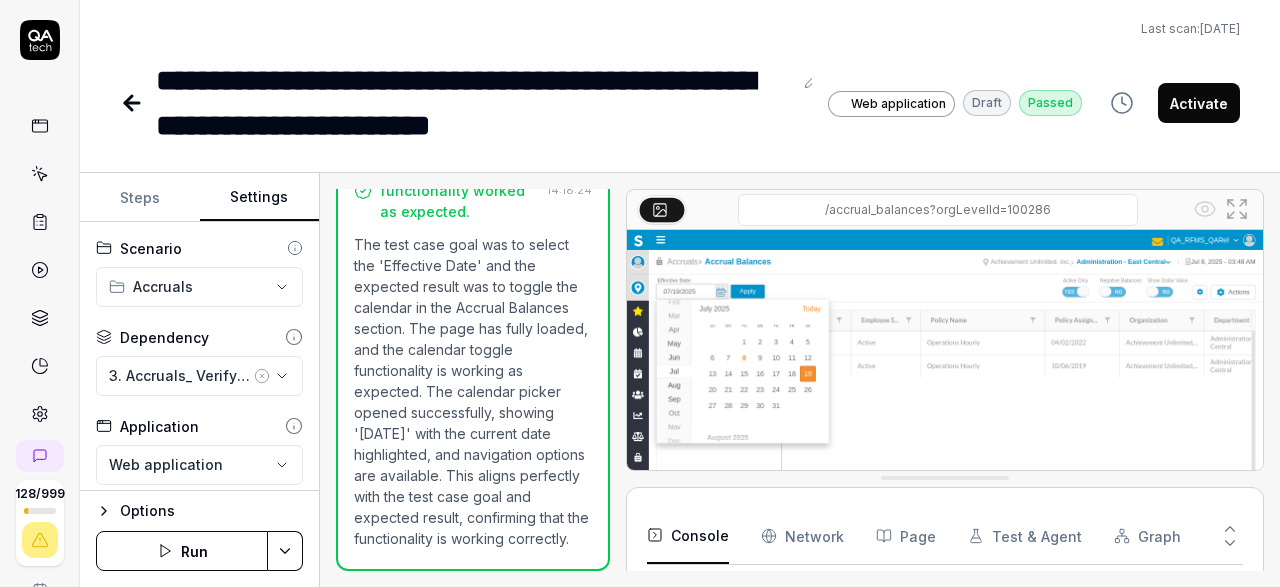 click on "Run" at bounding box center [182, 551] 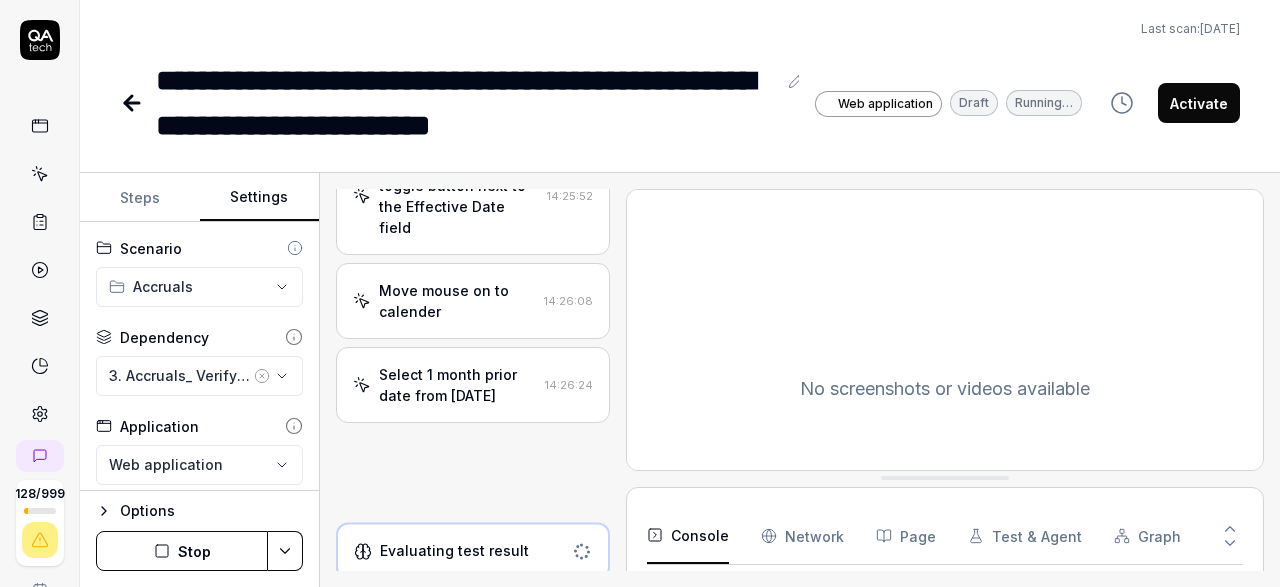 scroll, scrollTop: 223, scrollLeft: 0, axis: vertical 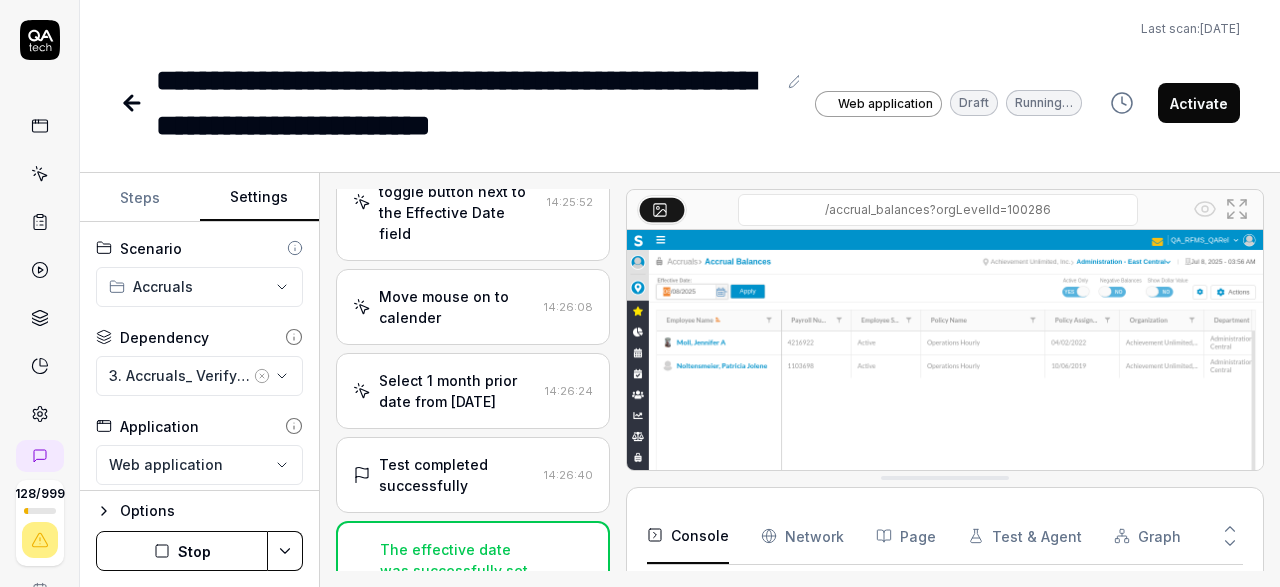 click on "Select 1 month prior date from [DATE]" at bounding box center (458, 391) 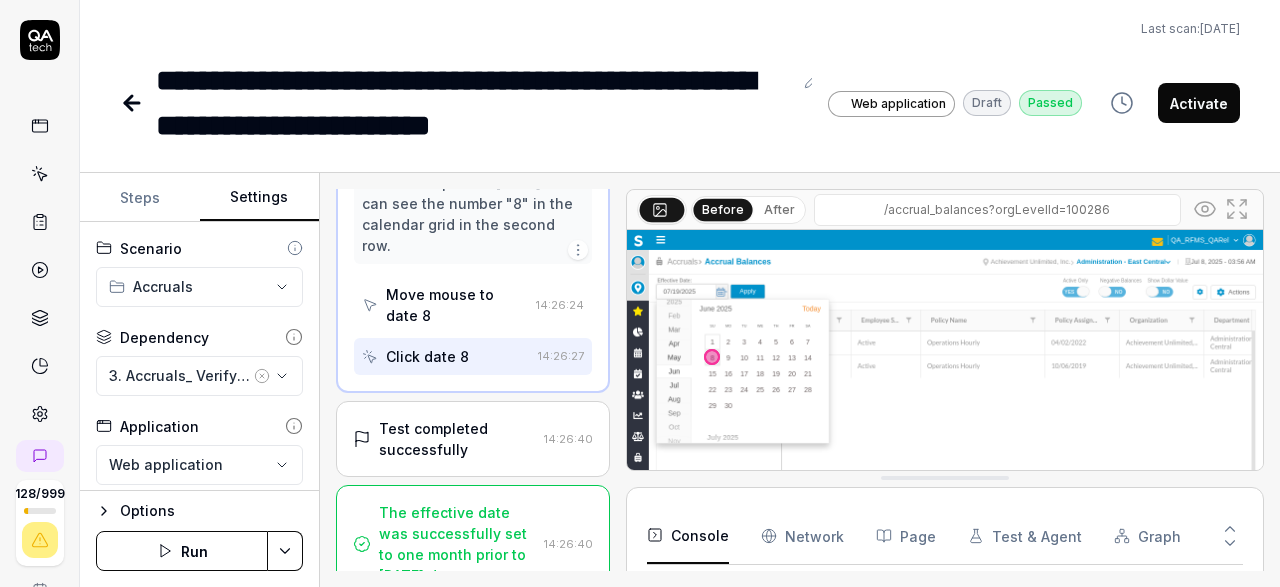 scroll, scrollTop: 635, scrollLeft: 0, axis: vertical 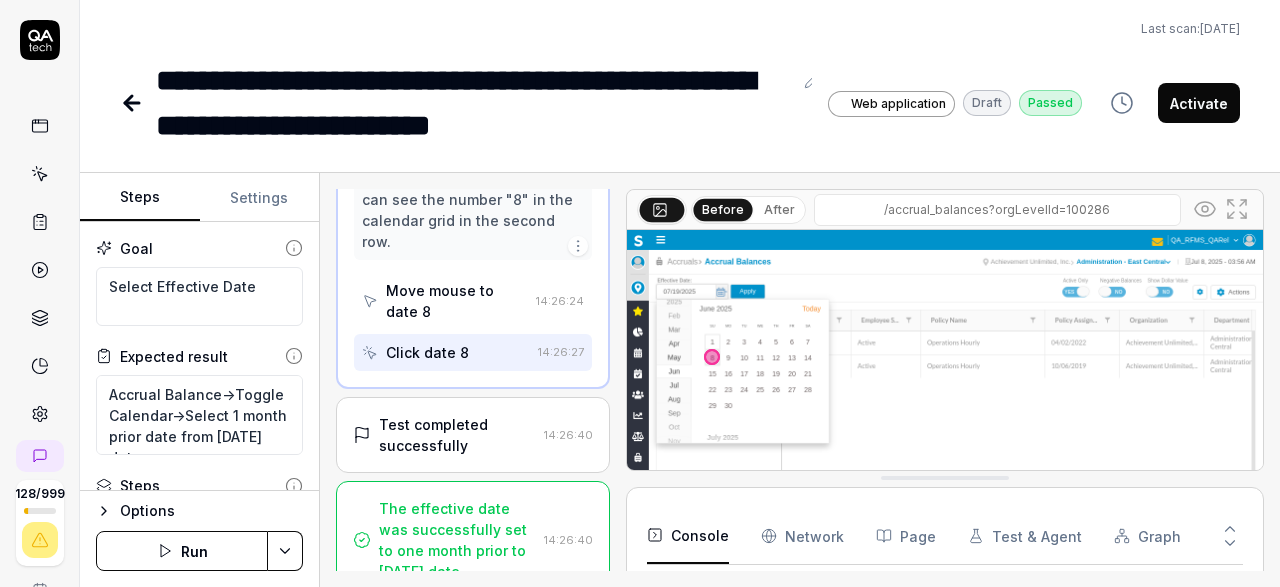 click on "Steps" at bounding box center (140, 198) 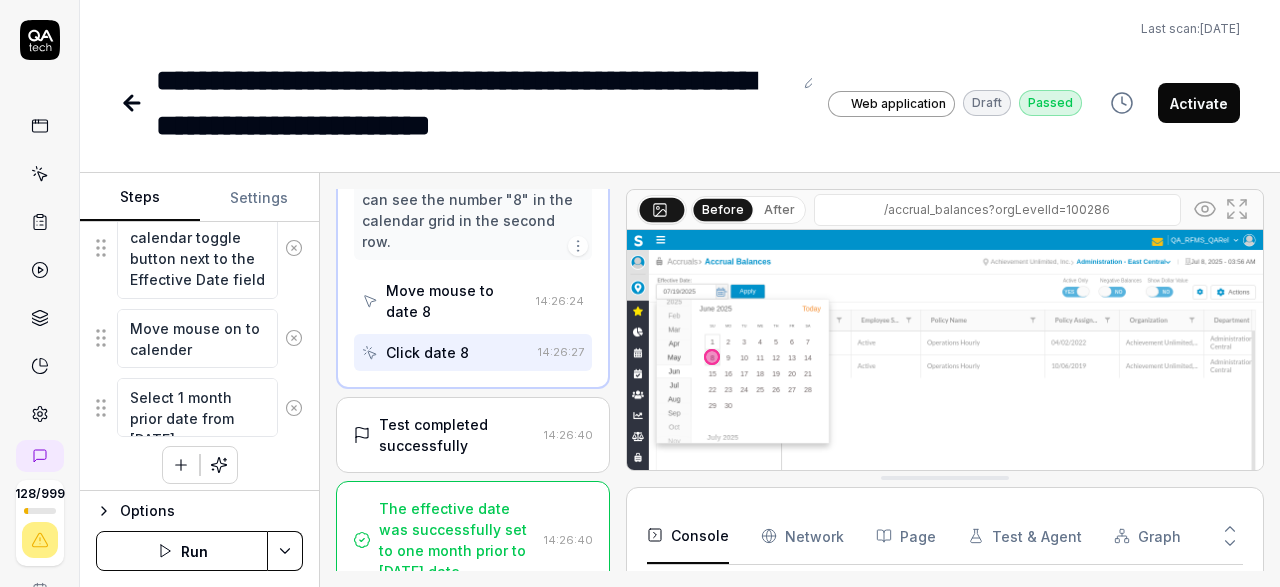 scroll, scrollTop: 383, scrollLeft: 0, axis: vertical 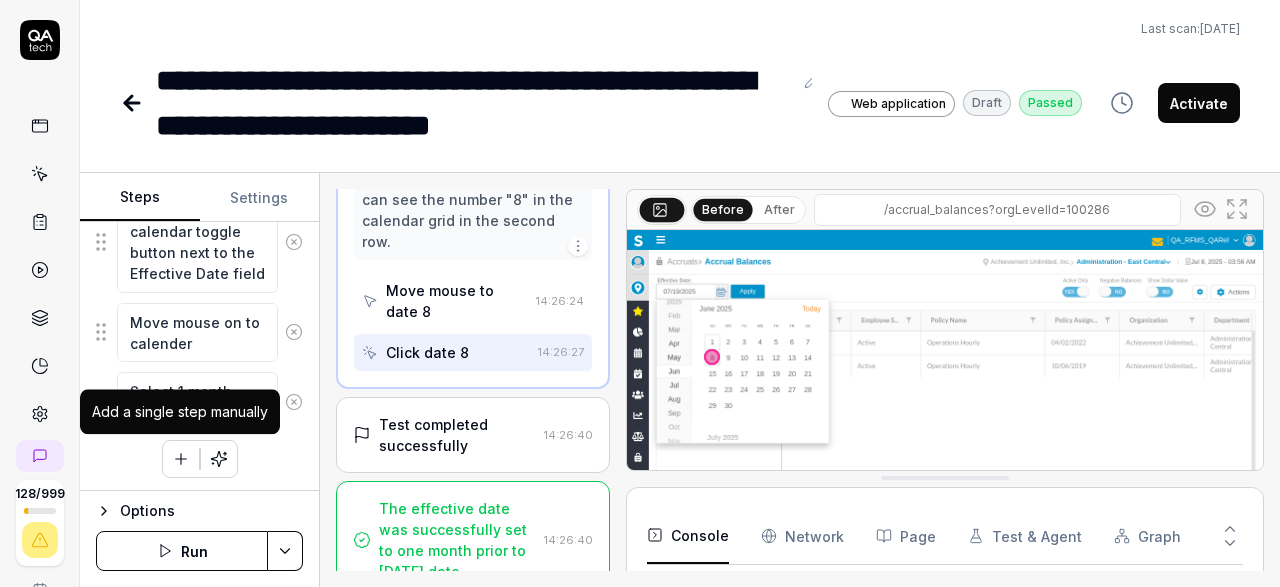 click 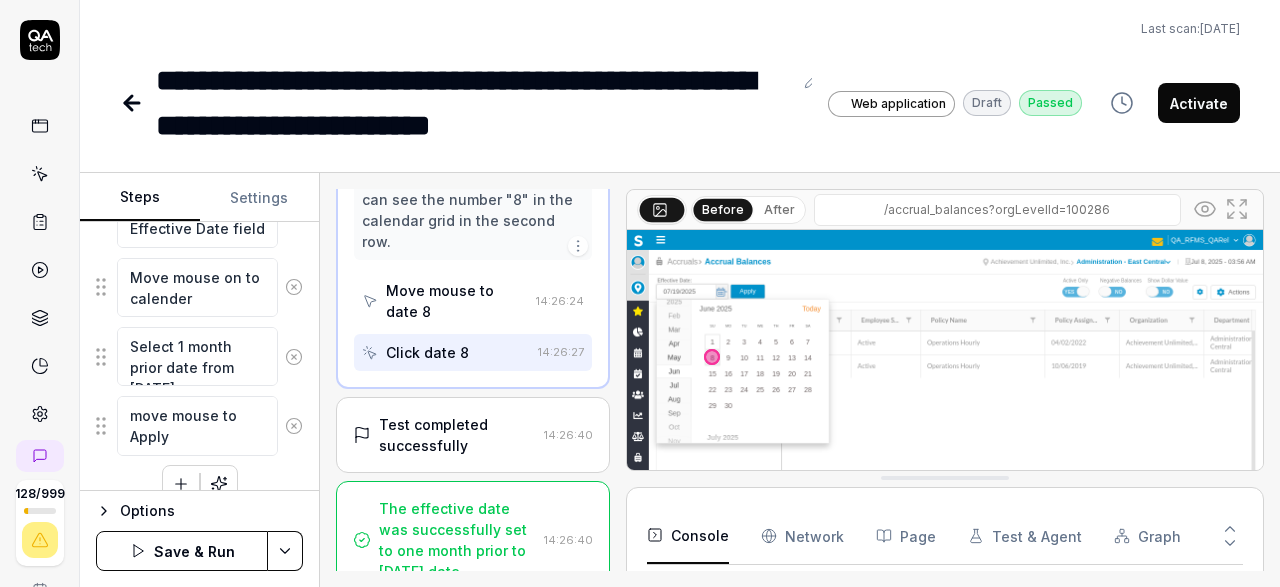 scroll, scrollTop: 451, scrollLeft: 0, axis: vertical 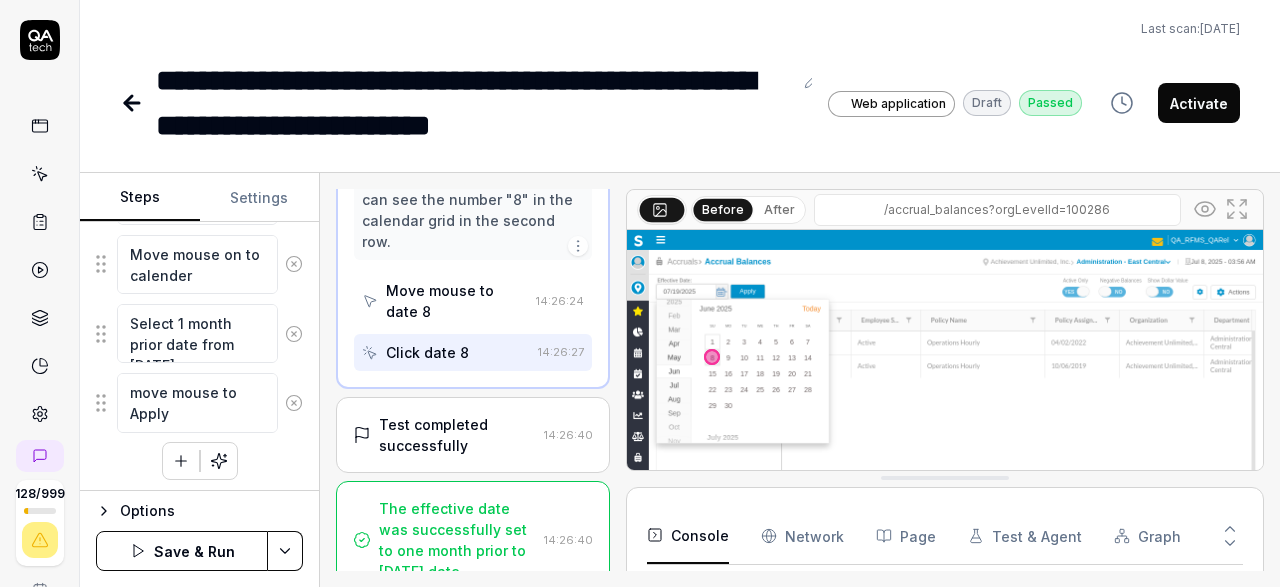 click 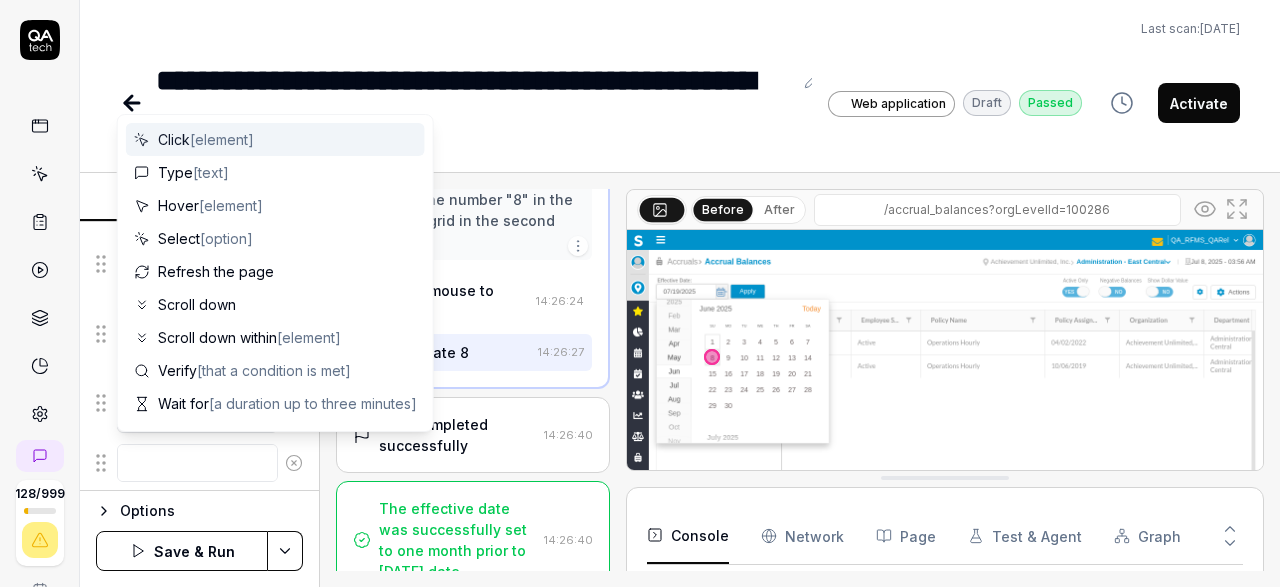 click at bounding box center [197, 463] 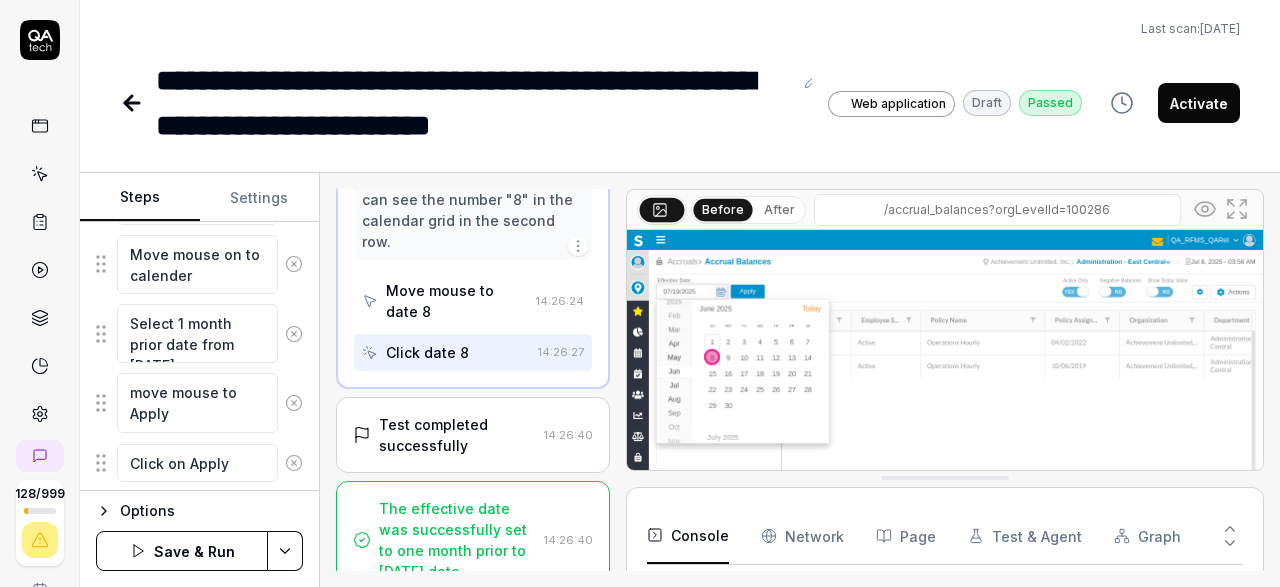 click on "**********" at bounding box center (640, 293) 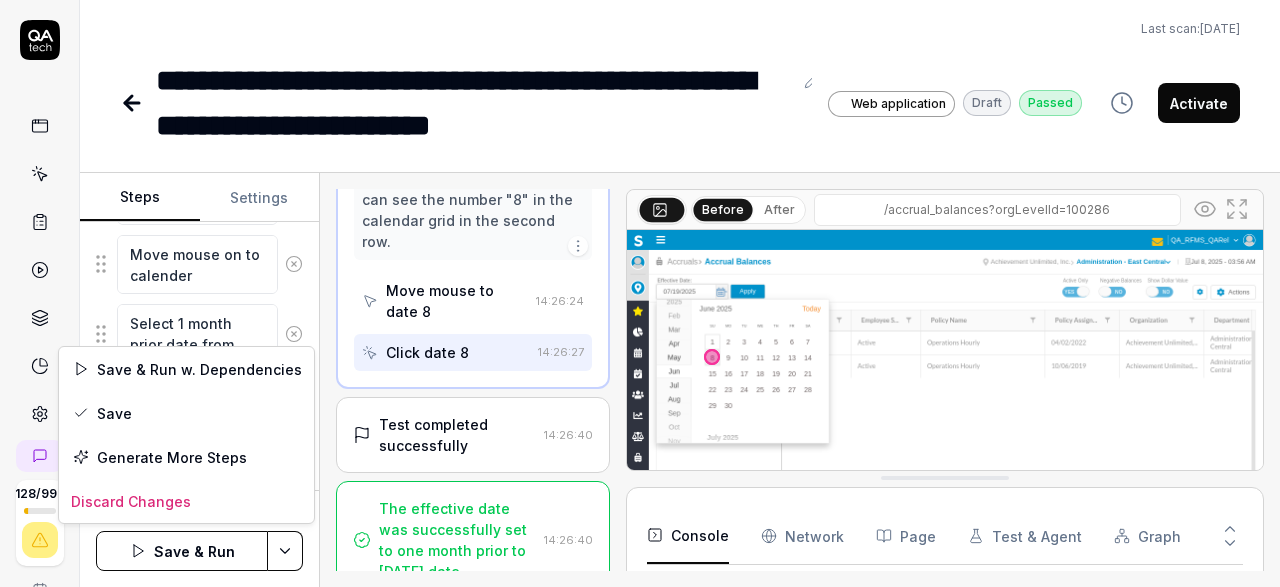scroll, scrollTop: 451, scrollLeft: 0, axis: vertical 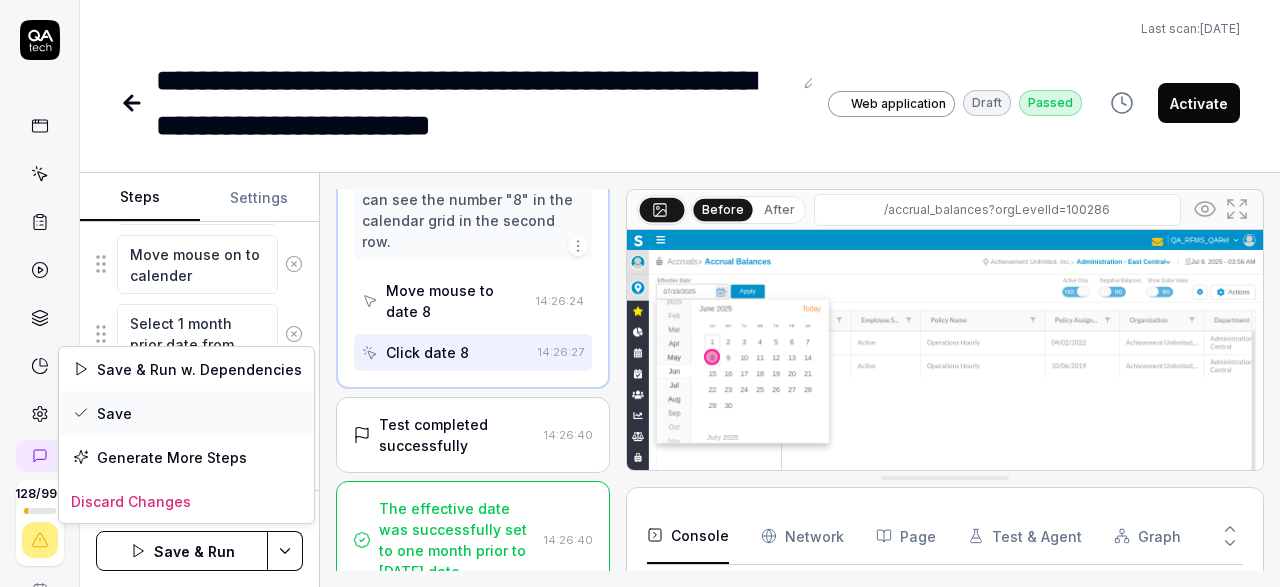 click on "Save" at bounding box center (186, 413) 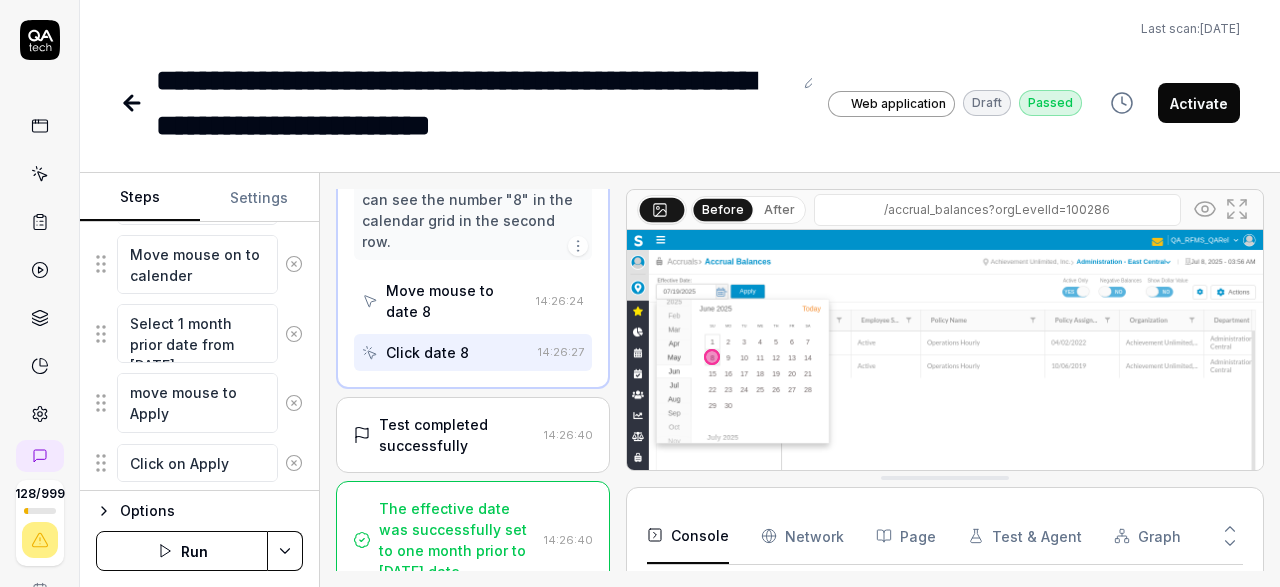 click on "Run" at bounding box center (182, 551) 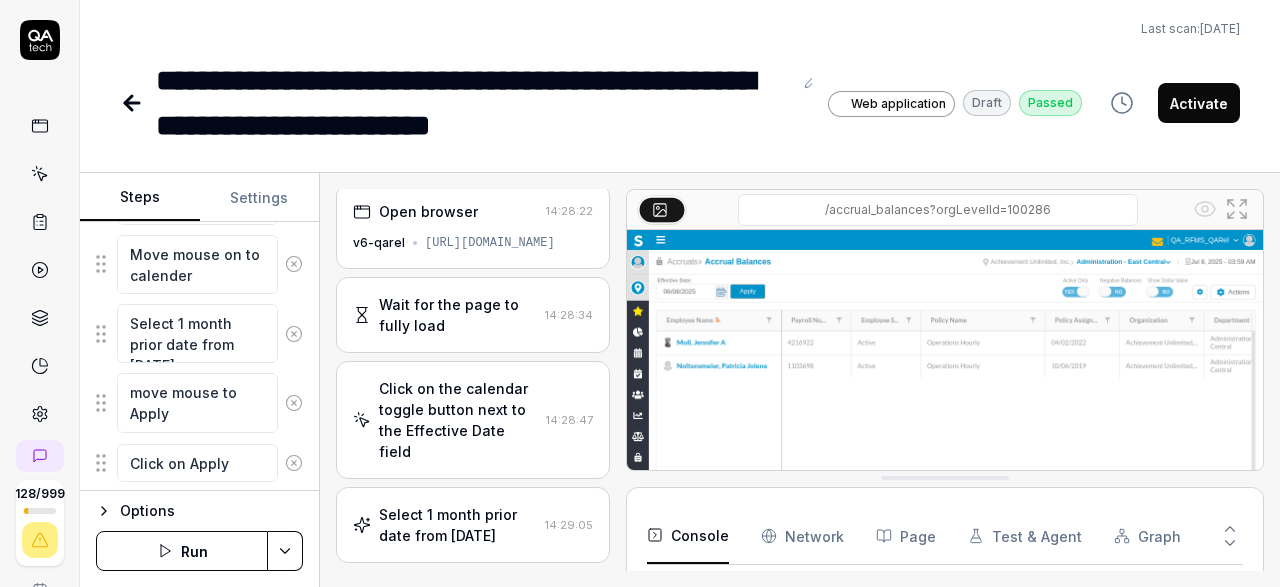 scroll, scrollTop: 0, scrollLeft: 0, axis: both 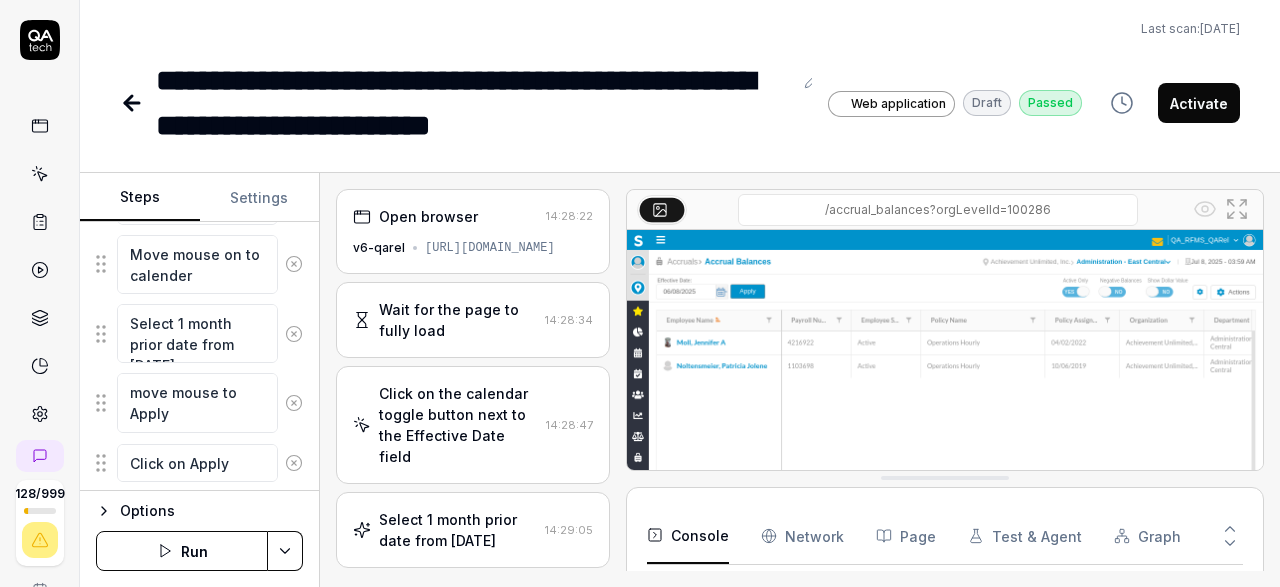 click on "Activate" at bounding box center [1199, 103] 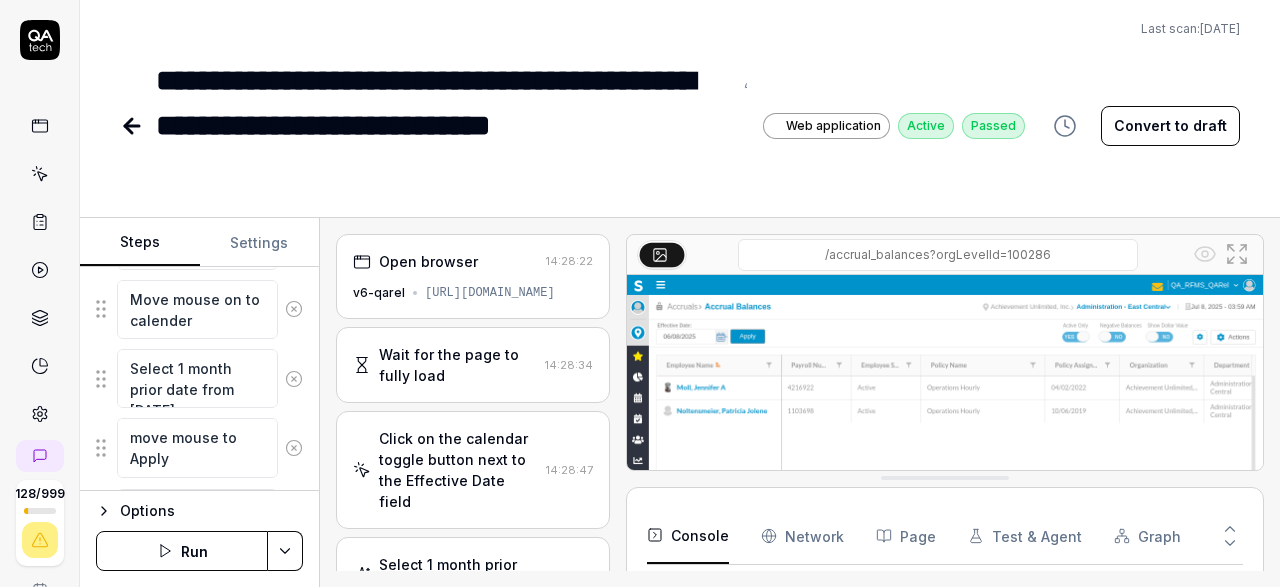 click 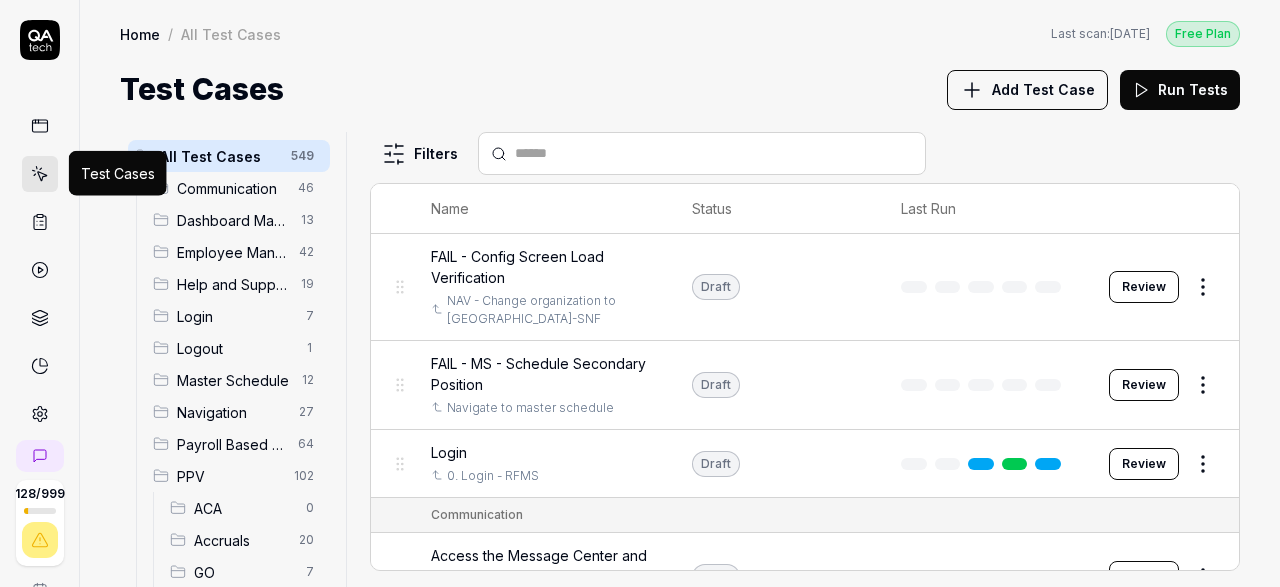 click 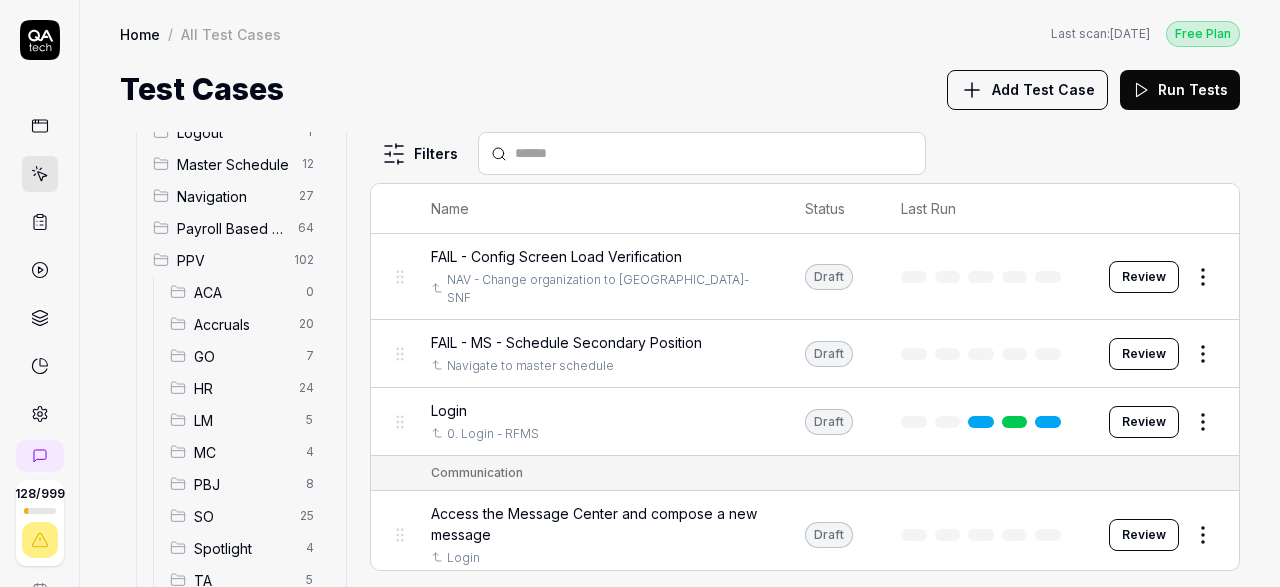 scroll, scrollTop: 232, scrollLeft: 0, axis: vertical 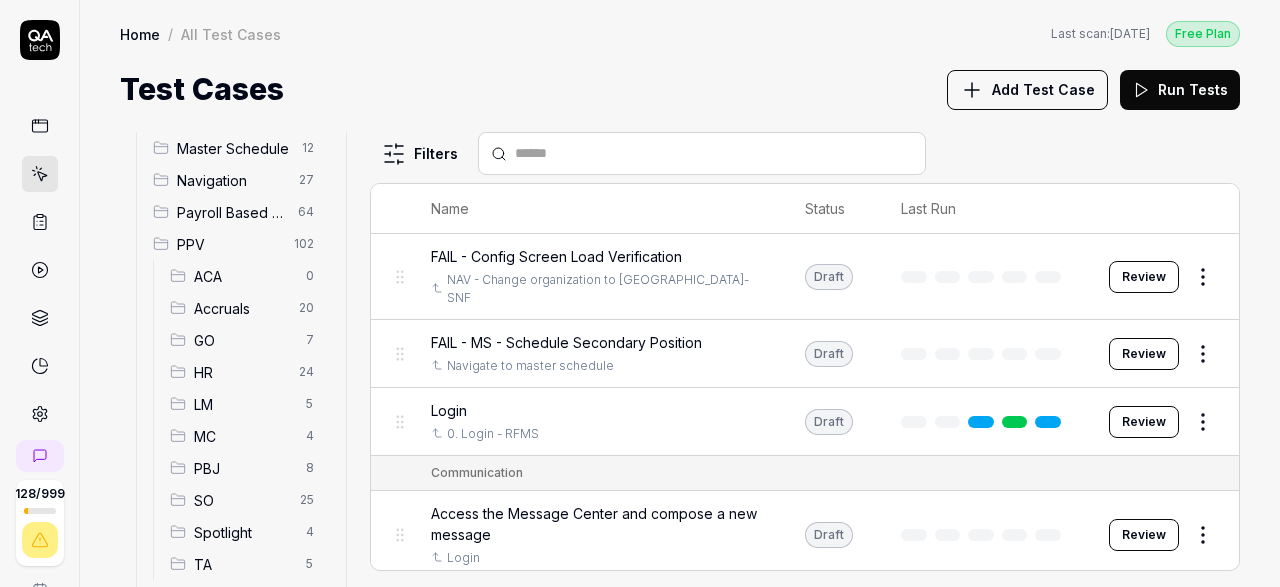 click on "Accruals" at bounding box center [240, 308] 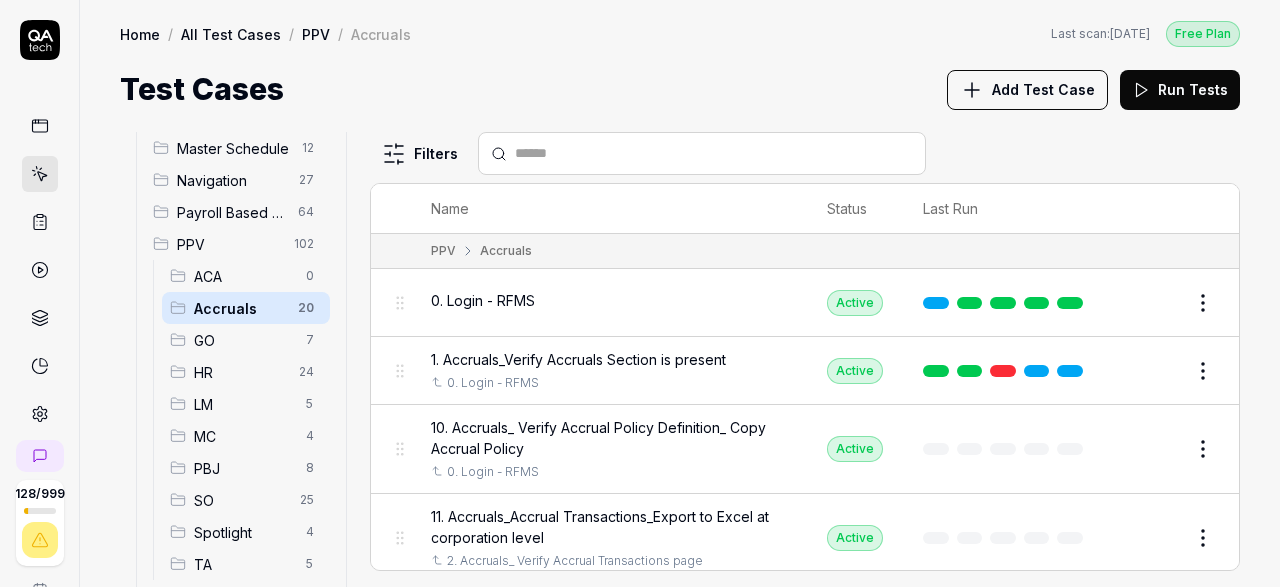 click on "Add Test Case" at bounding box center [1043, 89] 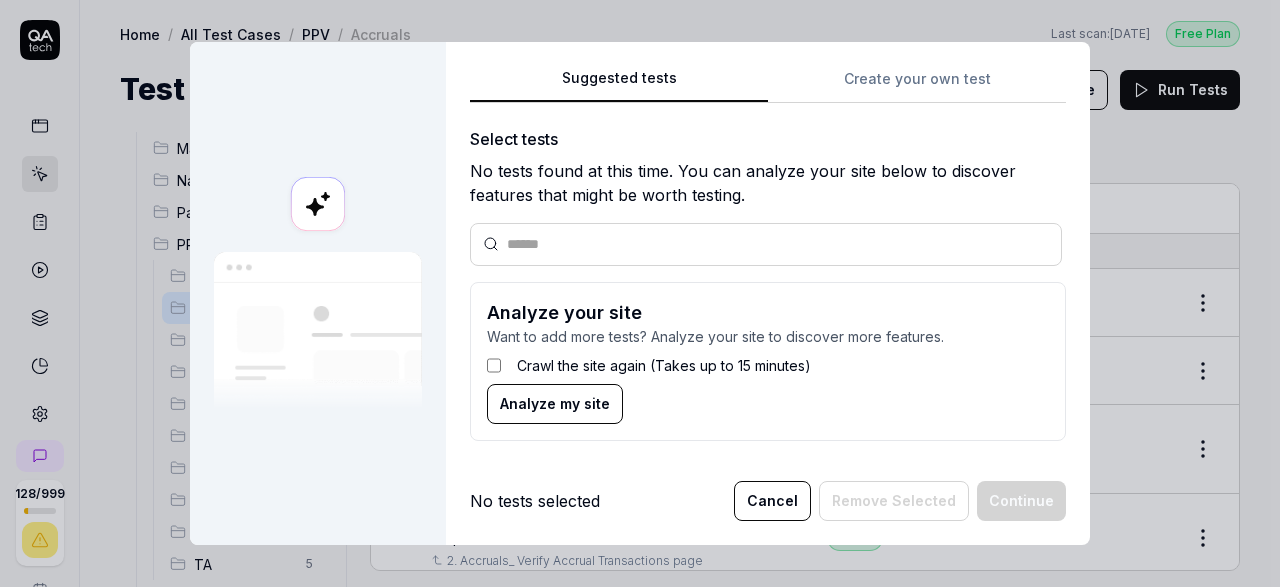 scroll, scrollTop: 232, scrollLeft: 0, axis: vertical 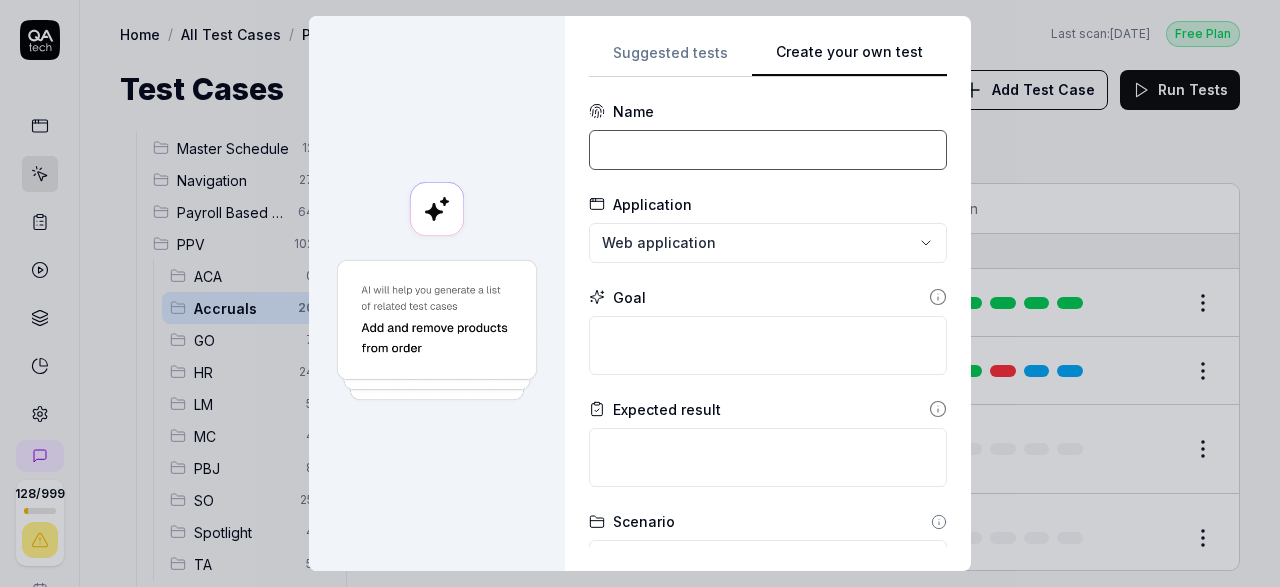 click at bounding box center (768, 150) 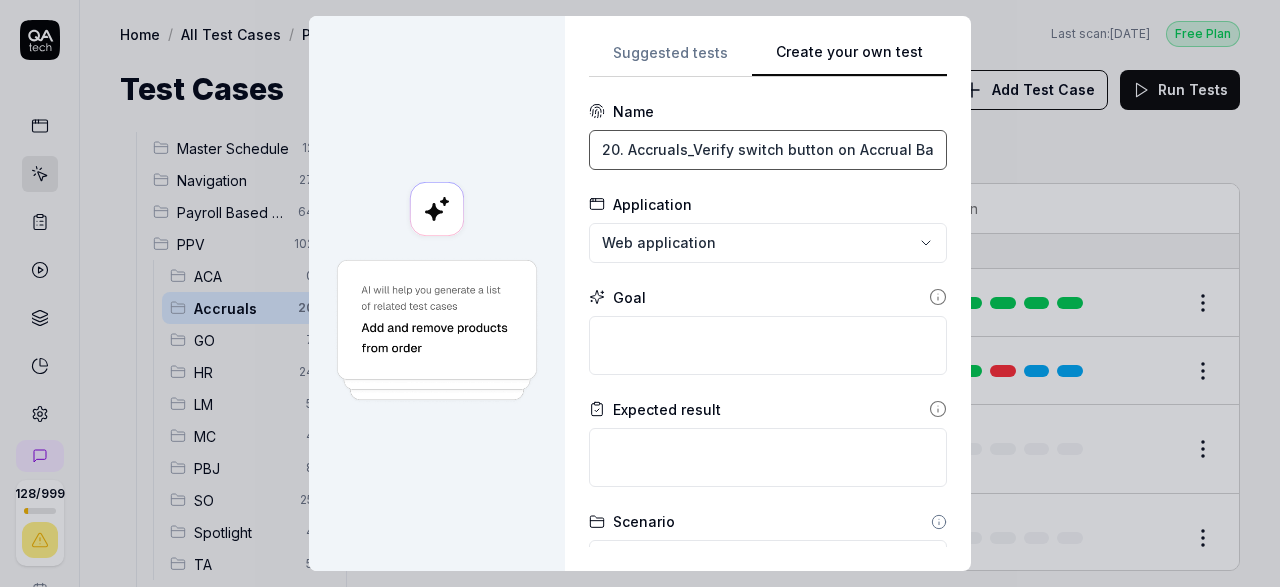 scroll, scrollTop: 0, scrollLeft: 76, axis: horizontal 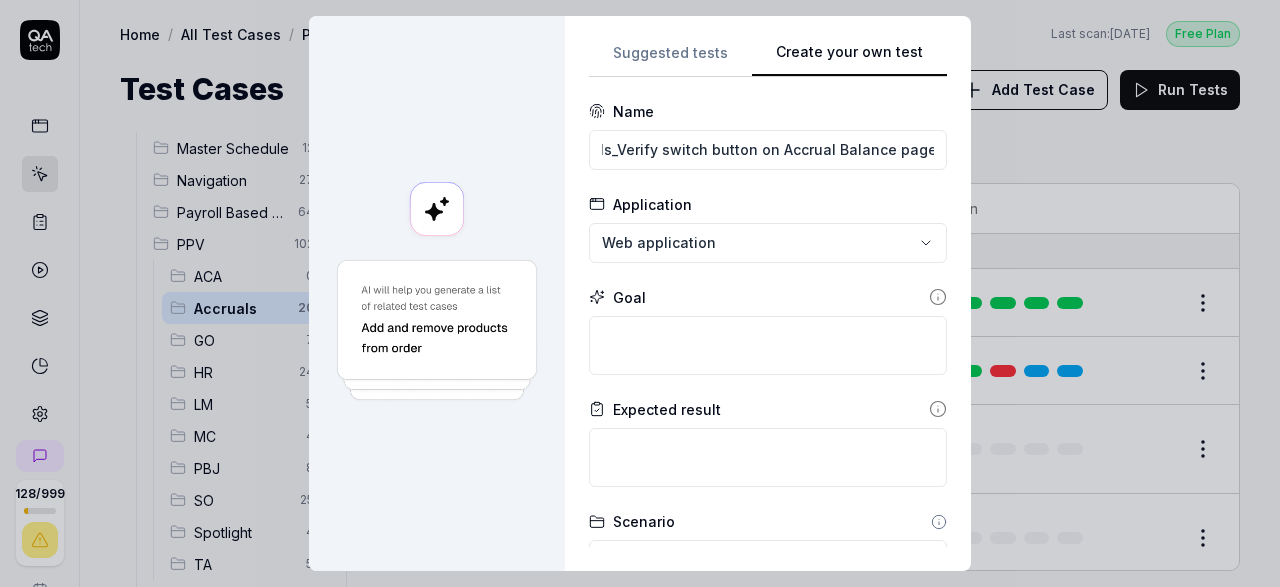 click on "**********" at bounding box center [640, 293] 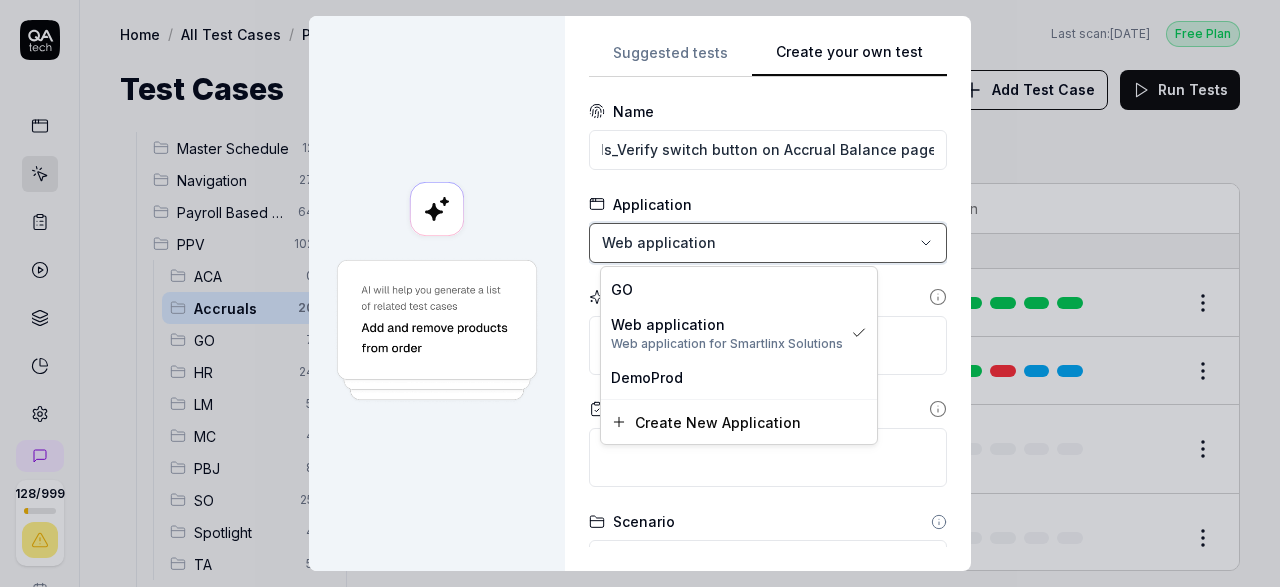 click on "**********" at bounding box center (640, 293) 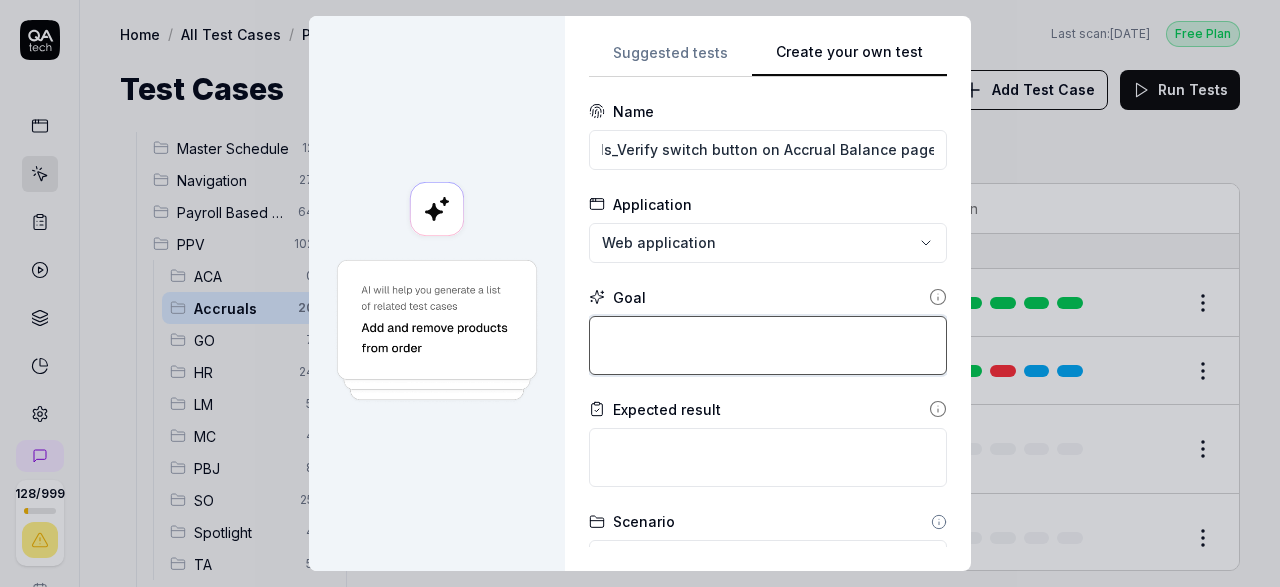 click at bounding box center [768, 345] 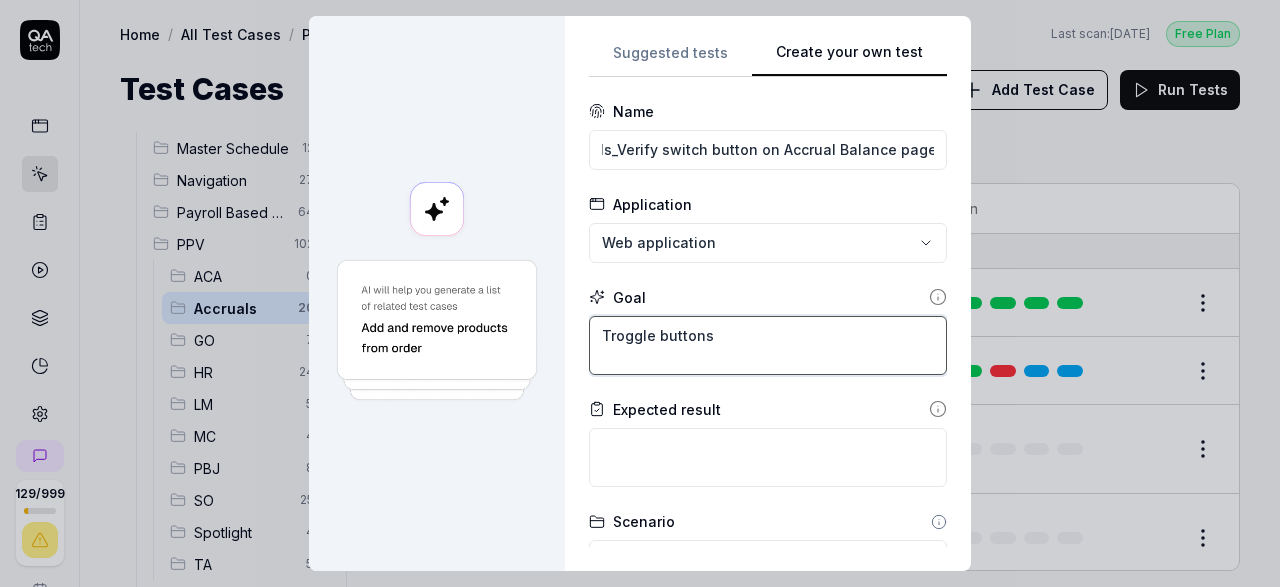 click on "Troggle buttons" at bounding box center [768, 345] 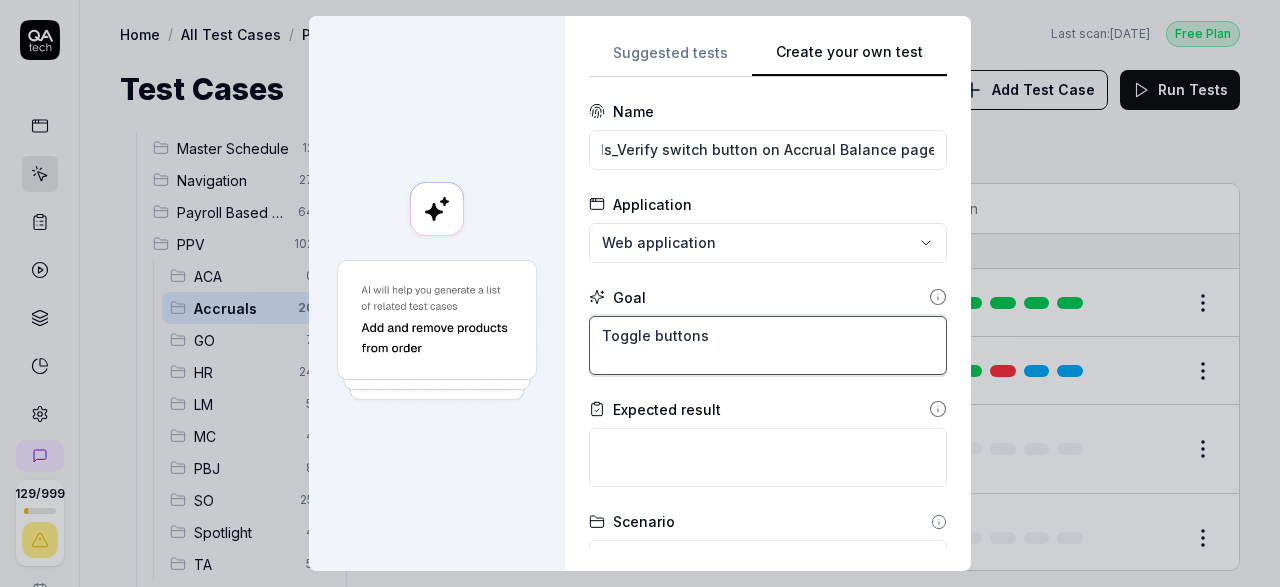 scroll, scrollTop: 116, scrollLeft: 0, axis: vertical 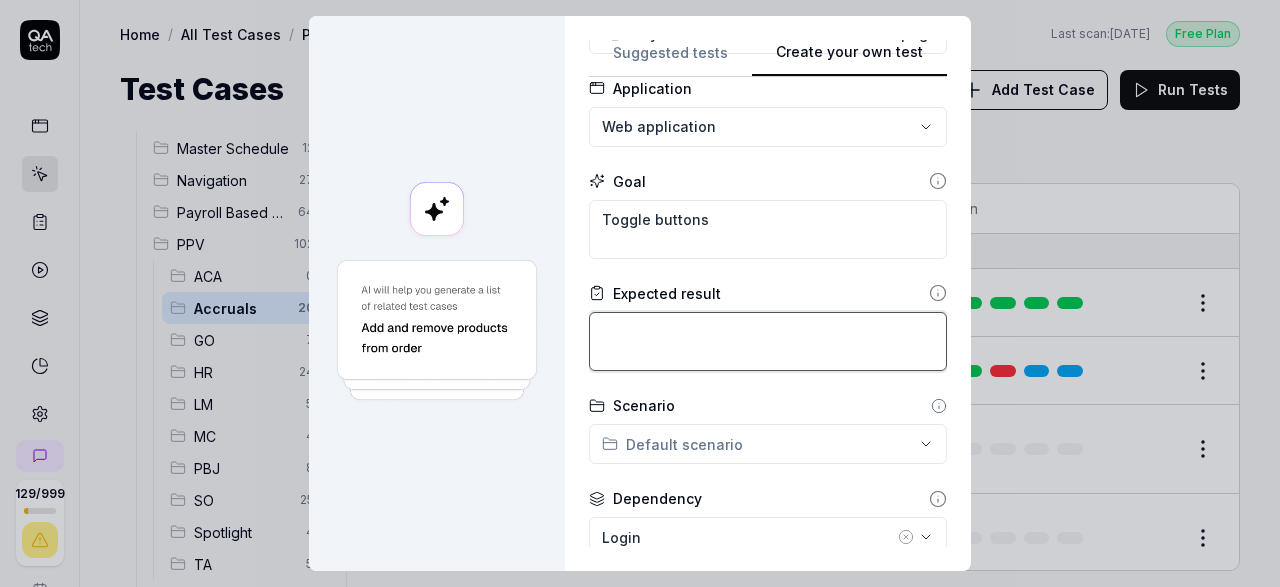 click at bounding box center [768, 341] 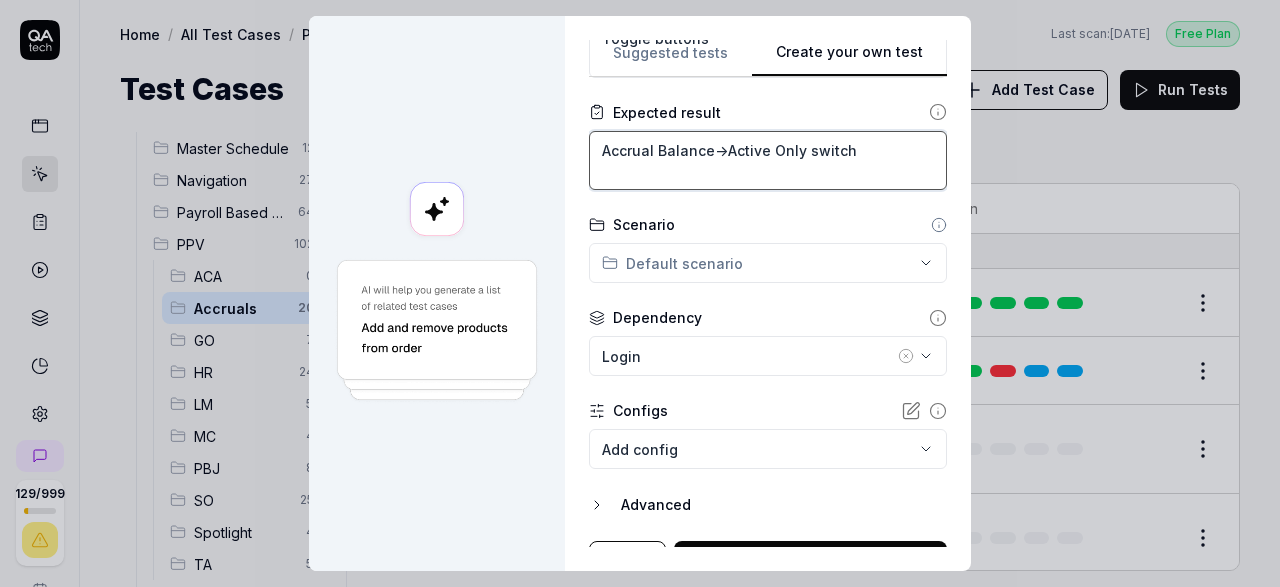 scroll, scrollTop: 331, scrollLeft: 0, axis: vertical 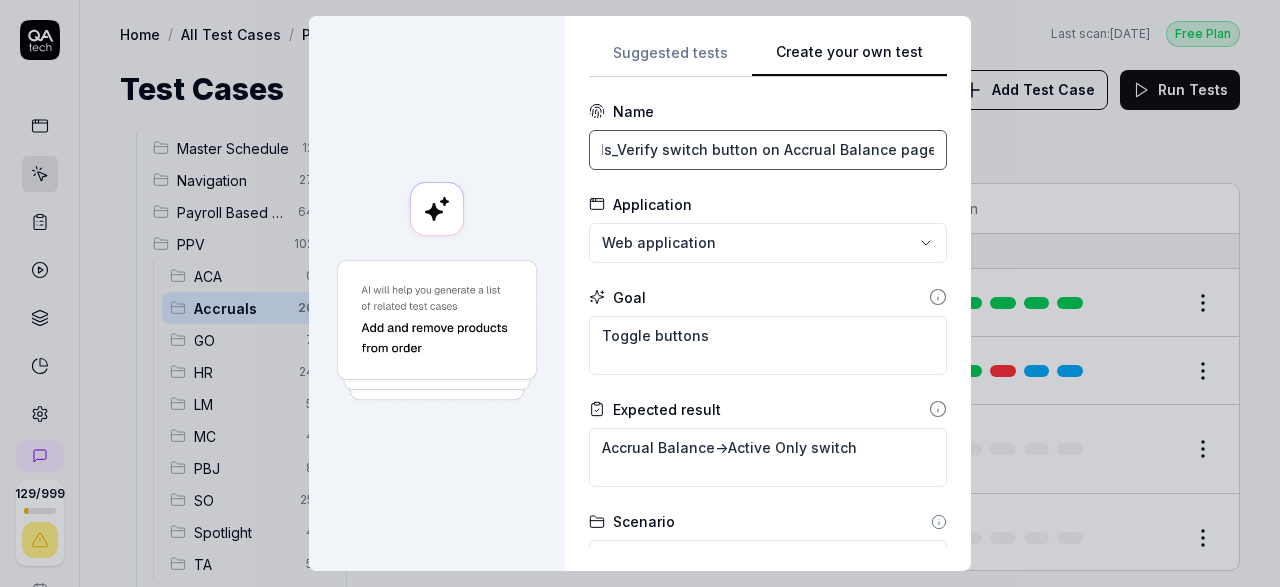 click on "20. Accruals_Verify switch button on Accrual Balance page" at bounding box center [768, 150] 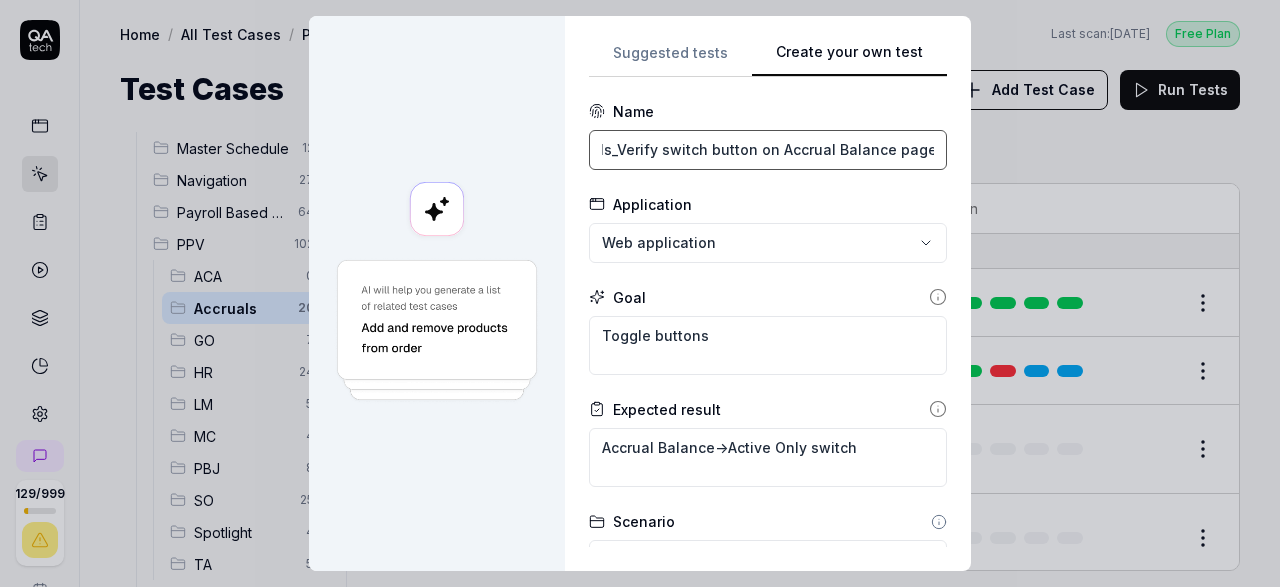 paste on "Active only" 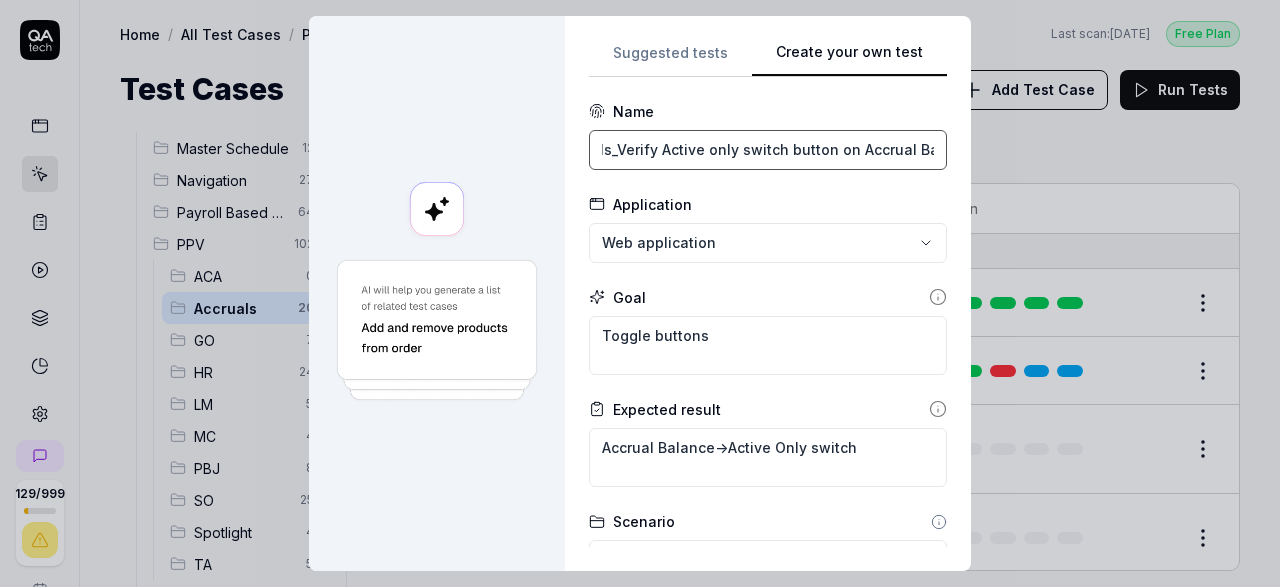 scroll, scrollTop: 0, scrollLeft: 154, axis: horizontal 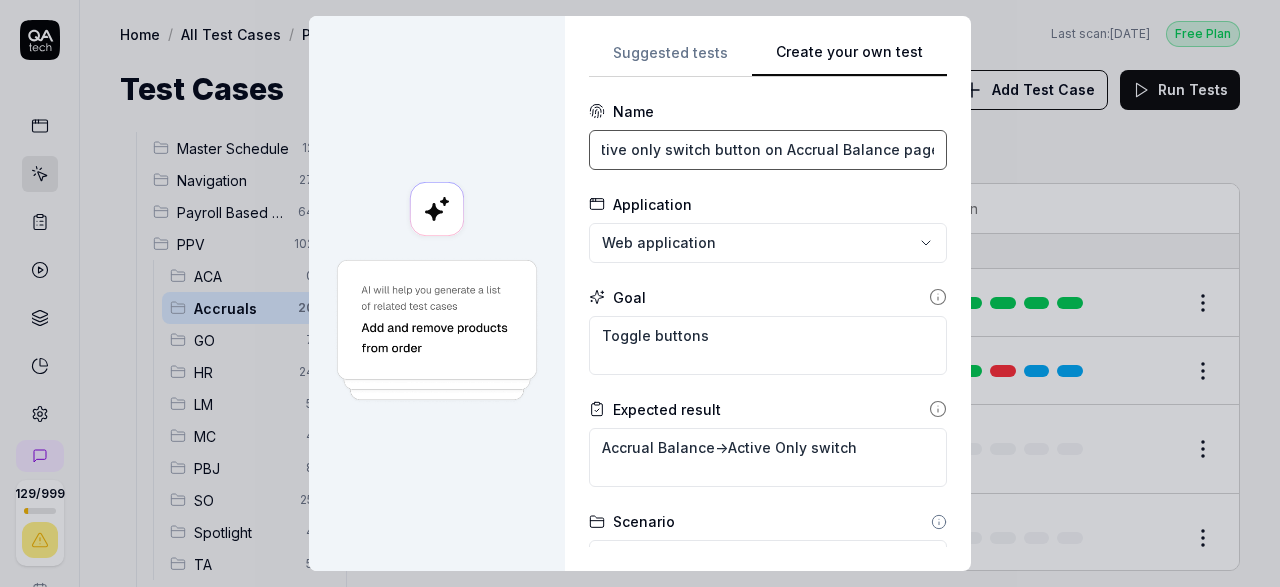 click on "20. Accruals_Verify Active only switch button on Accrual Balance page" at bounding box center (768, 150) 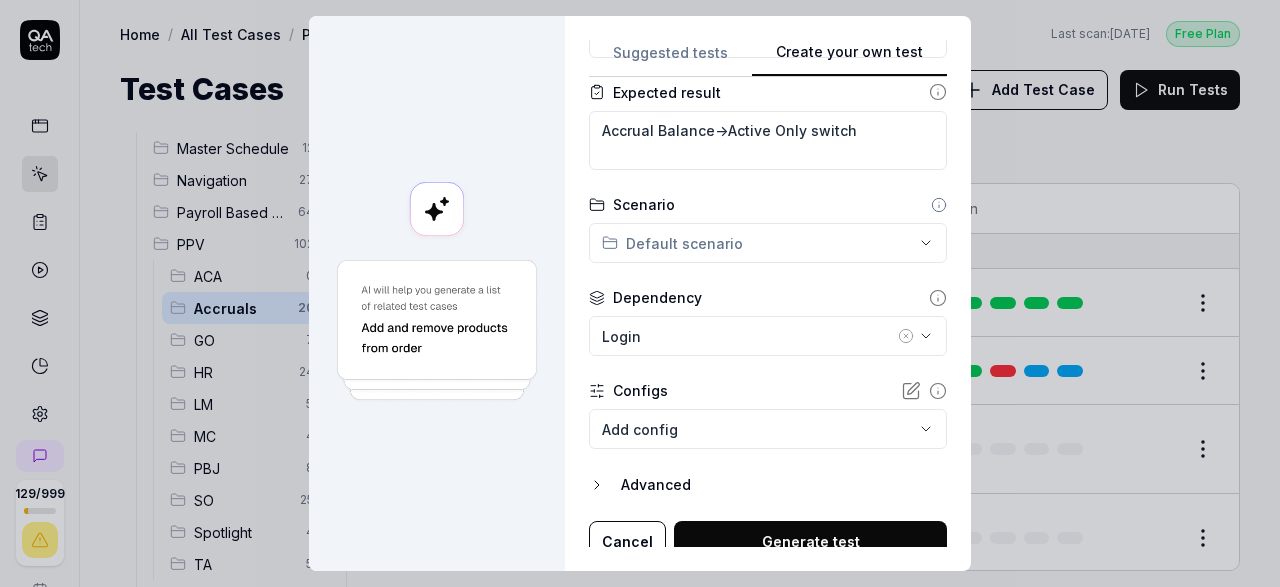 scroll, scrollTop: 331, scrollLeft: 0, axis: vertical 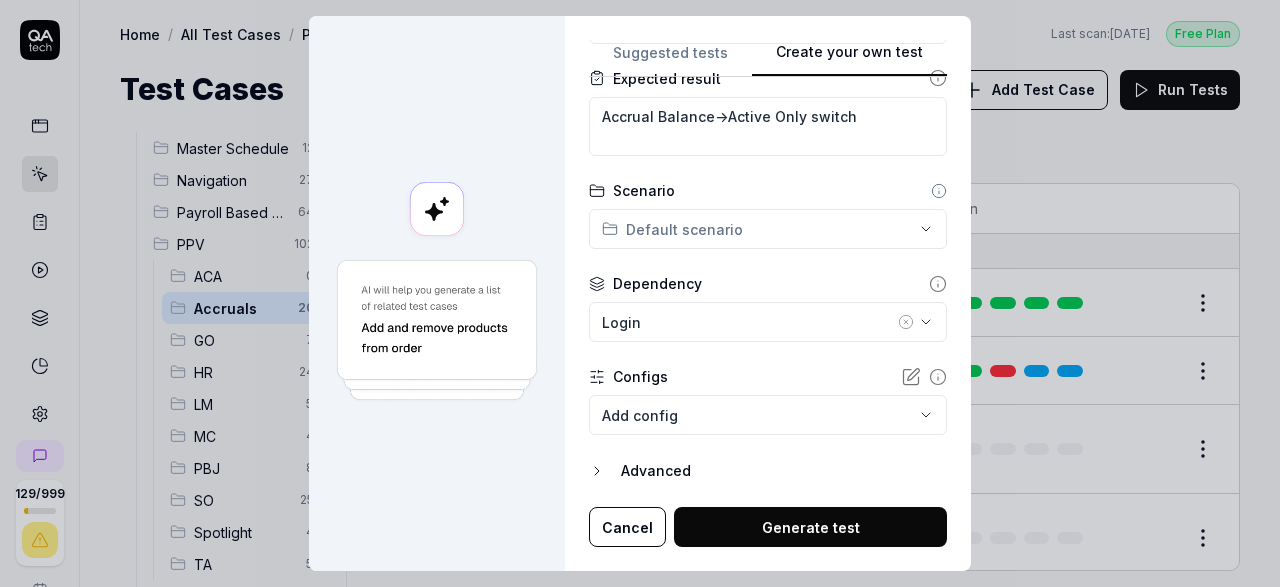 click on "**********" at bounding box center (640, 293) 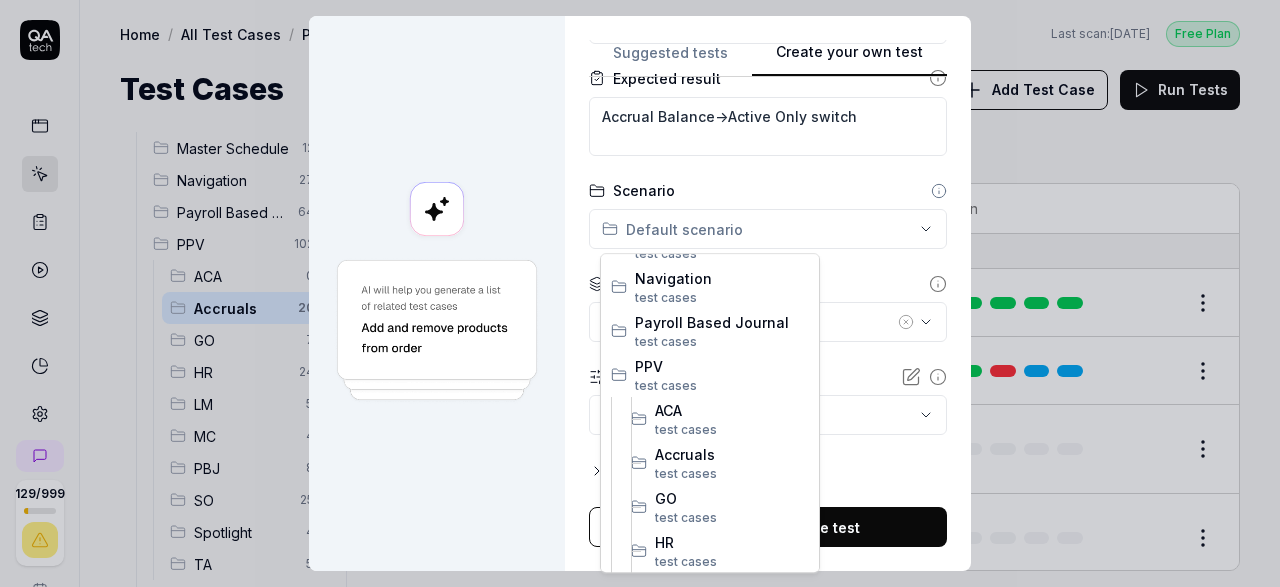 scroll, scrollTop: 348, scrollLeft: 0, axis: vertical 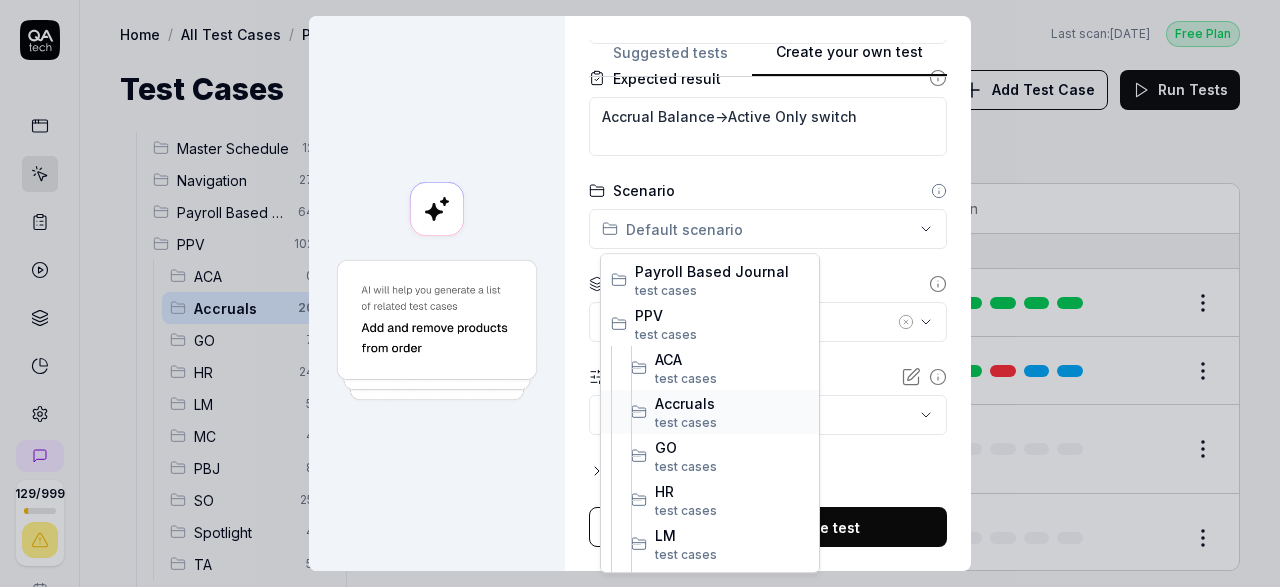 click on "Accruals" at bounding box center (732, 403) 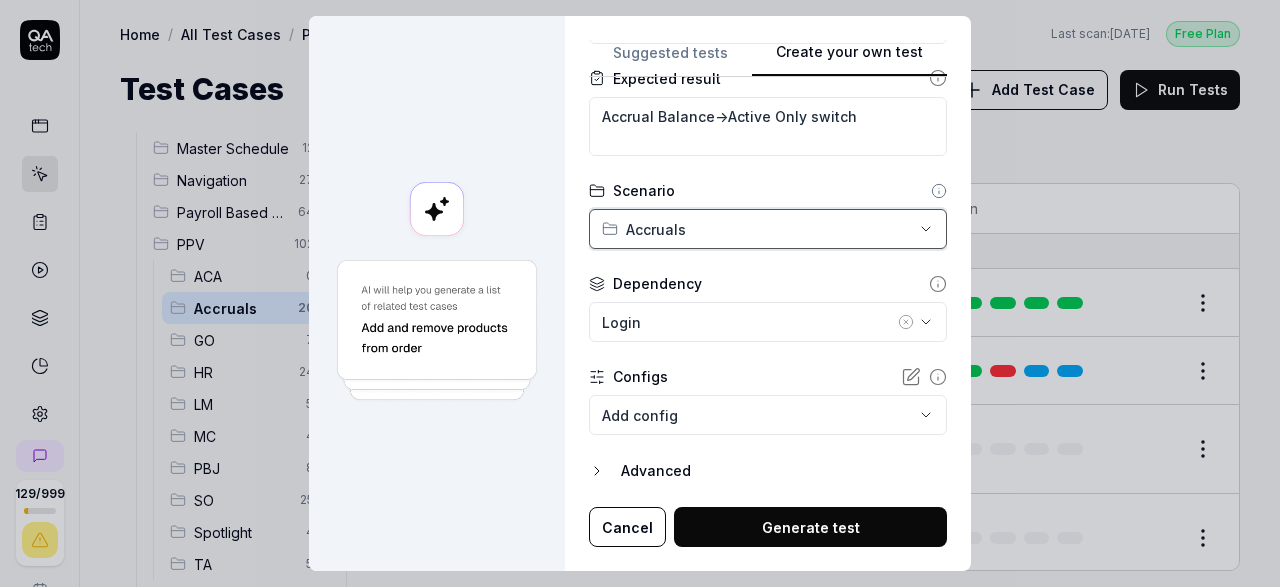 scroll, scrollTop: 16, scrollLeft: 0, axis: vertical 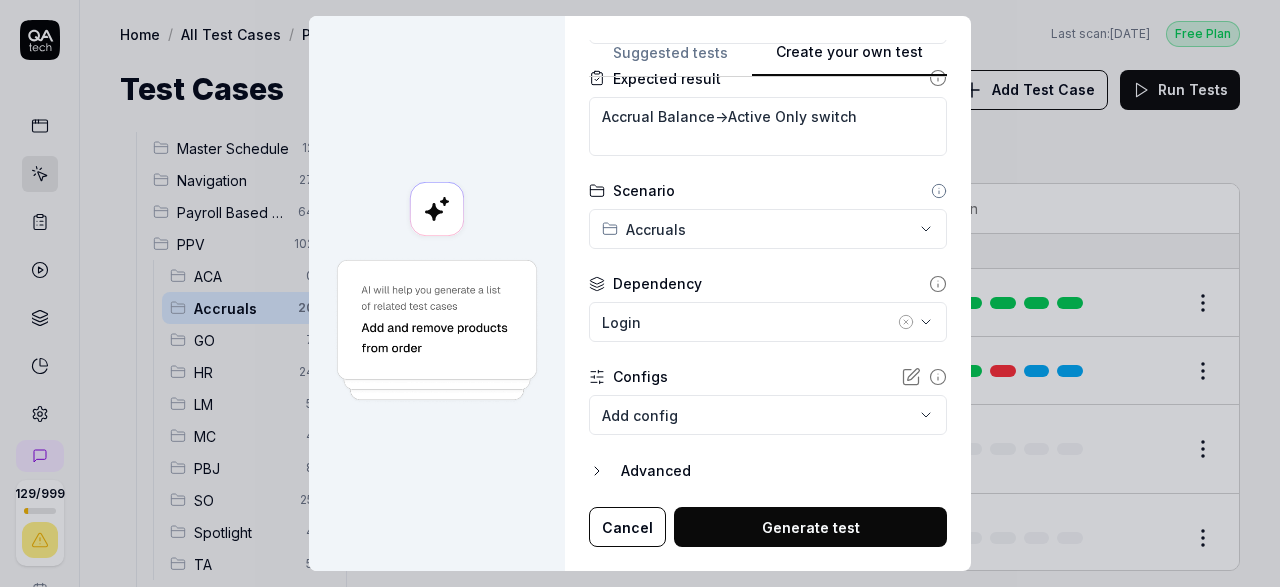 click 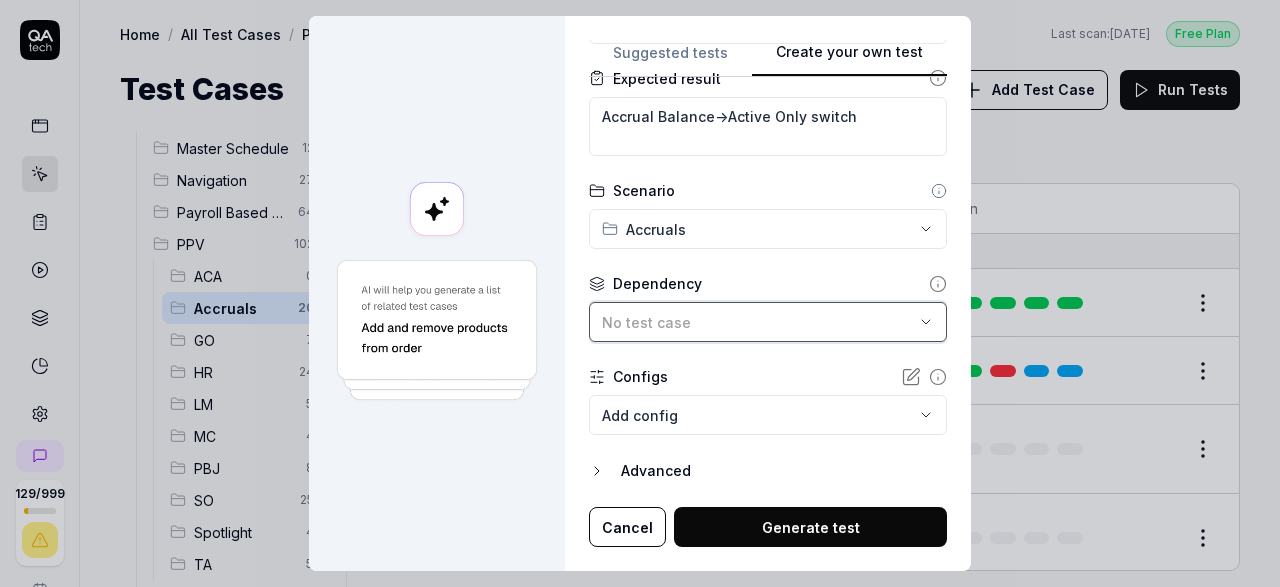 click on "No test case" at bounding box center (758, 322) 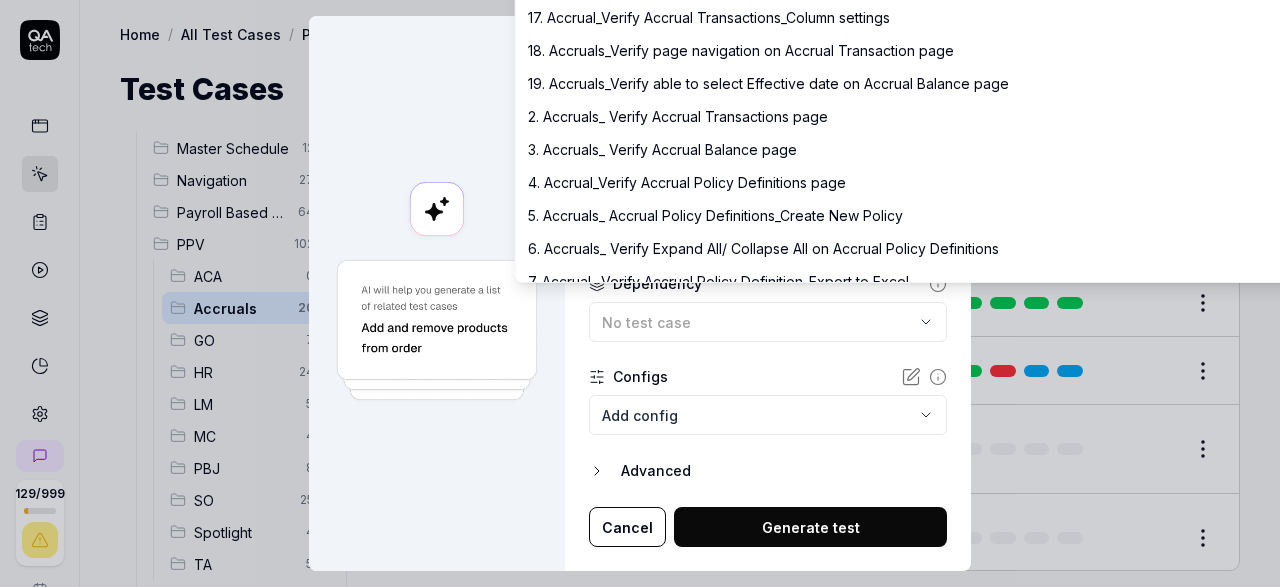 scroll, scrollTop: 464, scrollLeft: 0, axis: vertical 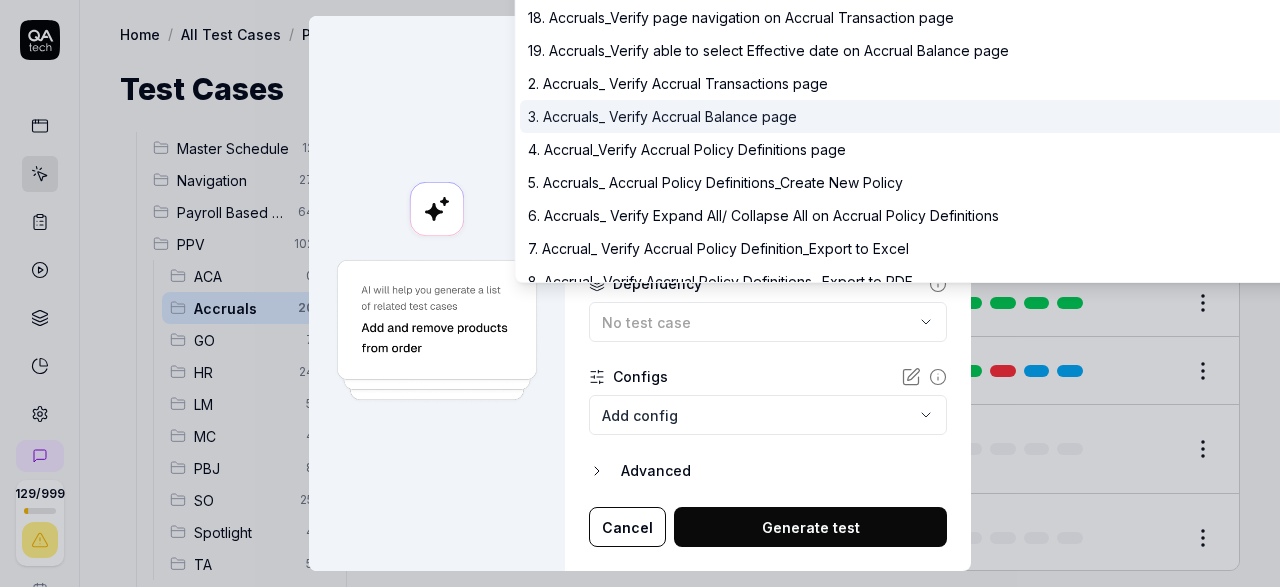 click on "3. Accruals_ Verify Accrual Balance page" at bounding box center [662, 116] 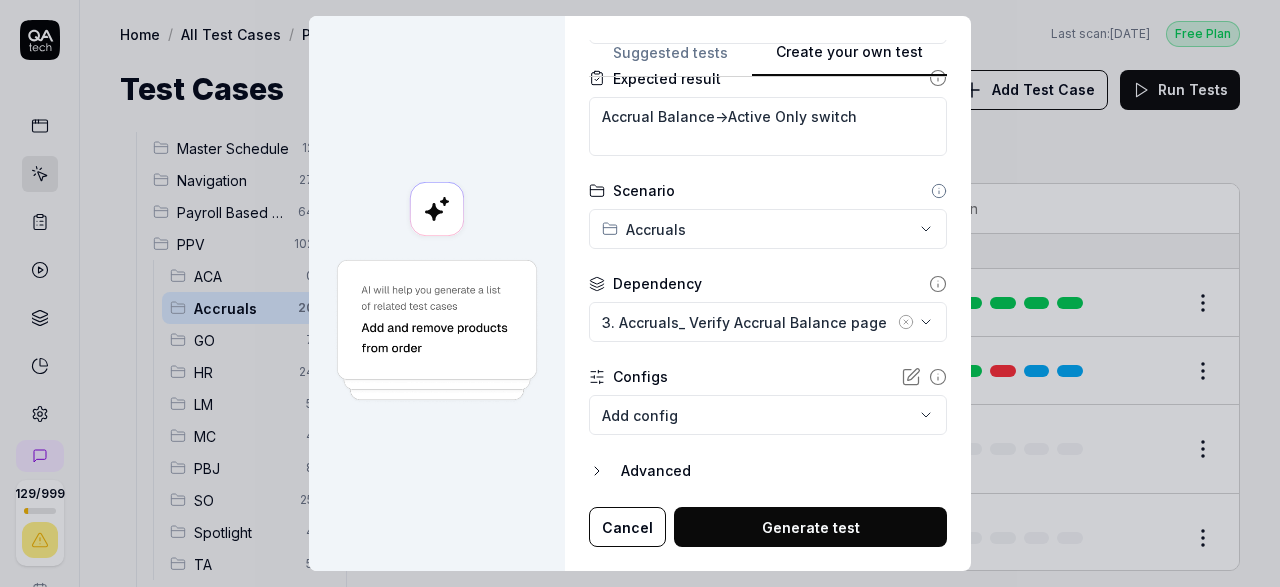click on "Generate test" at bounding box center (810, 527) 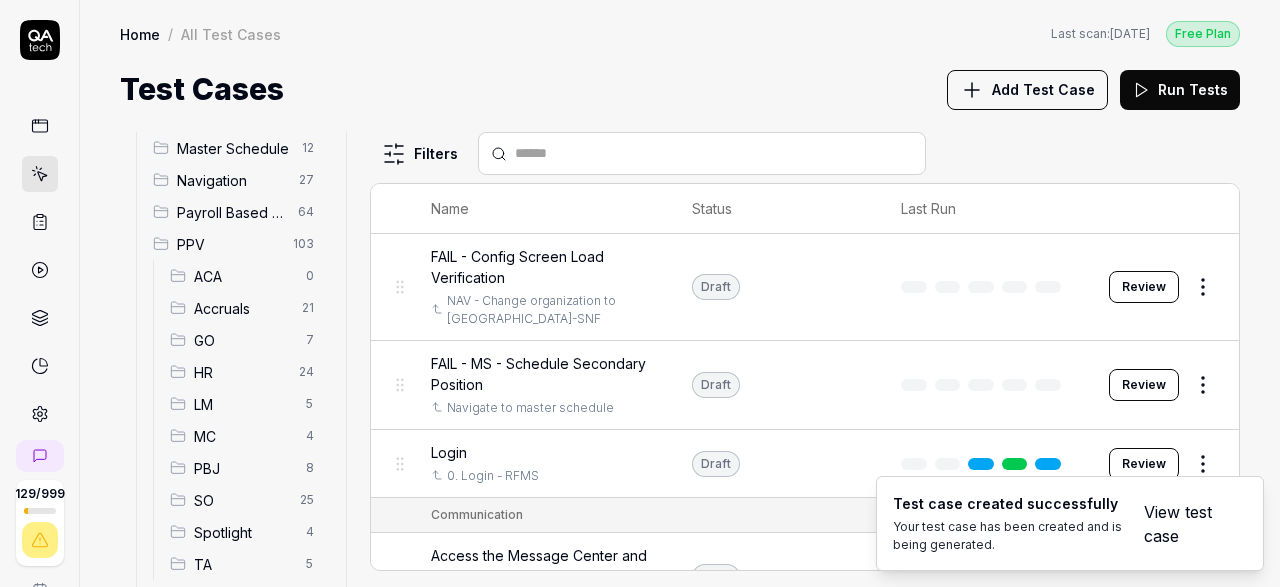 scroll, scrollTop: 232, scrollLeft: 0, axis: vertical 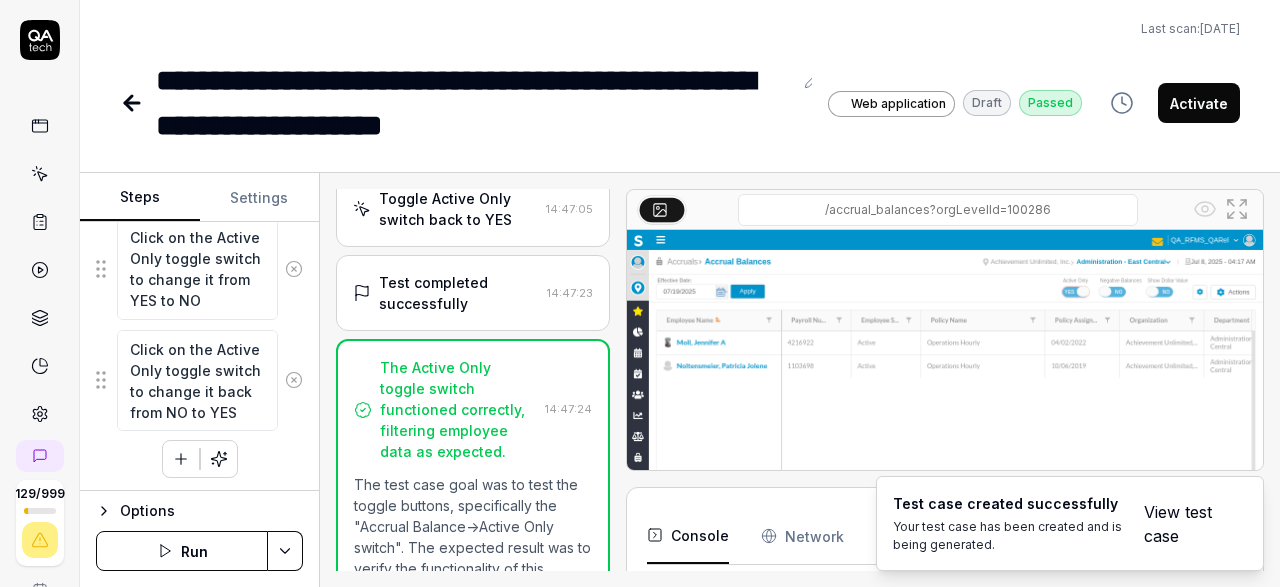 click 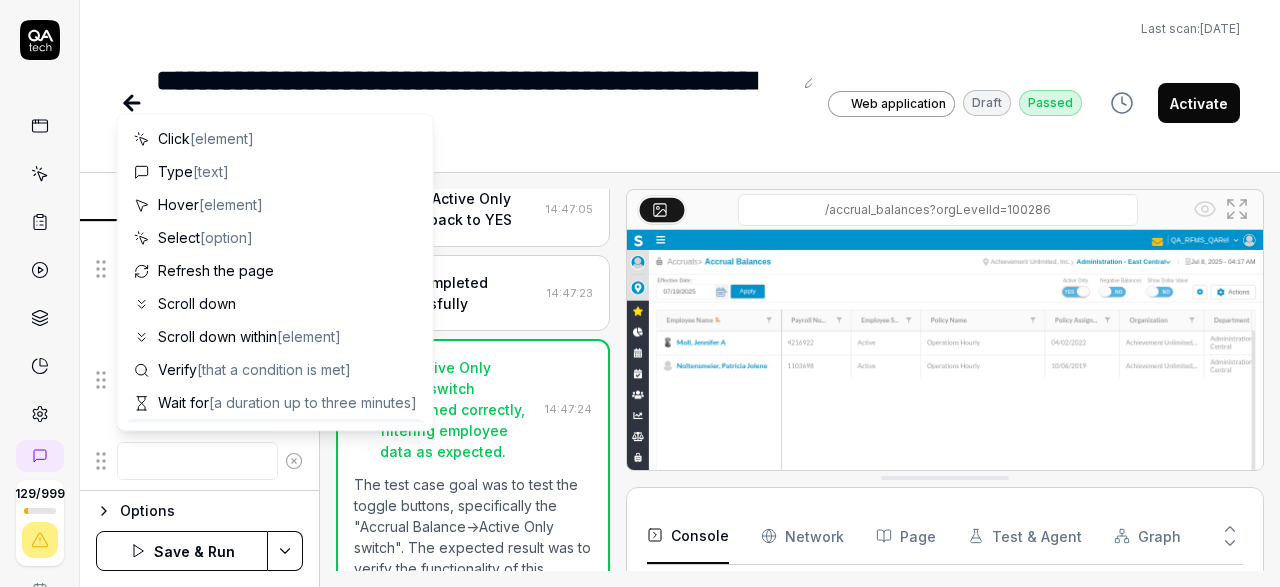 click at bounding box center (197, 461) 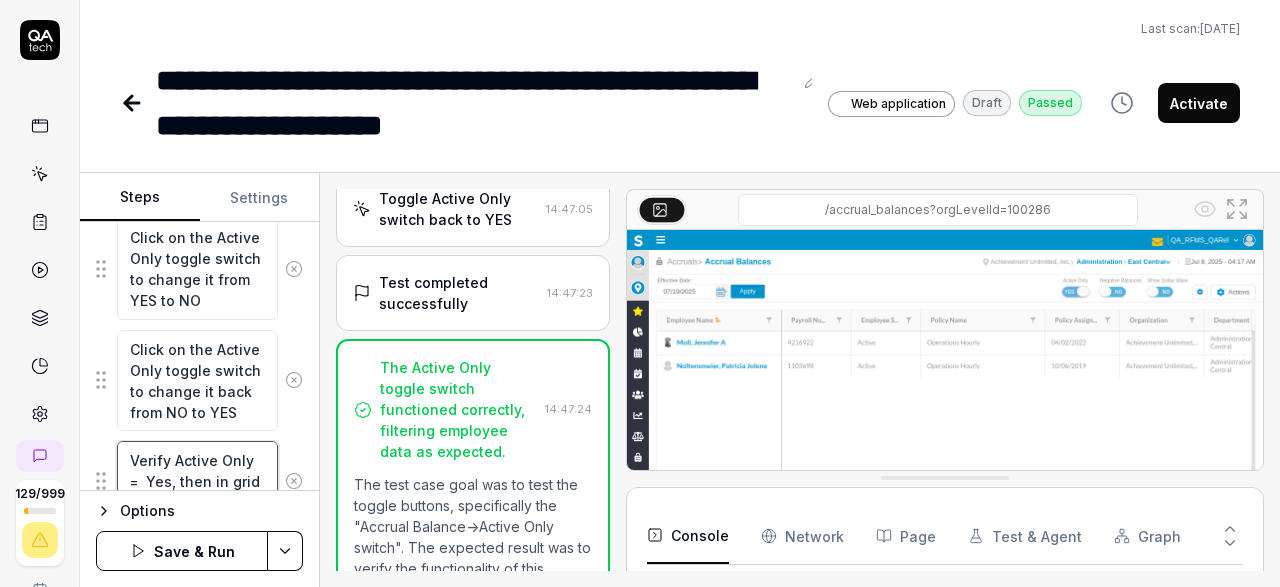 scroll, scrollTop: 394, scrollLeft: 0, axis: vertical 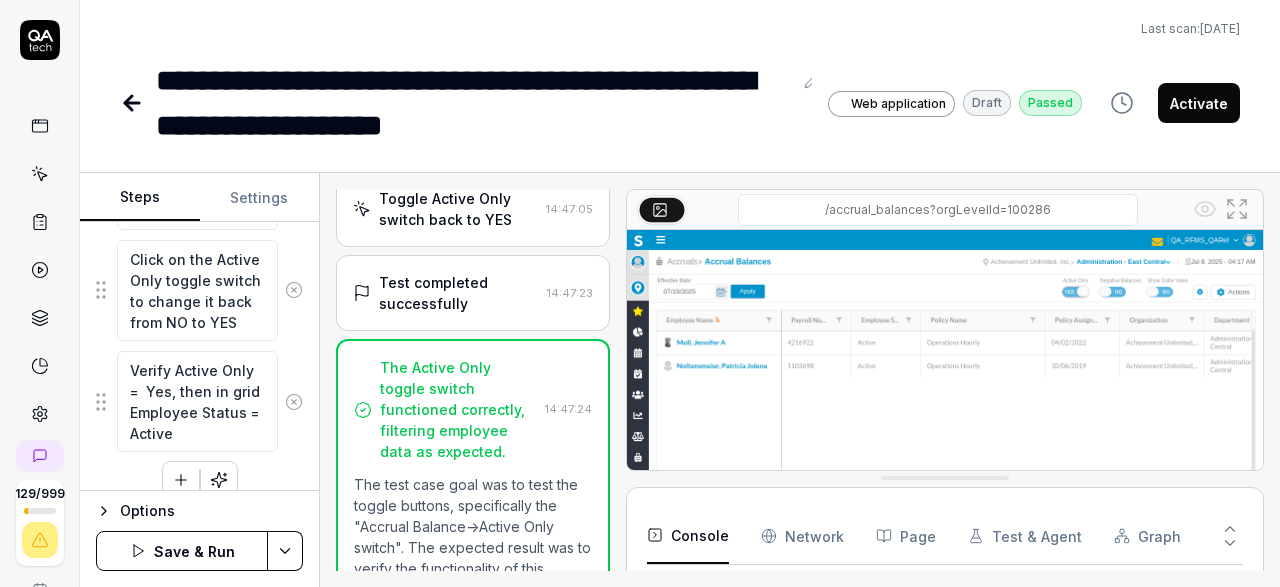 click on "**********" at bounding box center [640, 293] 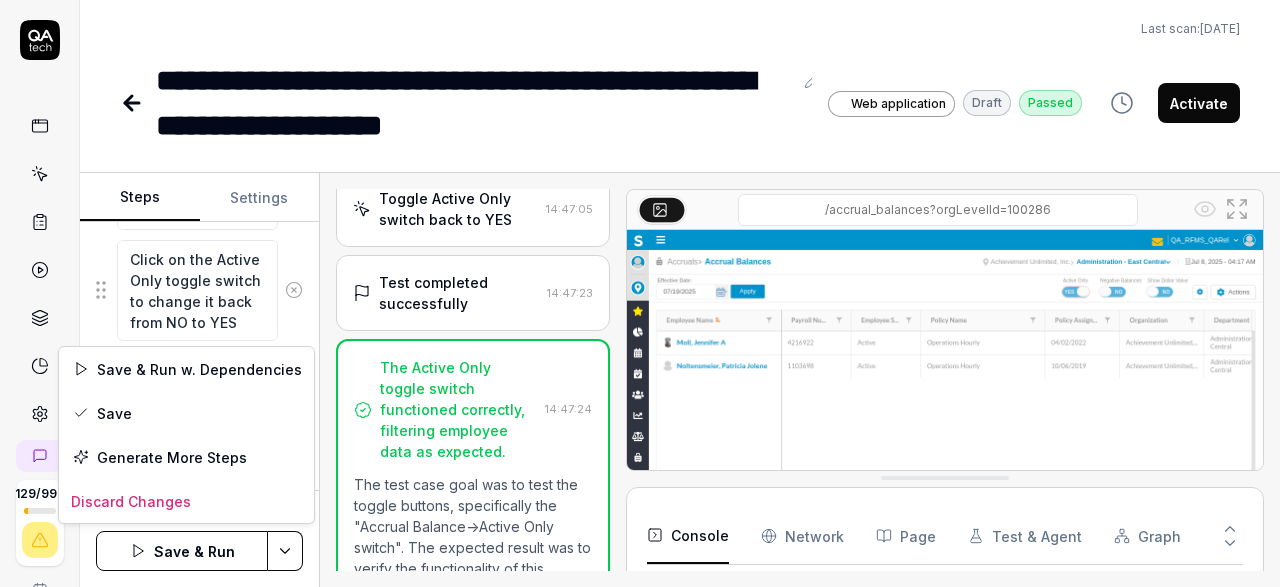 scroll, scrollTop: 467, scrollLeft: 0, axis: vertical 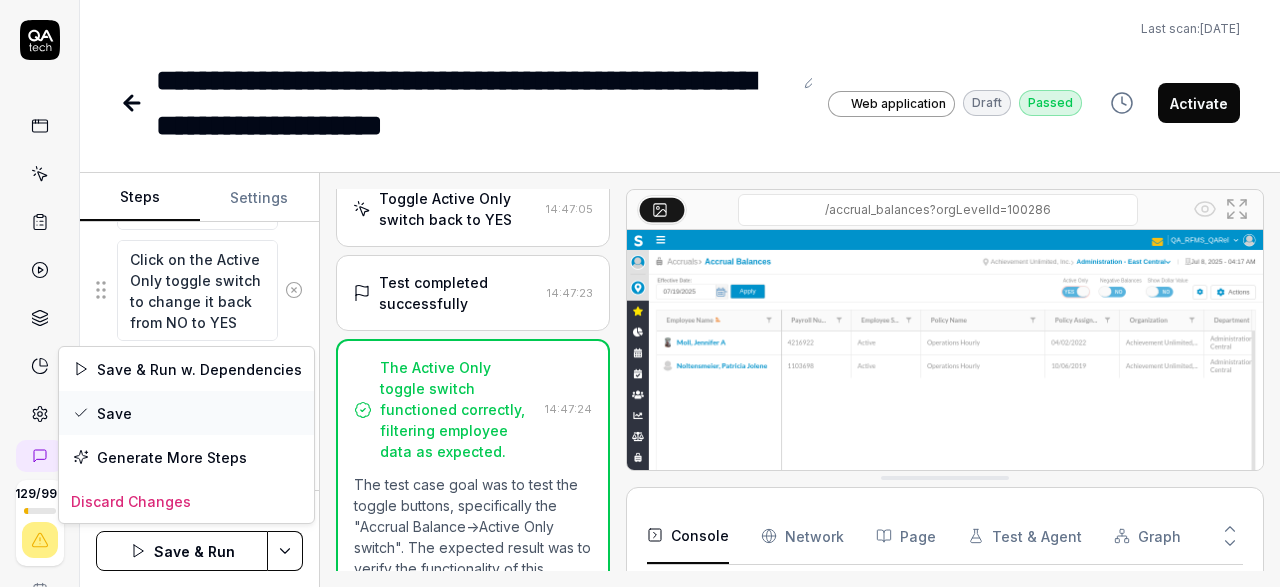 click on "Save" at bounding box center (186, 413) 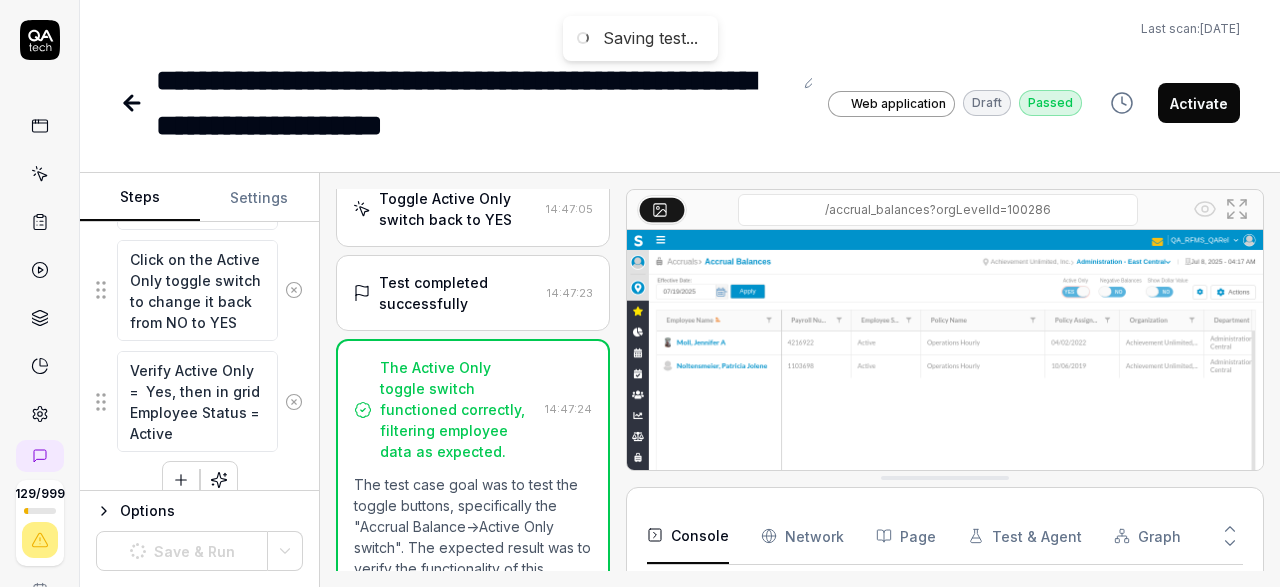 scroll, scrollTop: 467, scrollLeft: 0, axis: vertical 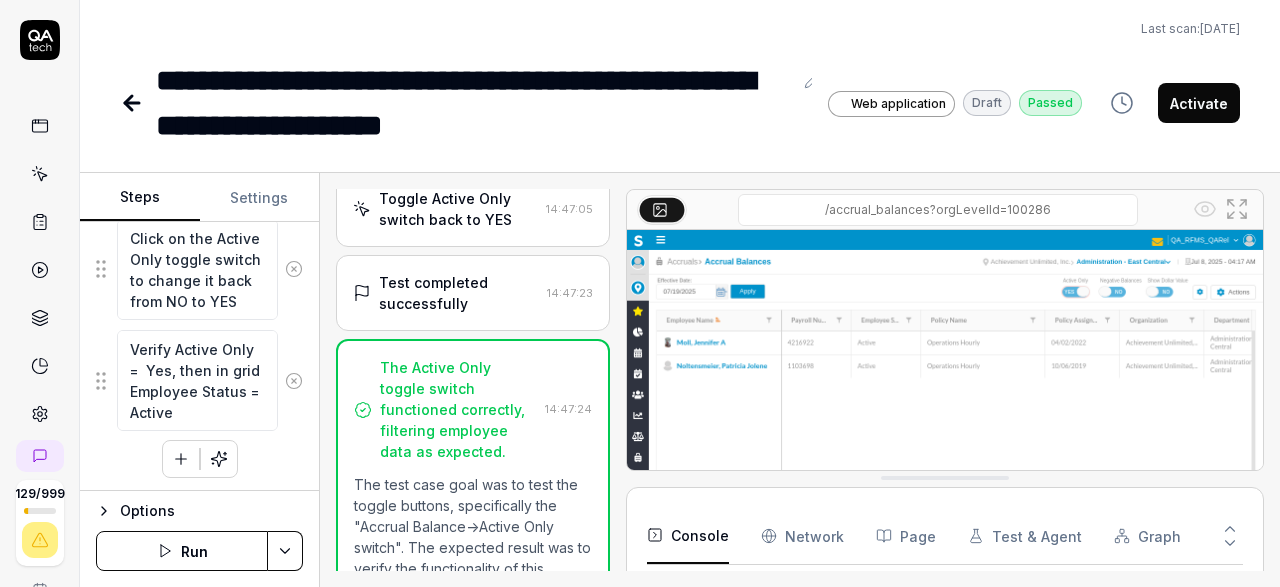 click on "Run" at bounding box center [182, 551] 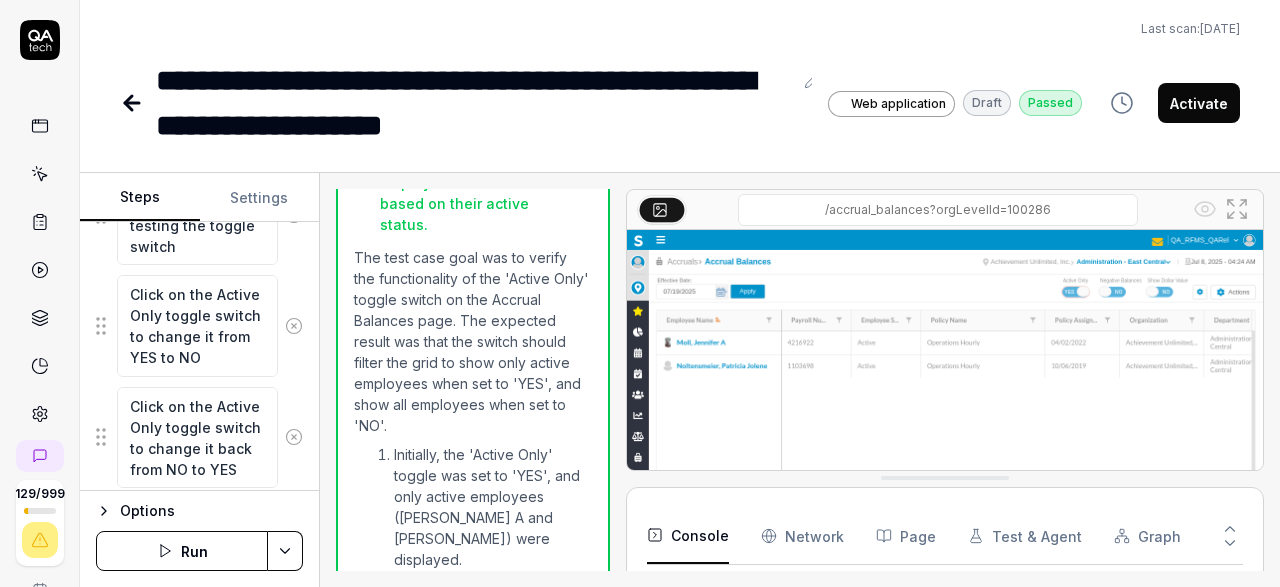 scroll, scrollTop: 927, scrollLeft: 0, axis: vertical 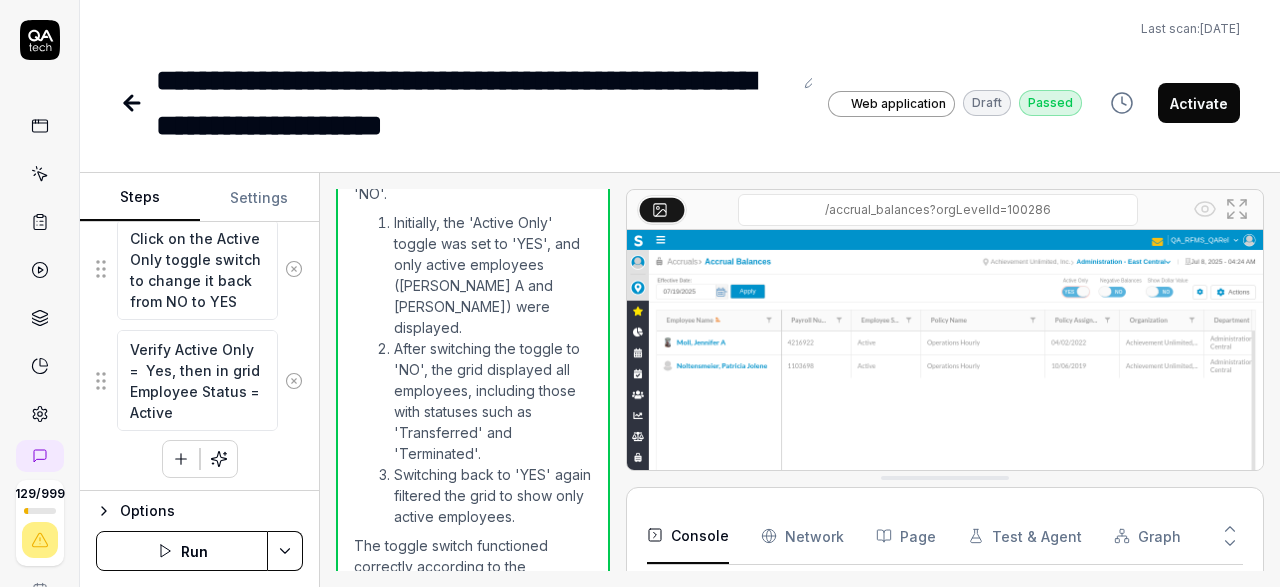 click 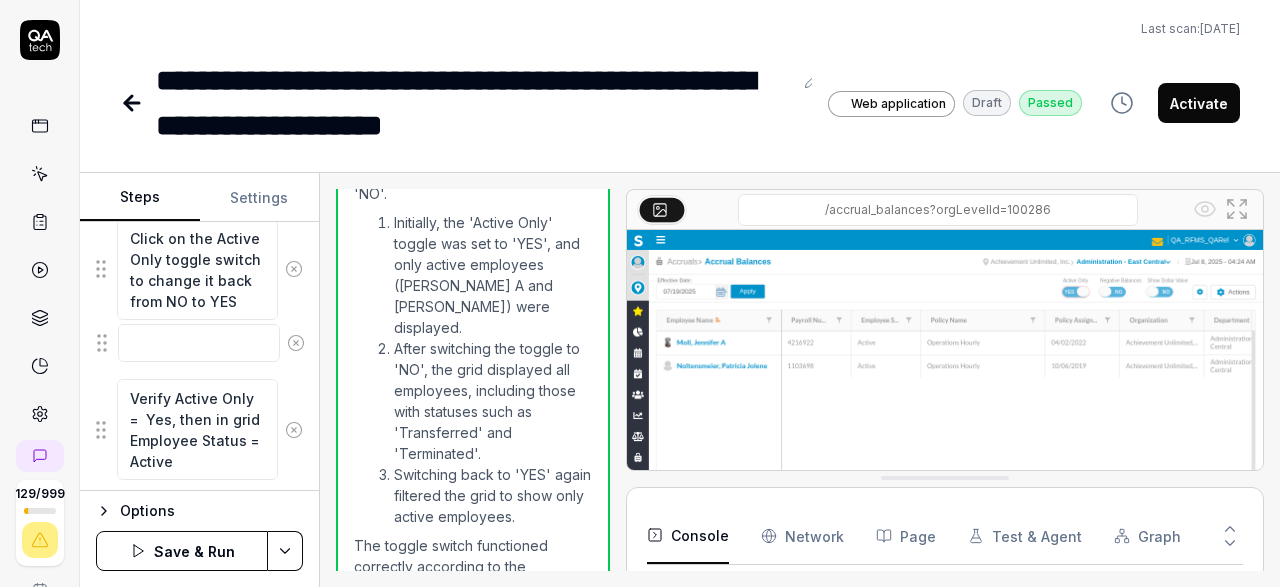 drag, startPoint x: 106, startPoint y: 463, endPoint x: 107, endPoint y: 349, distance: 114.00439 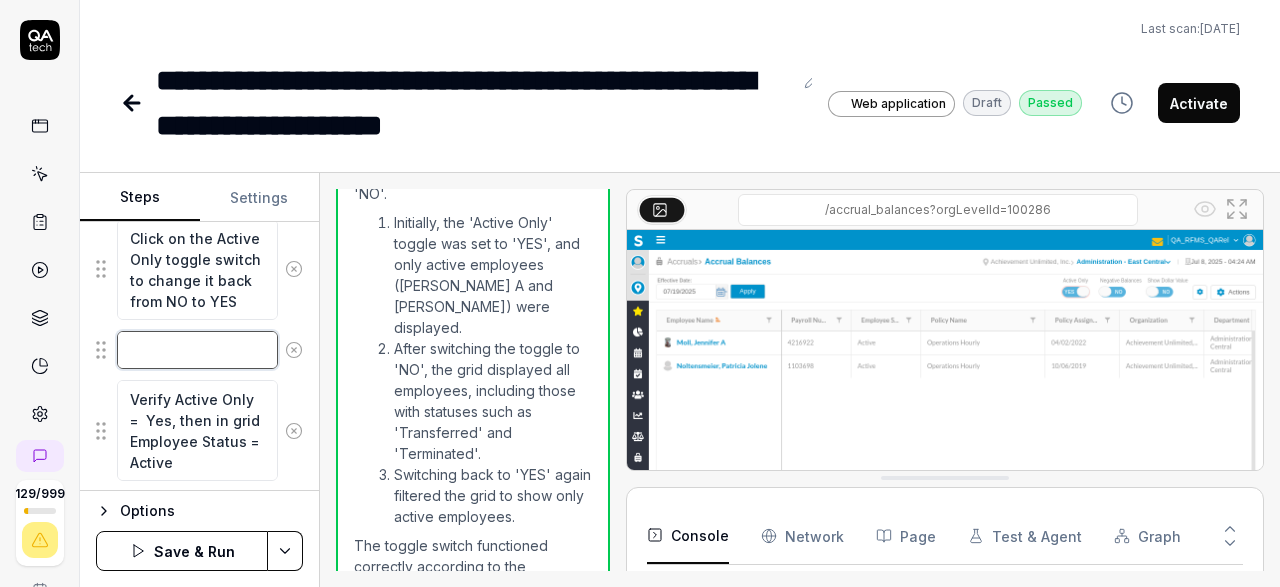 click at bounding box center (197, 350) 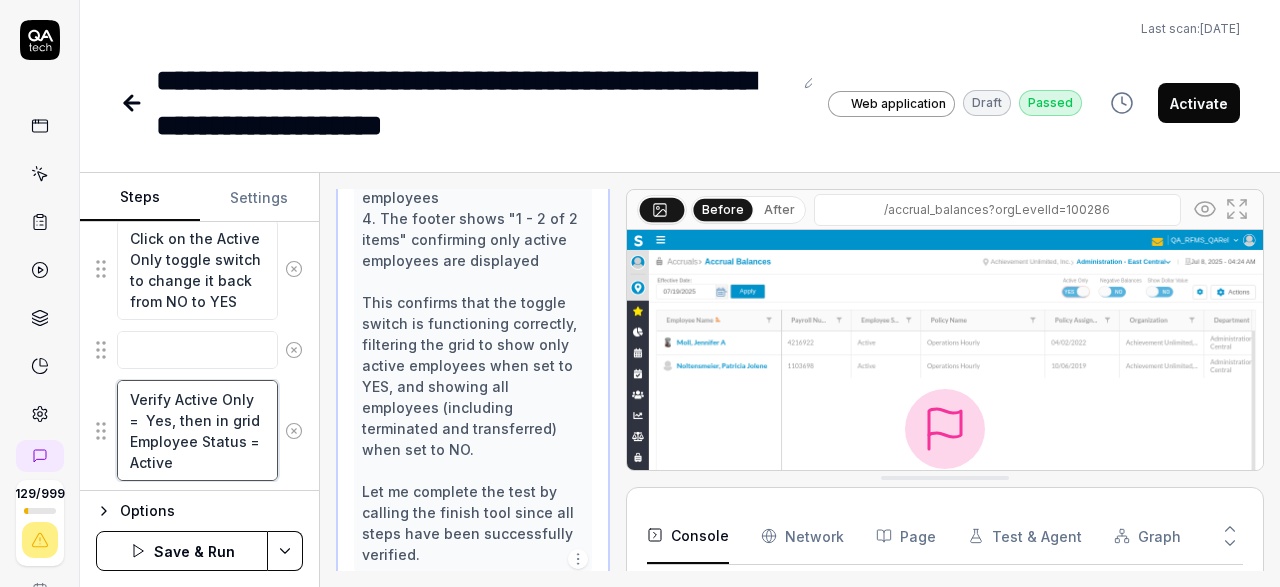 scroll, scrollTop: 888, scrollLeft: 0, axis: vertical 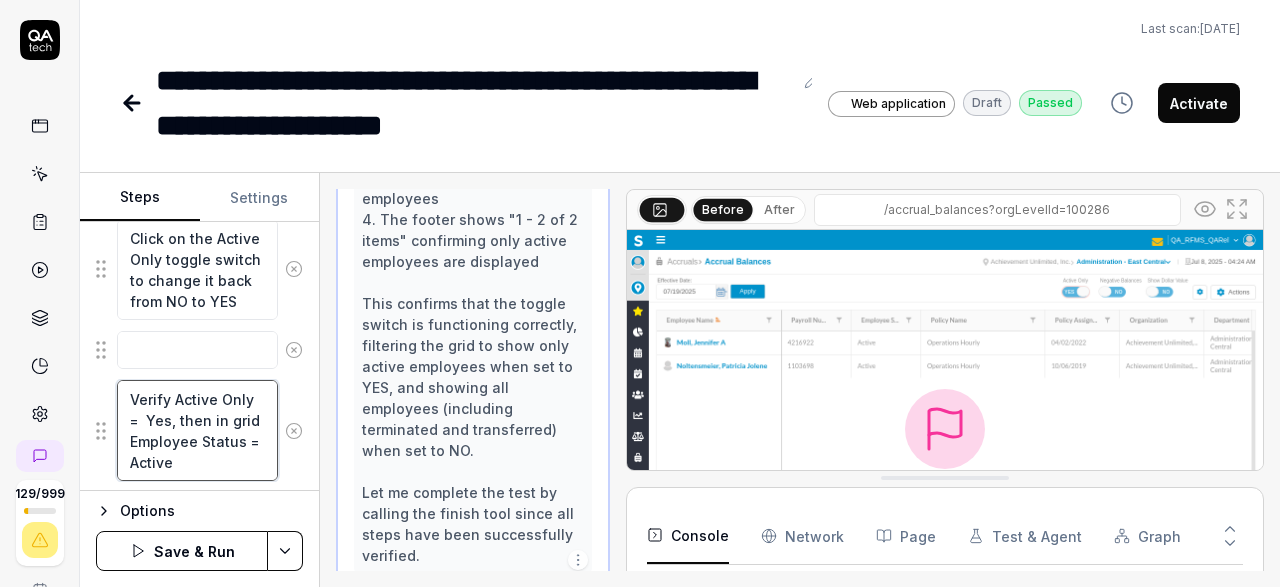 drag, startPoint x: 130, startPoint y: 396, endPoint x: 220, endPoint y: 479, distance: 122.42957 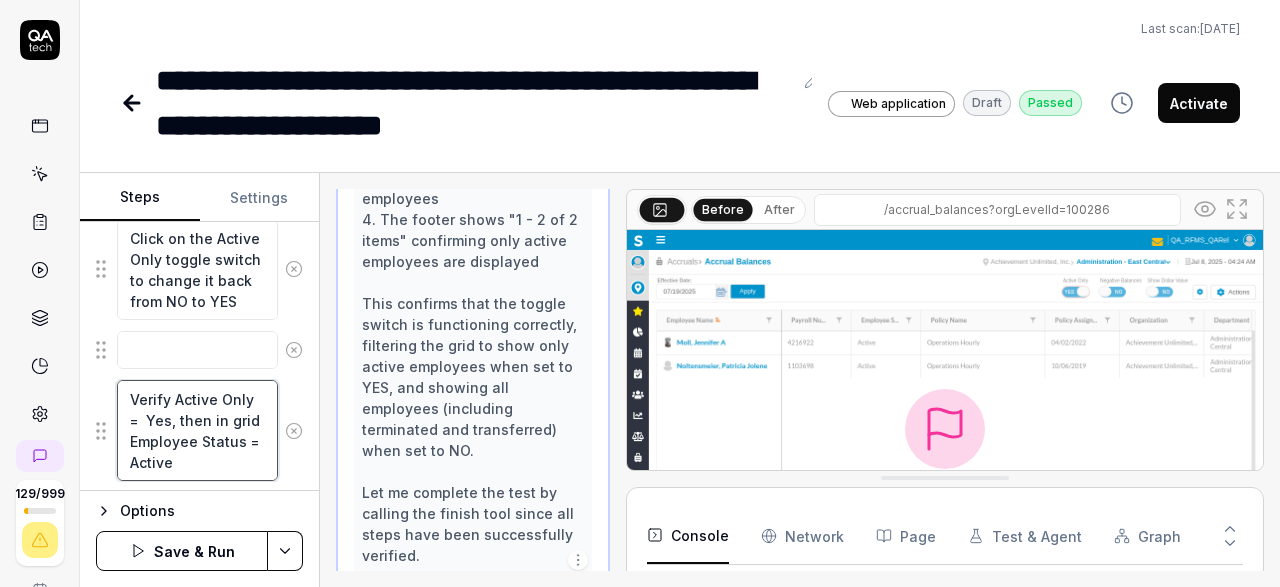 click on "Verify Active Only =  Yes, then in grid Employee Status = Active" at bounding box center (197, 430) 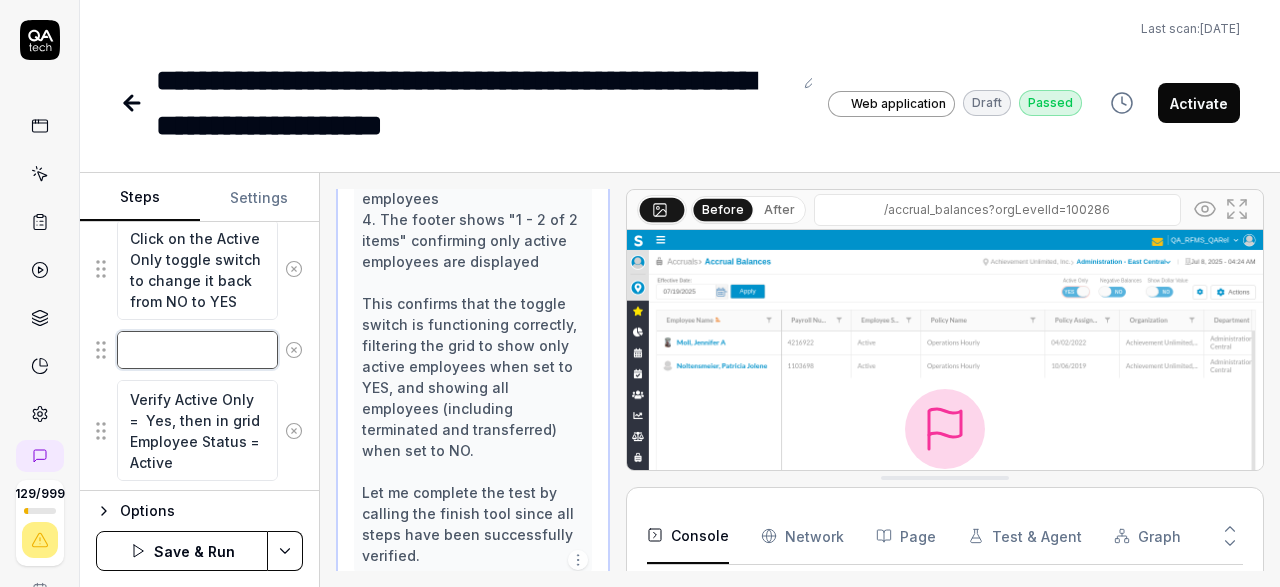 click at bounding box center [197, 350] 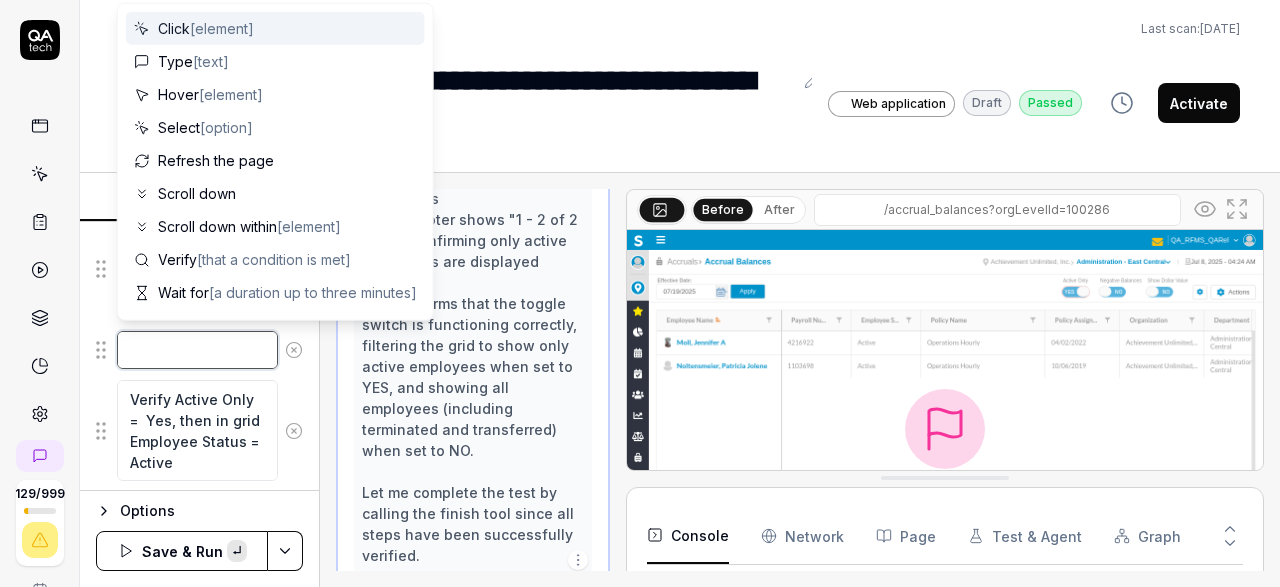paste on "Verify Active Only =  Yes, then in grid Employee Status = Active" 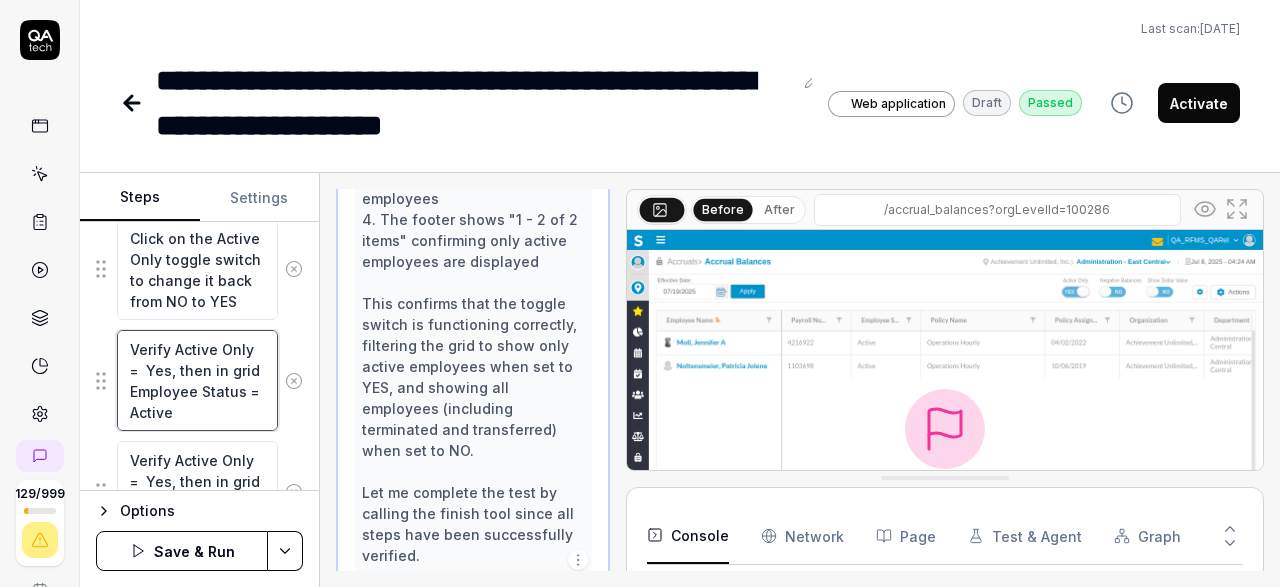 click on "Verify Active Only =  Yes, then in grid Employee Status = Active" at bounding box center [197, 380] 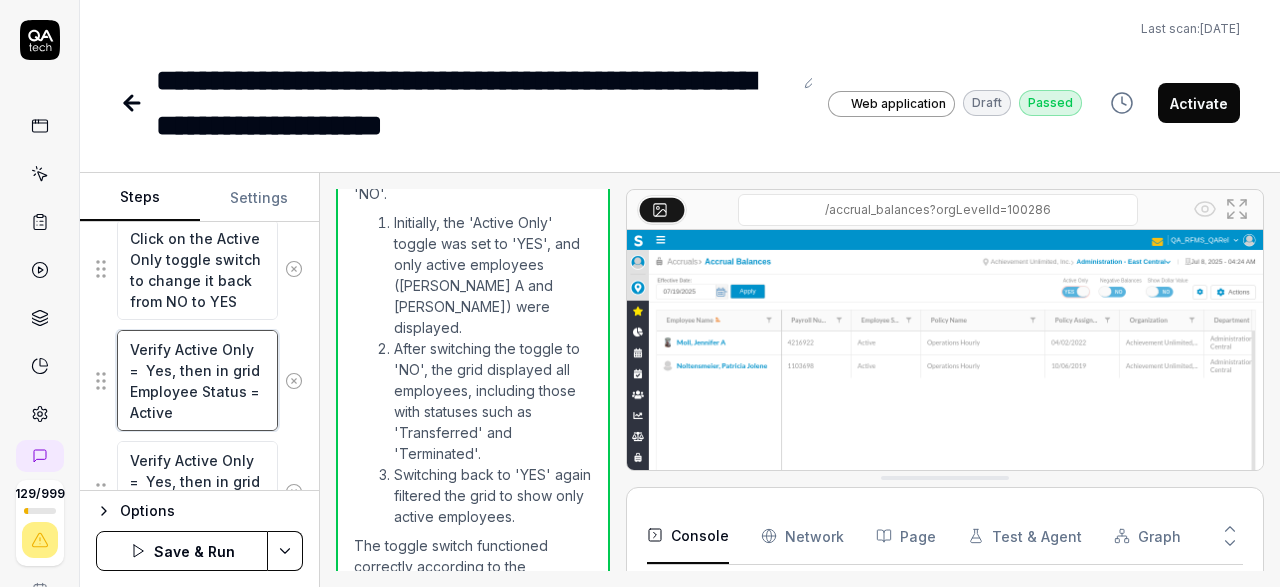 scroll, scrollTop: 927, scrollLeft: 0, axis: vertical 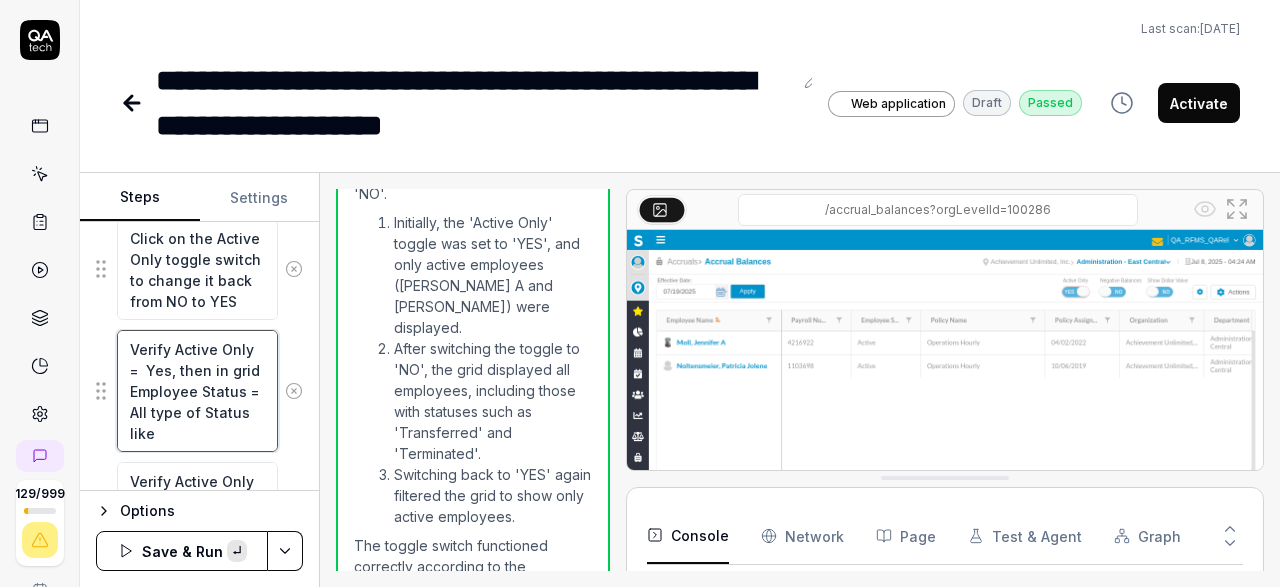 paste on "Terminated" 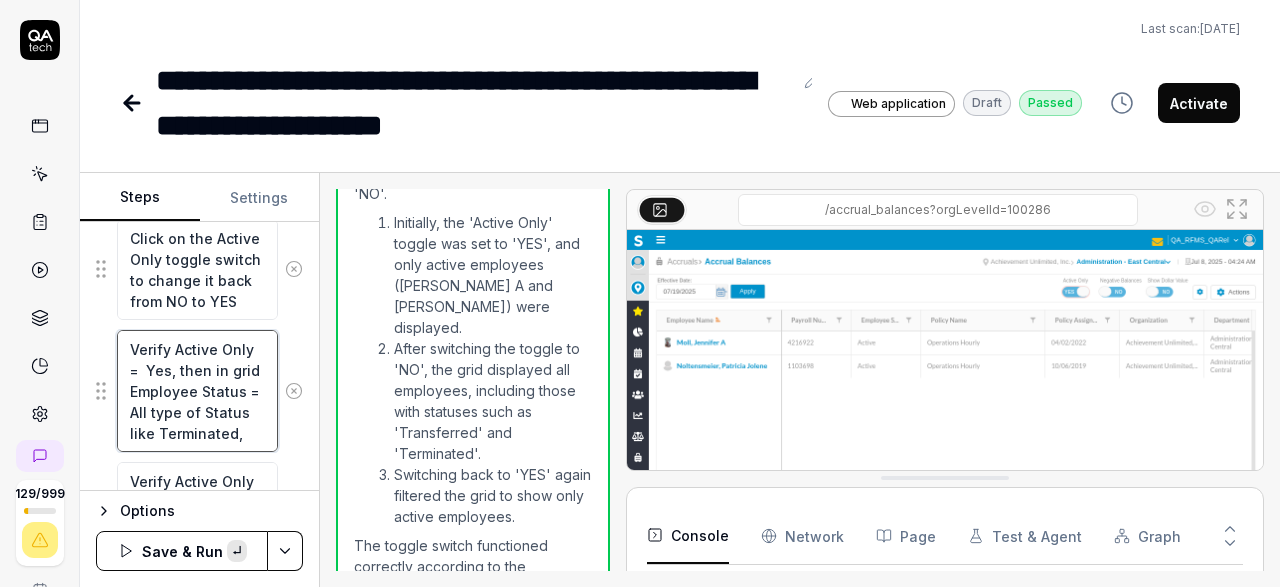 paste on "Active" 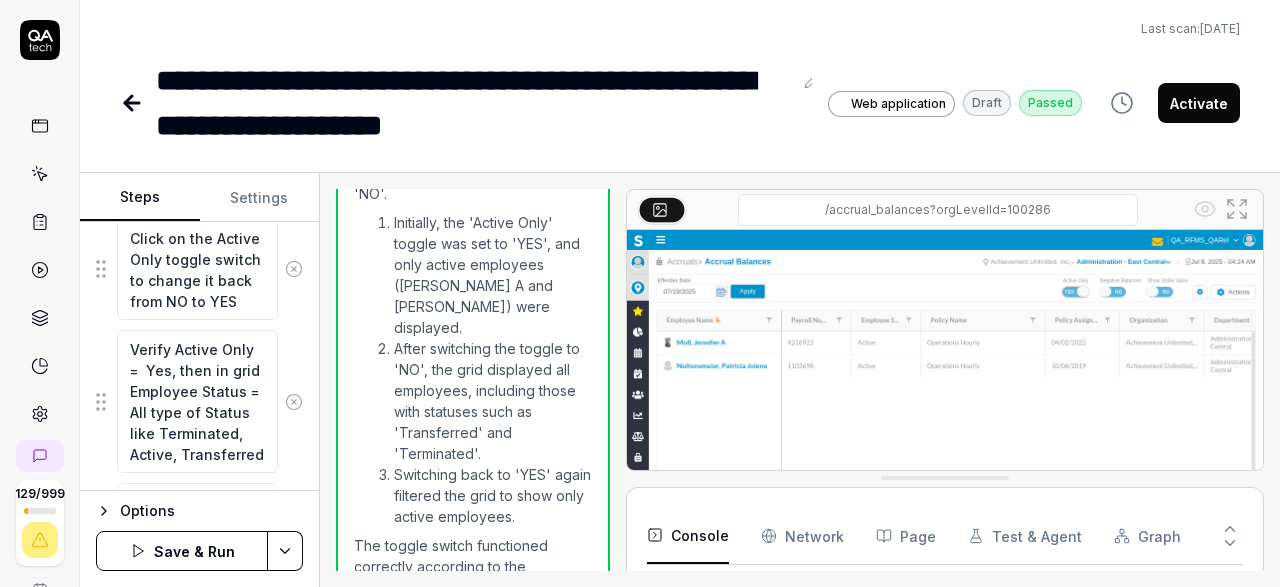 click on "**********" at bounding box center (640, 293) 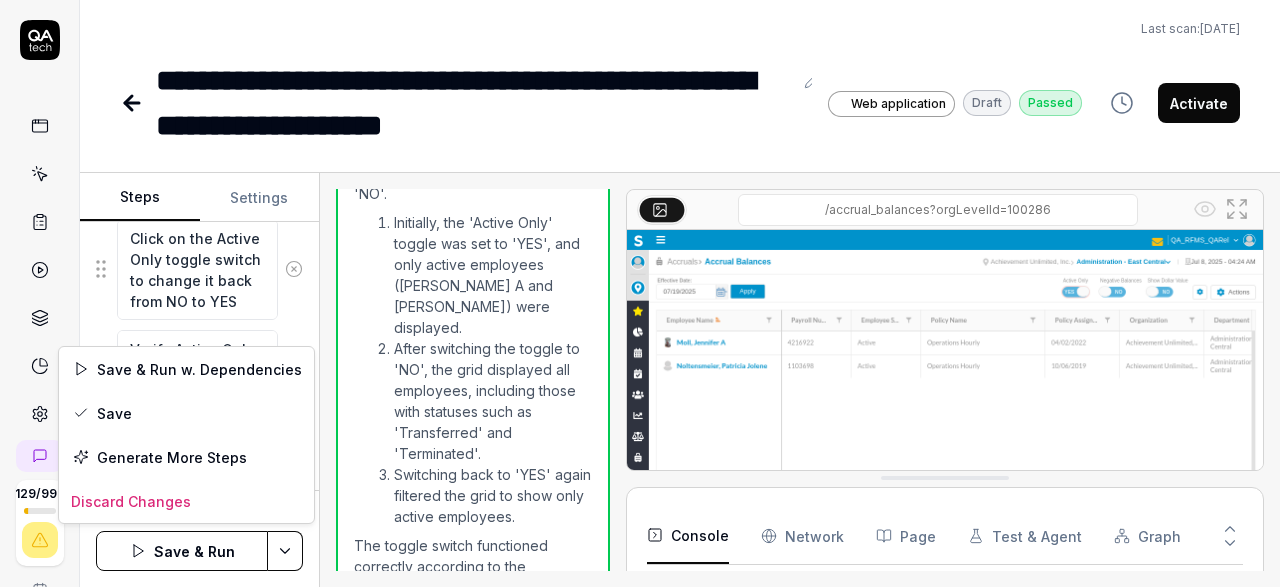 scroll, scrollTop: 488, scrollLeft: 0, axis: vertical 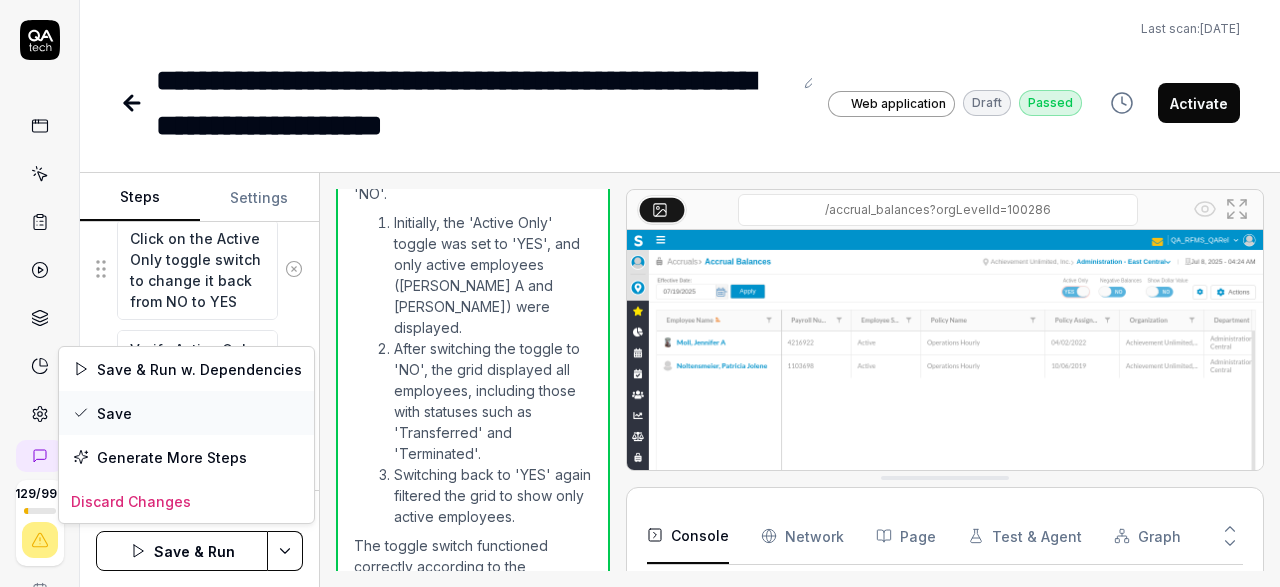 click on "Save" at bounding box center [186, 413] 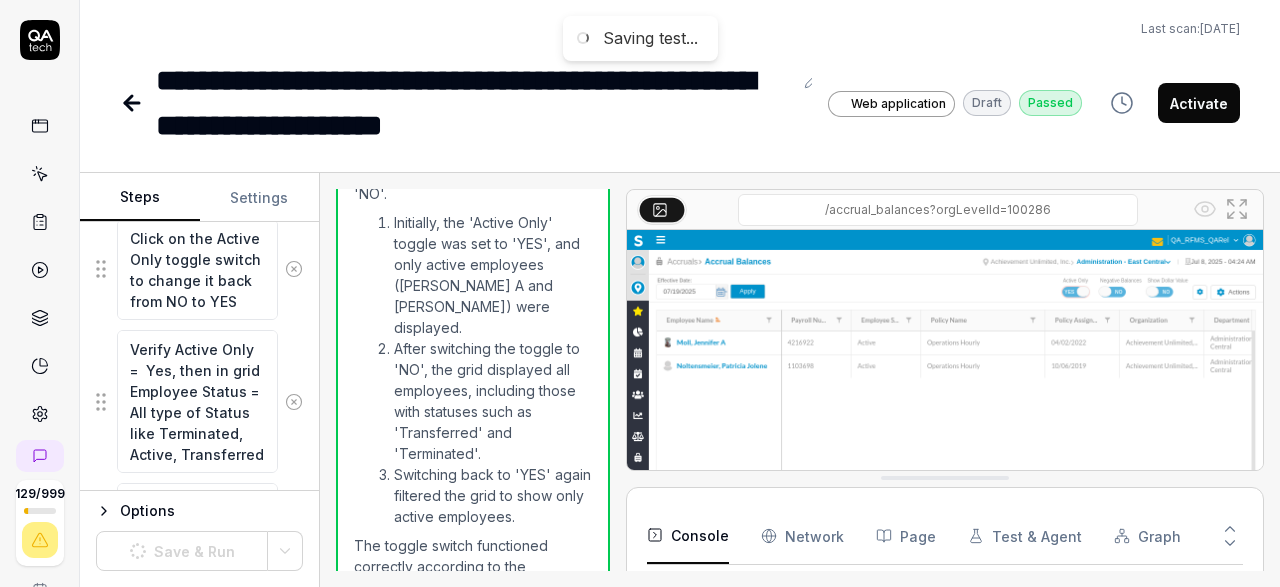 scroll, scrollTop: 927, scrollLeft: 0, axis: vertical 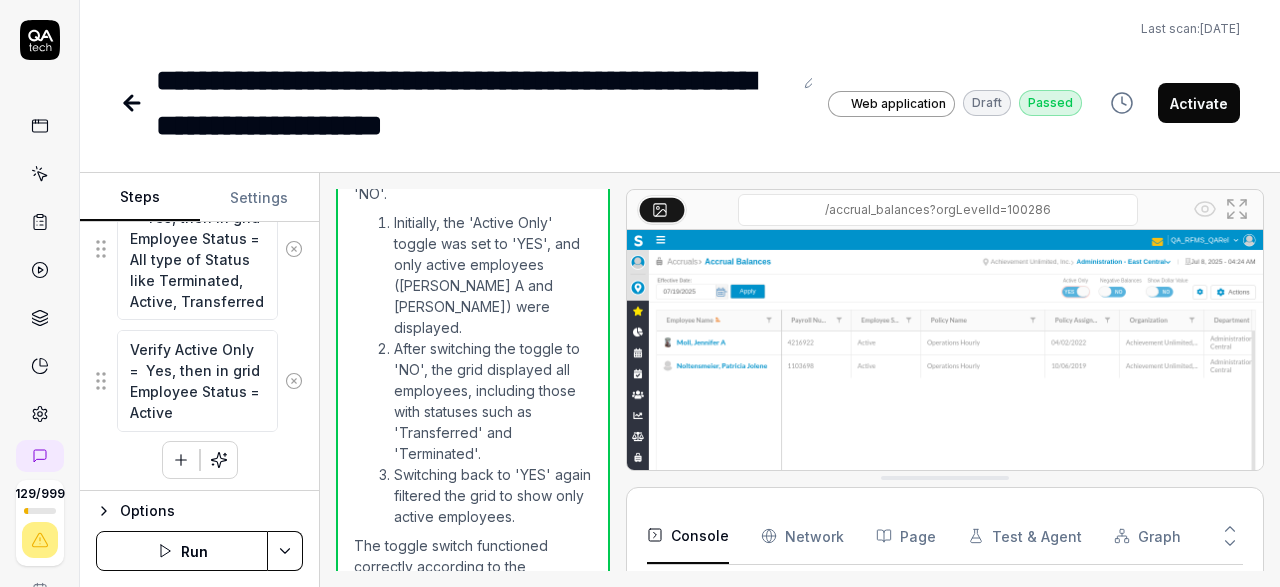 click on "Run" at bounding box center (182, 551) 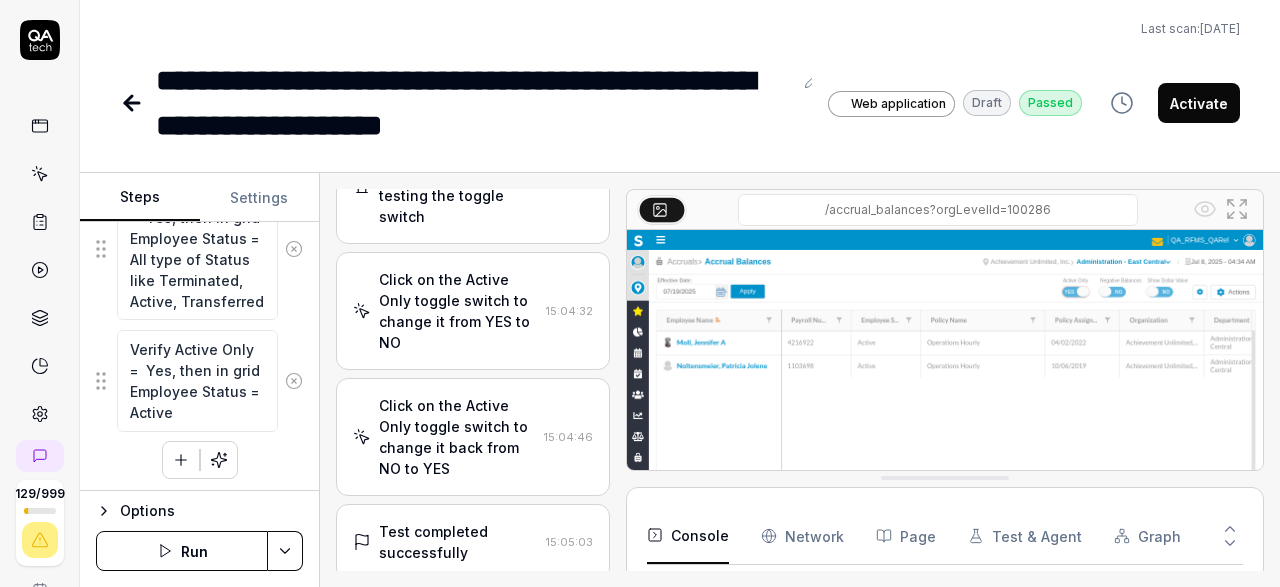 scroll, scrollTop: 116, scrollLeft: 0, axis: vertical 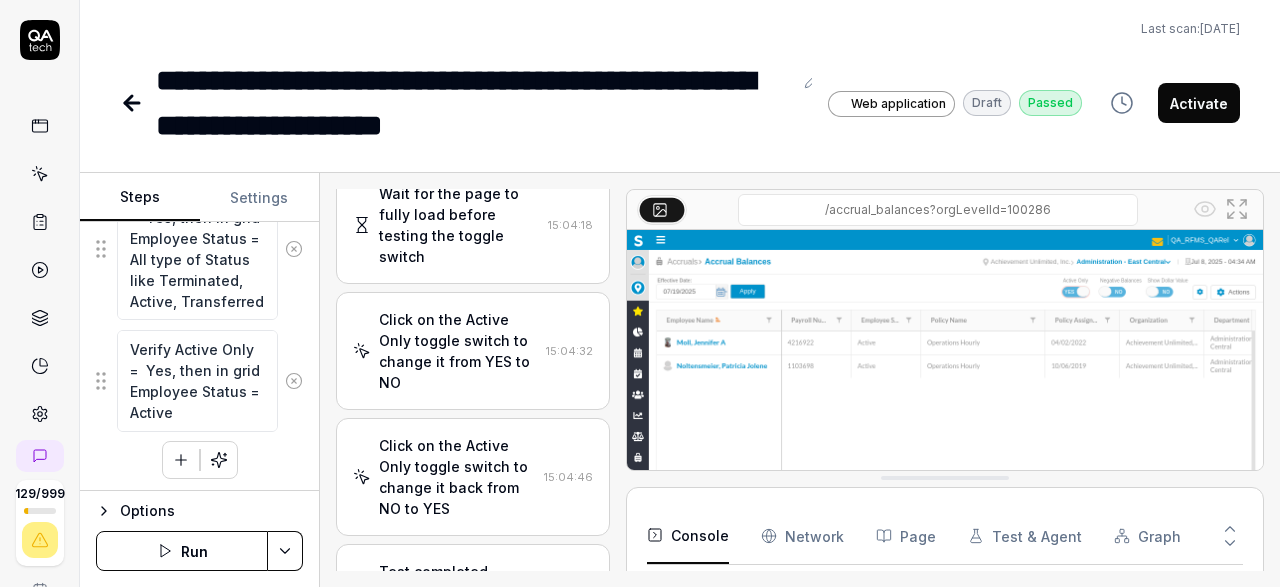click on "Click on the Active Only toggle switch to change it from YES to NO" at bounding box center (458, 351) 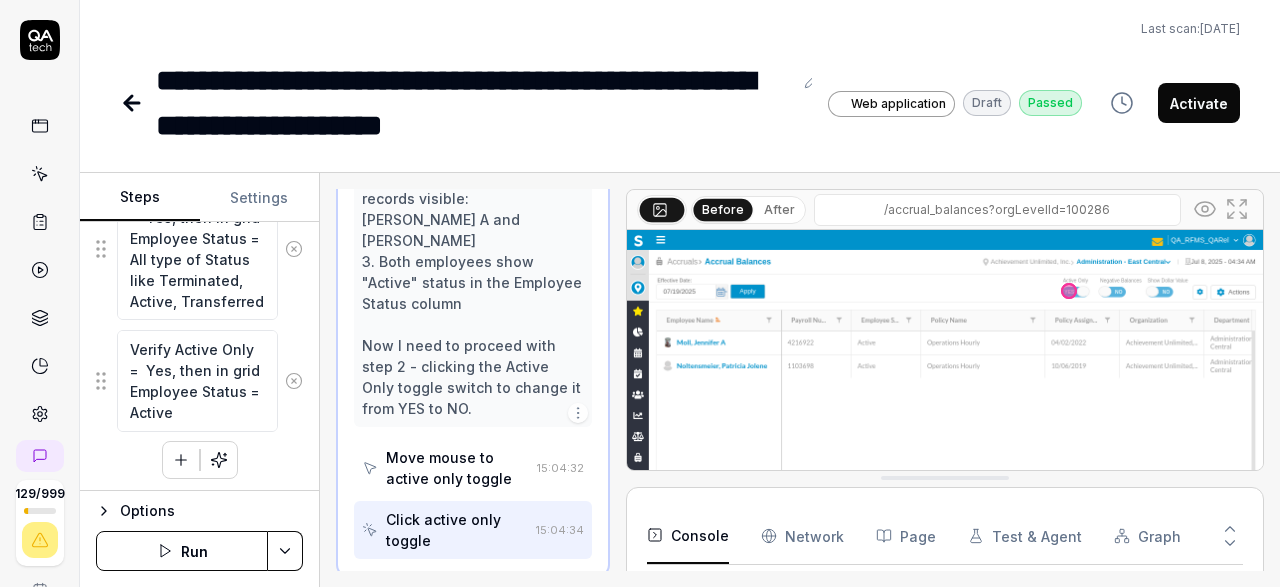 scroll, scrollTop: 532, scrollLeft: 0, axis: vertical 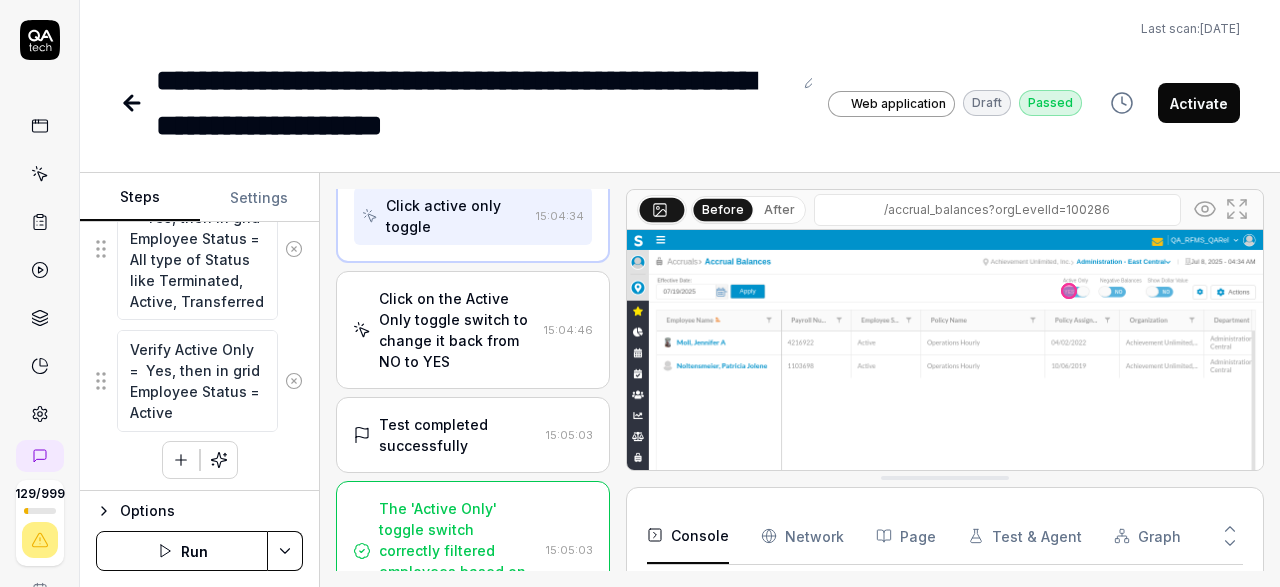 click on "Click on the Active Only toggle switch to change it back from NO to YES" at bounding box center (457, 330) 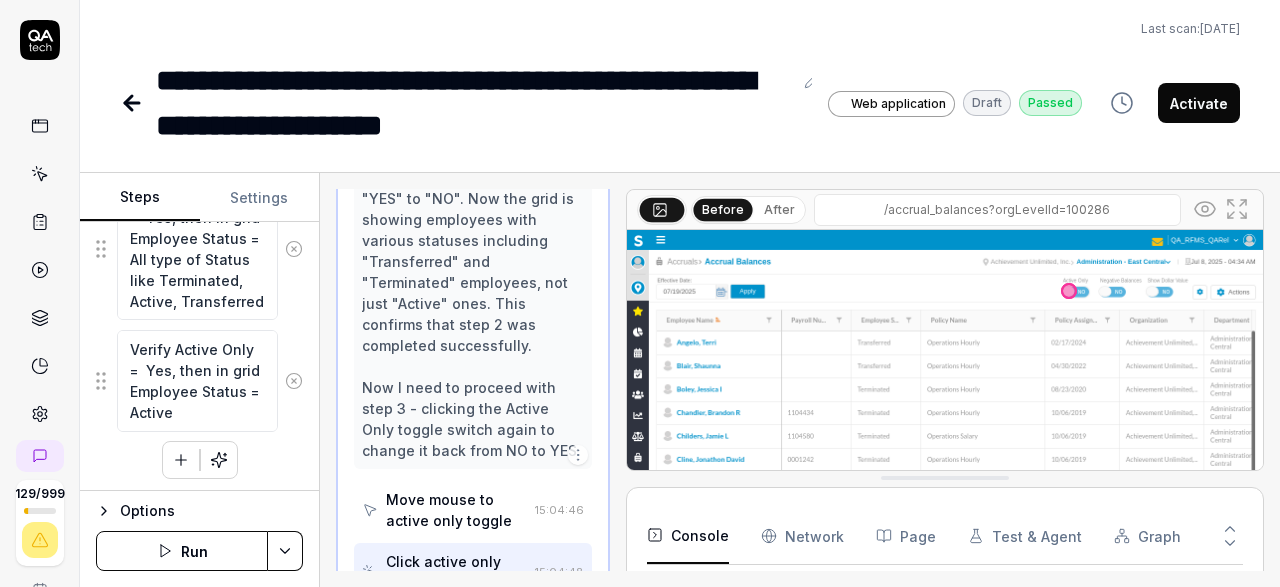 scroll, scrollTop: 740, scrollLeft: 0, axis: vertical 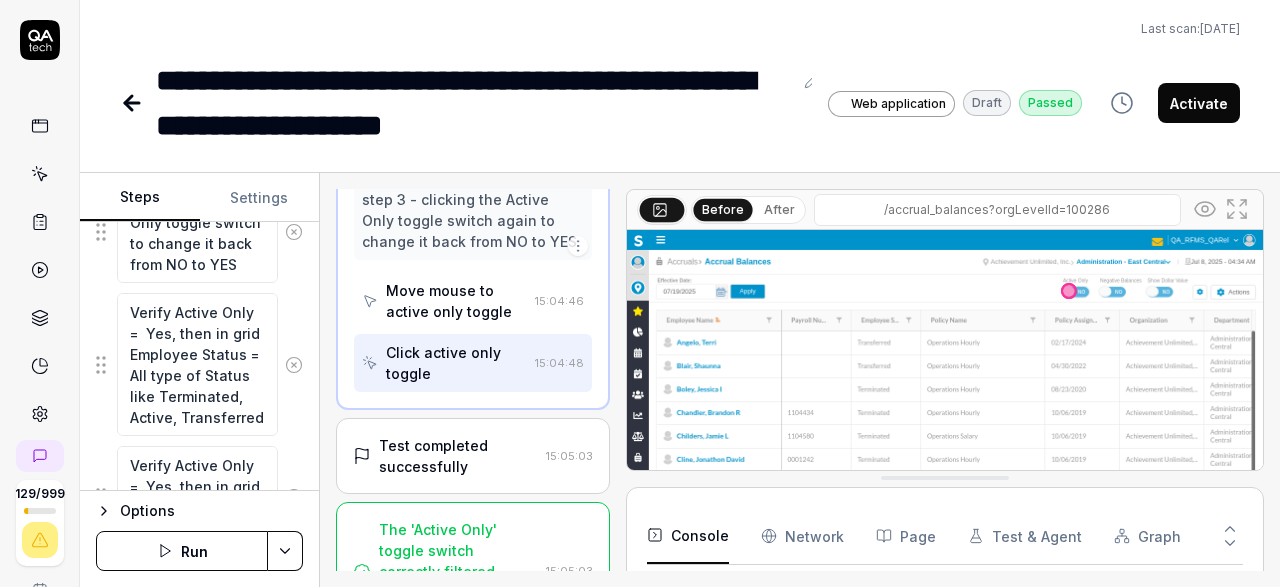 click on "Activate" at bounding box center (1199, 103) 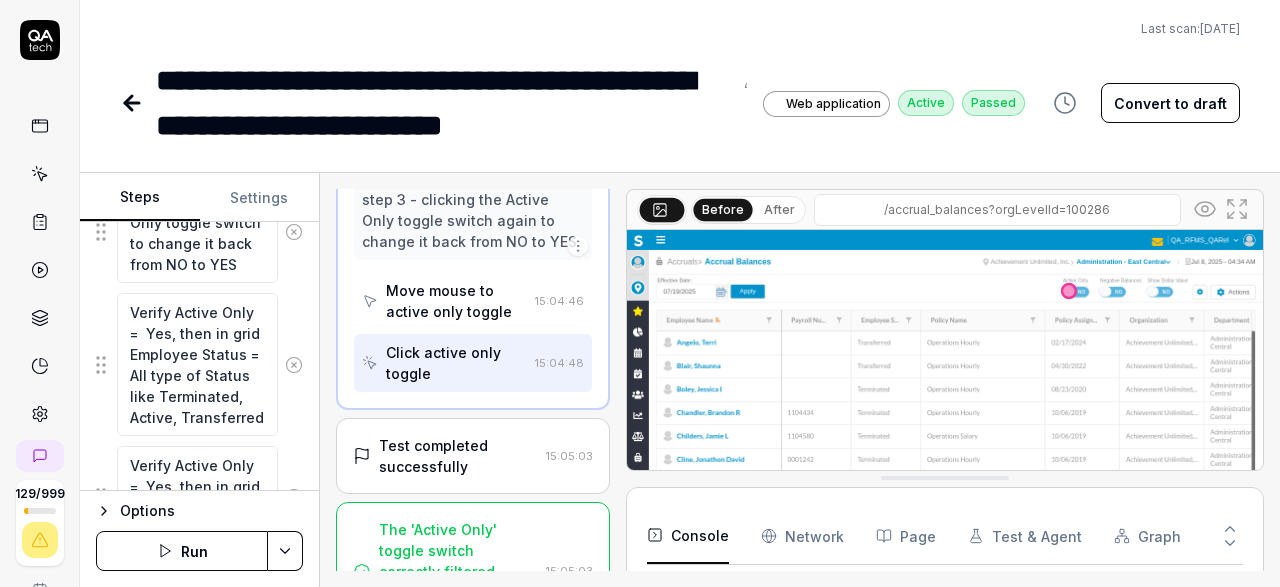 click 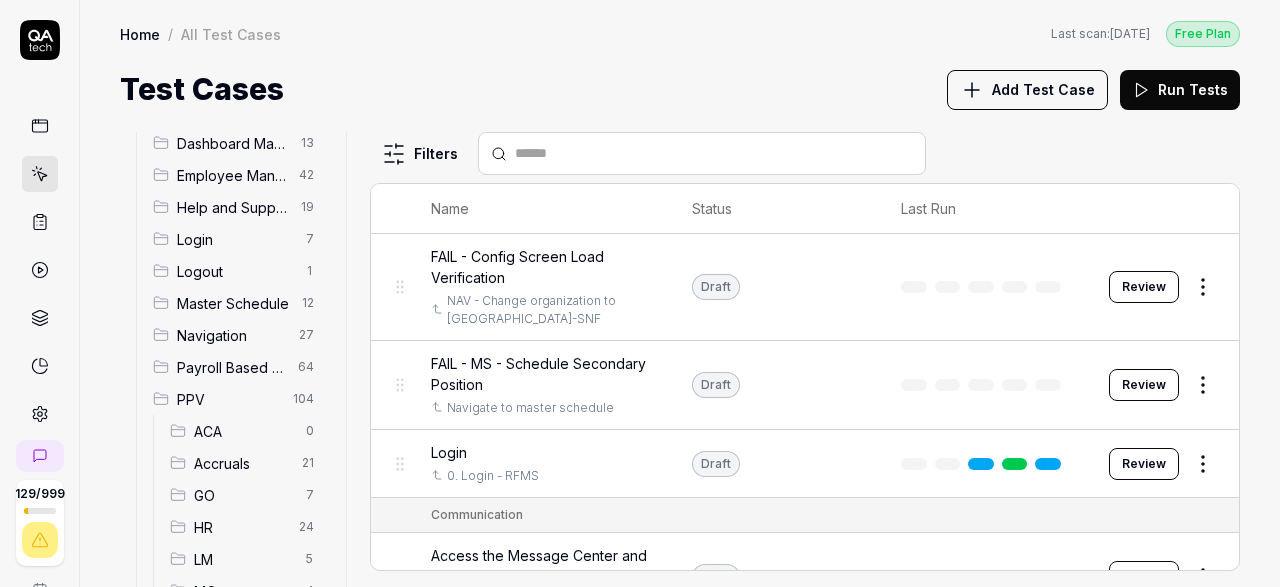scroll, scrollTop: 116, scrollLeft: 0, axis: vertical 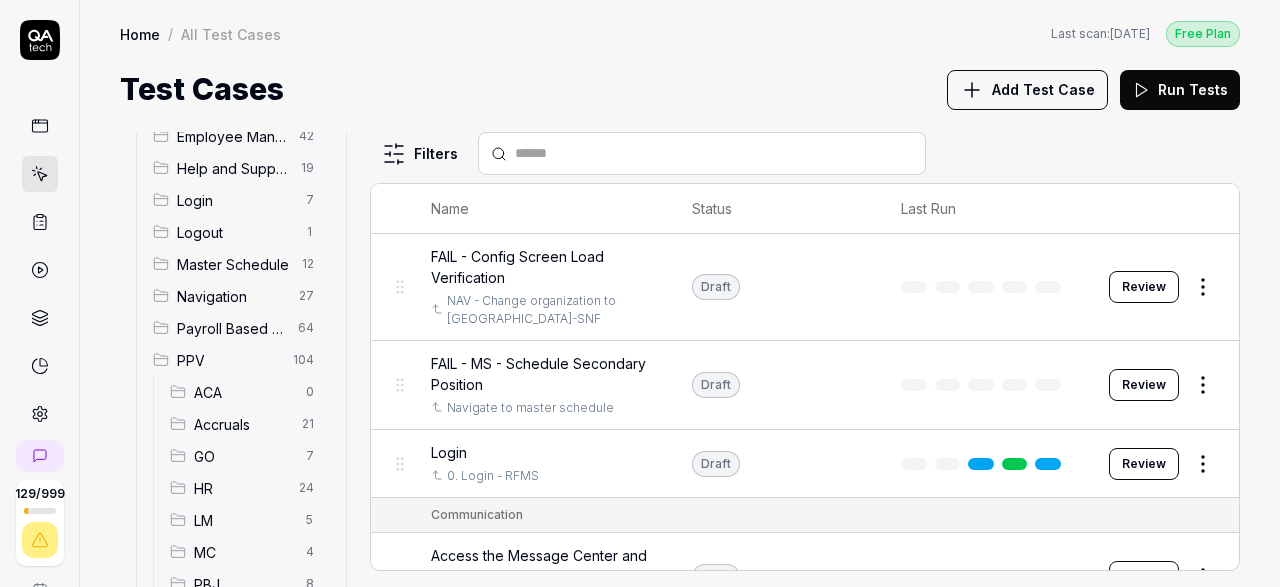 click on "Accruals" at bounding box center [242, 424] 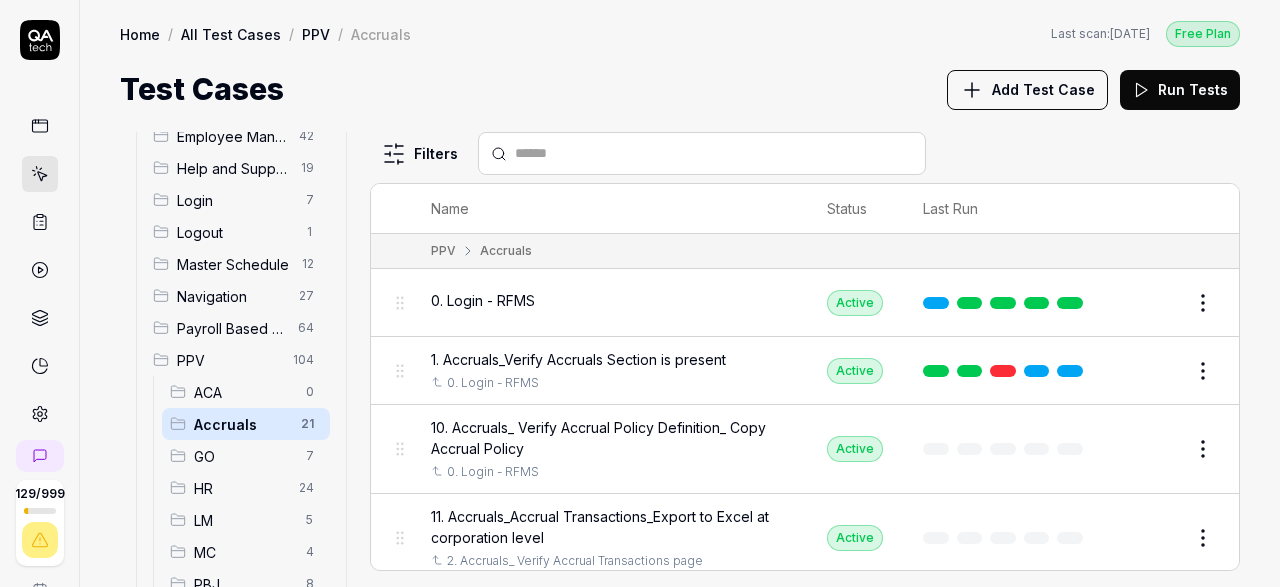 click on "Add Test Case" at bounding box center [1043, 89] 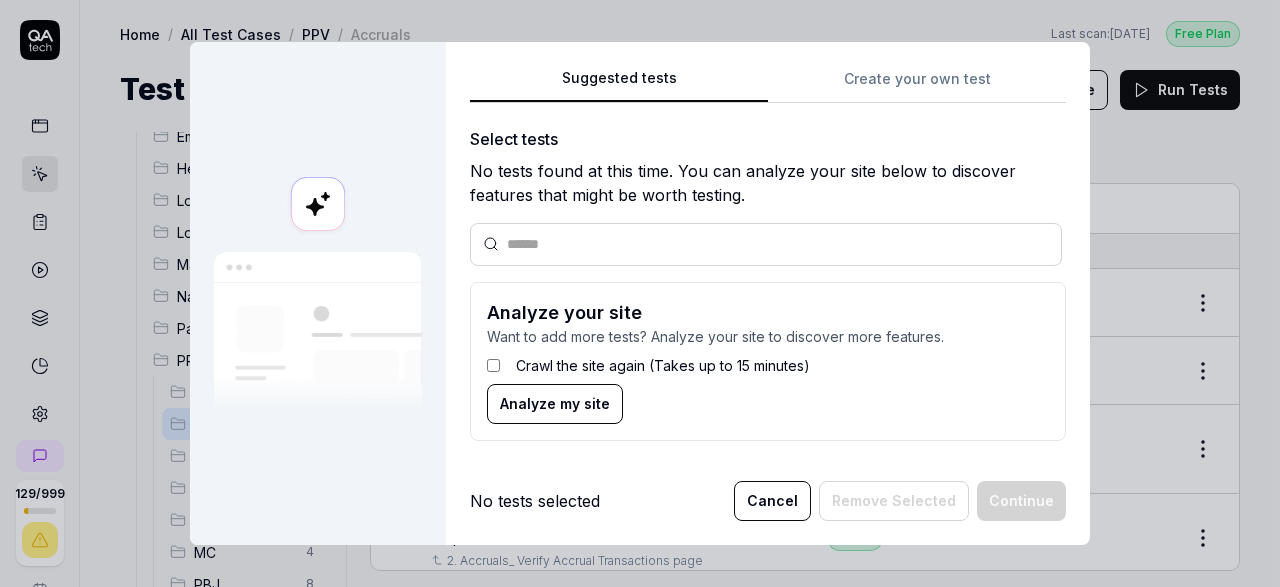 scroll, scrollTop: 116, scrollLeft: 0, axis: vertical 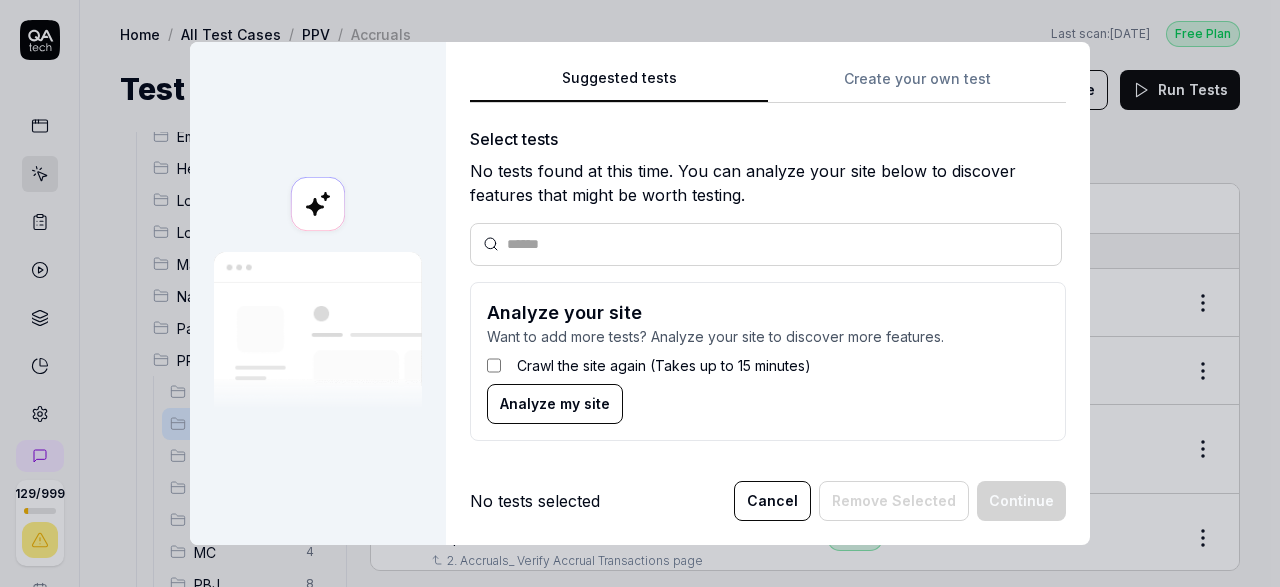 click on "Suggested tests Create your own test Select tests No tests found at this time. You can analyze your site below to discover features that might be worth testing. Analyze your site Want to add more tests? Analyze your site to discover more features. Crawl the site again (Takes up to 15 minutes) Analyze my site" at bounding box center (768, 261) 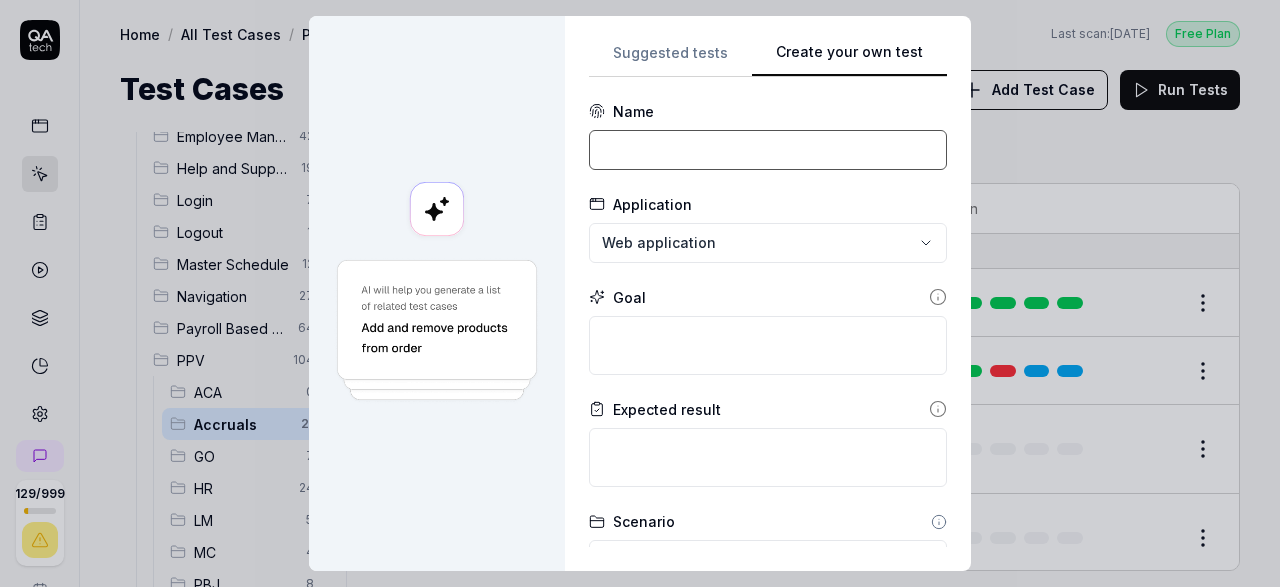 click at bounding box center (768, 150) 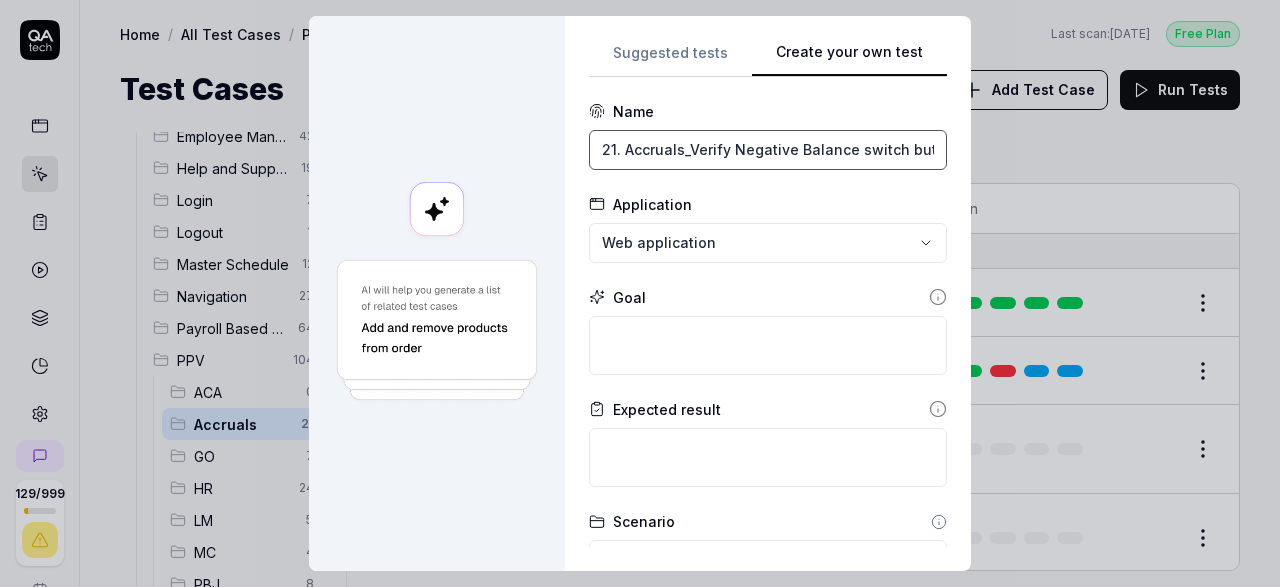 scroll, scrollTop: 0, scrollLeft: 193, axis: horizontal 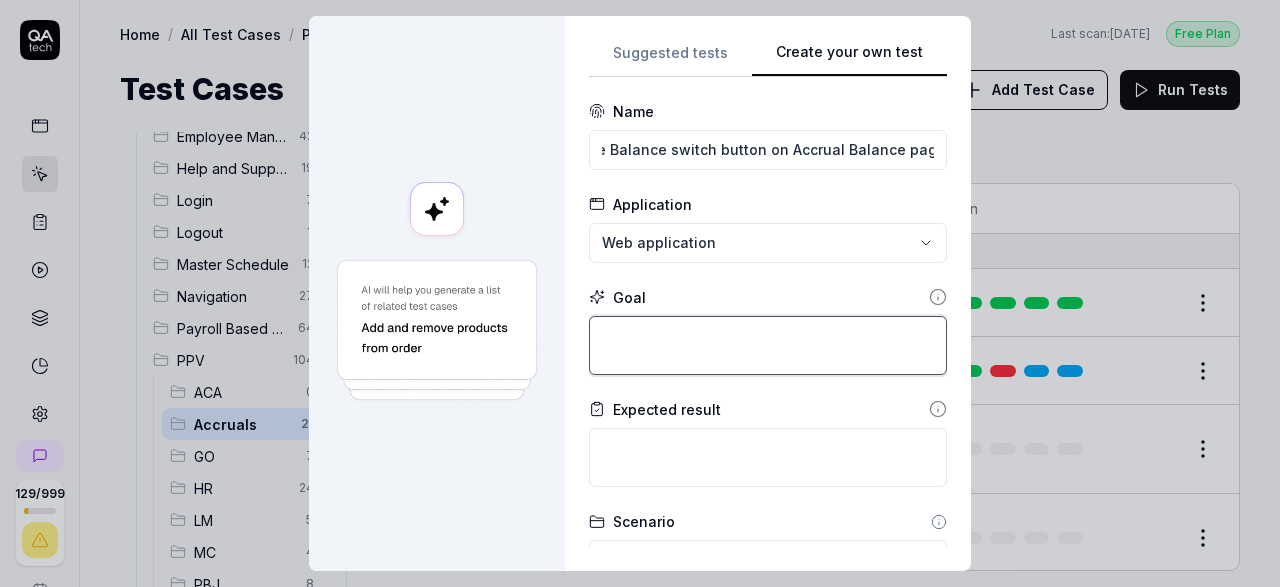 click at bounding box center [768, 345] 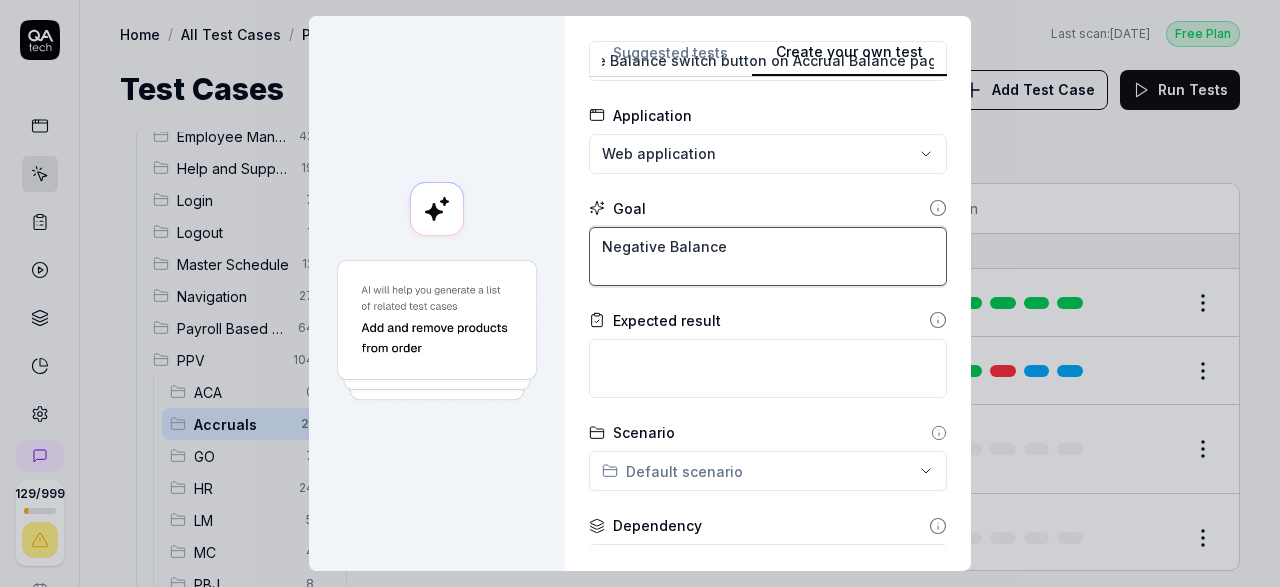 scroll, scrollTop: 116, scrollLeft: 0, axis: vertical 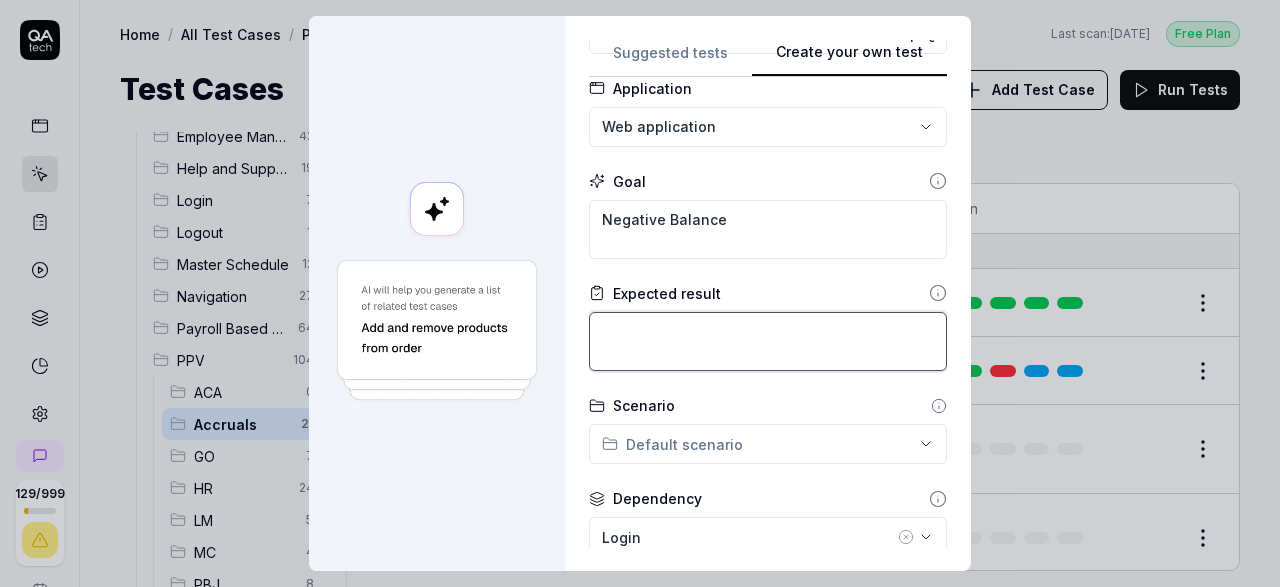 click at bounding box center (768, 341) 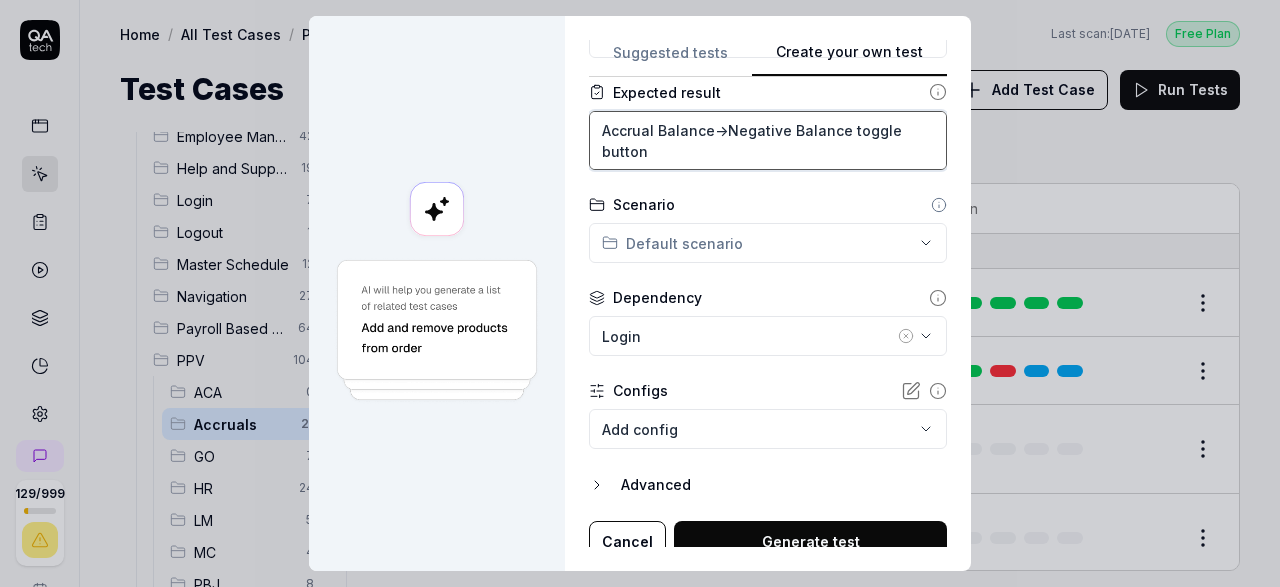 scroll, scrollTop: 331, scrollLeft: 0, axis: vertical 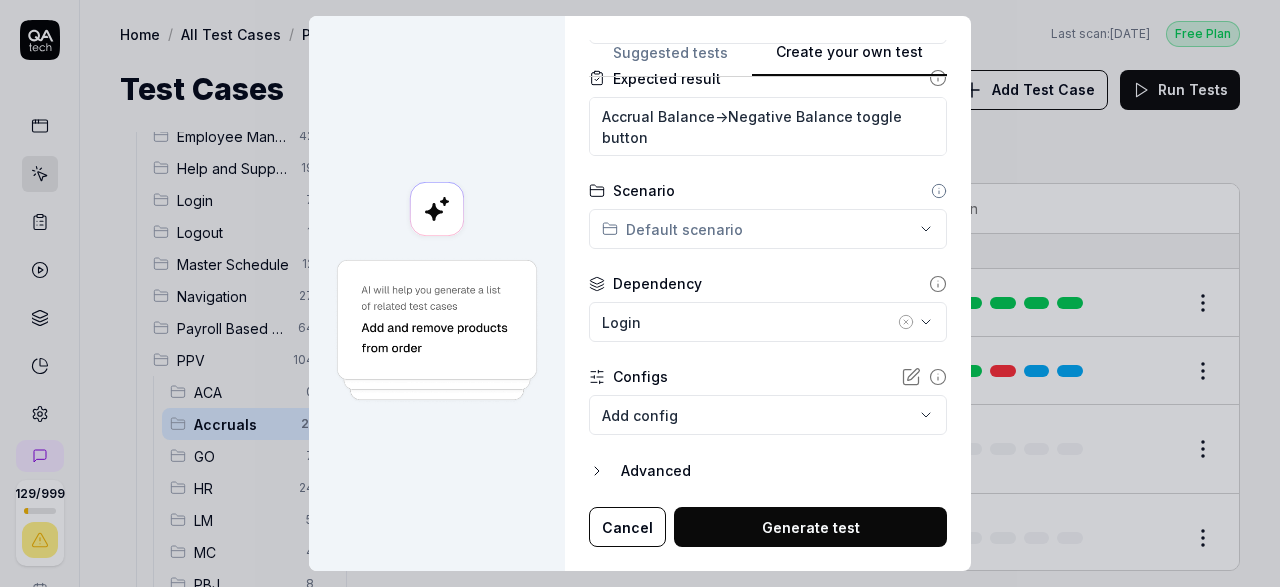 click on "**********" at bounding box center [640, 293] 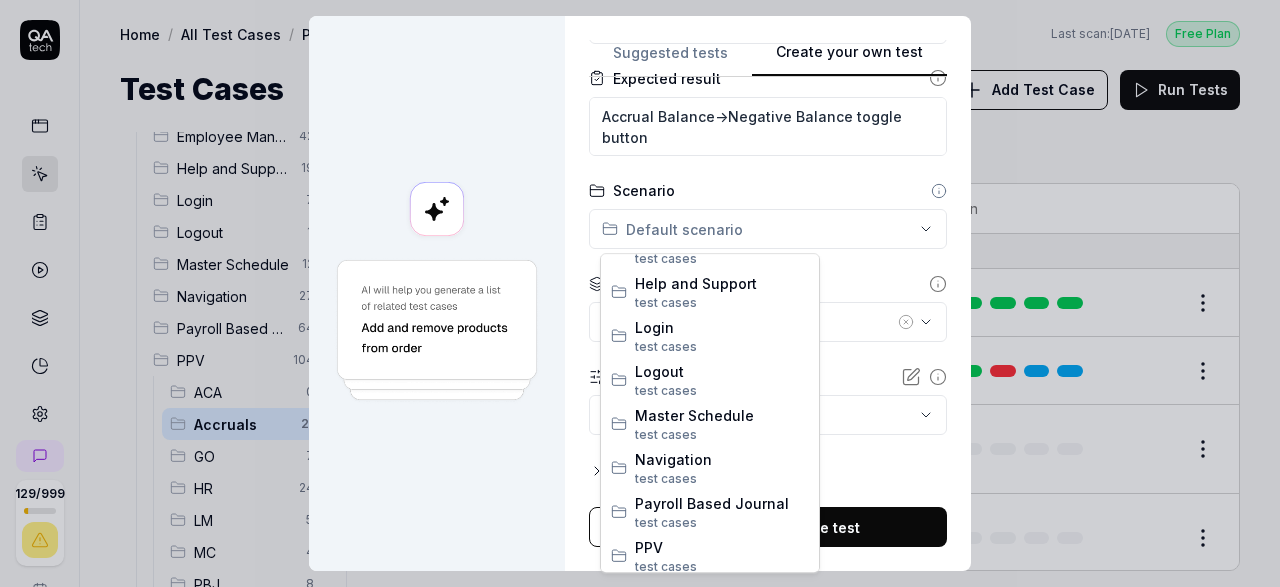 scroll, scrollTop: 232, scrollLeft: 0, axis: vertical 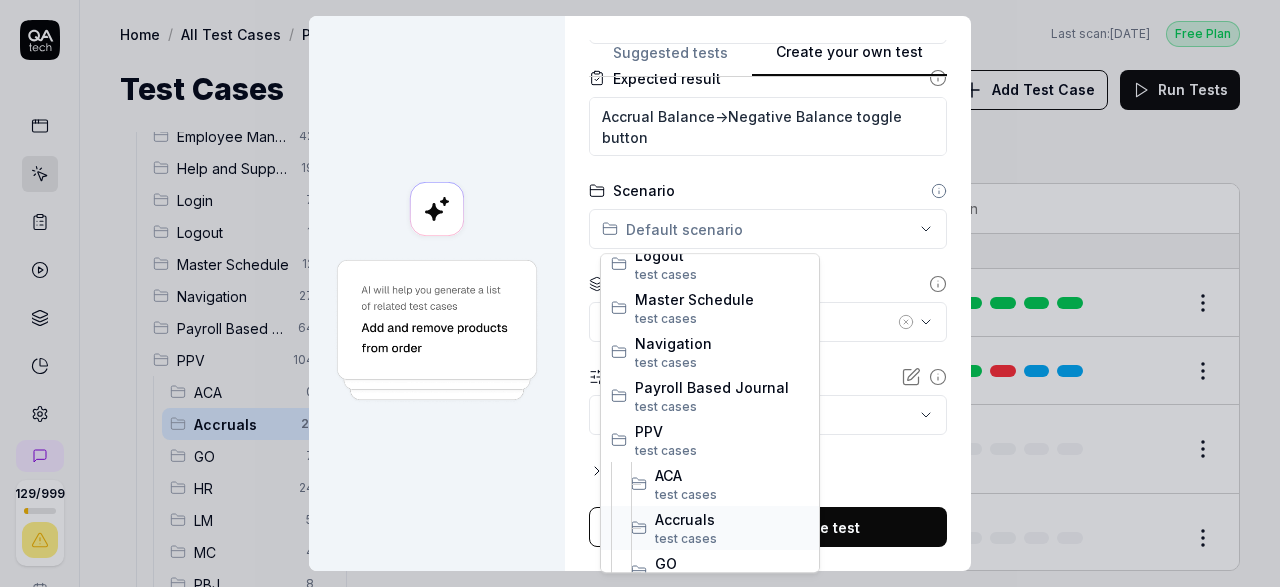 click on "Accruals" at bounding box center [732, 519] 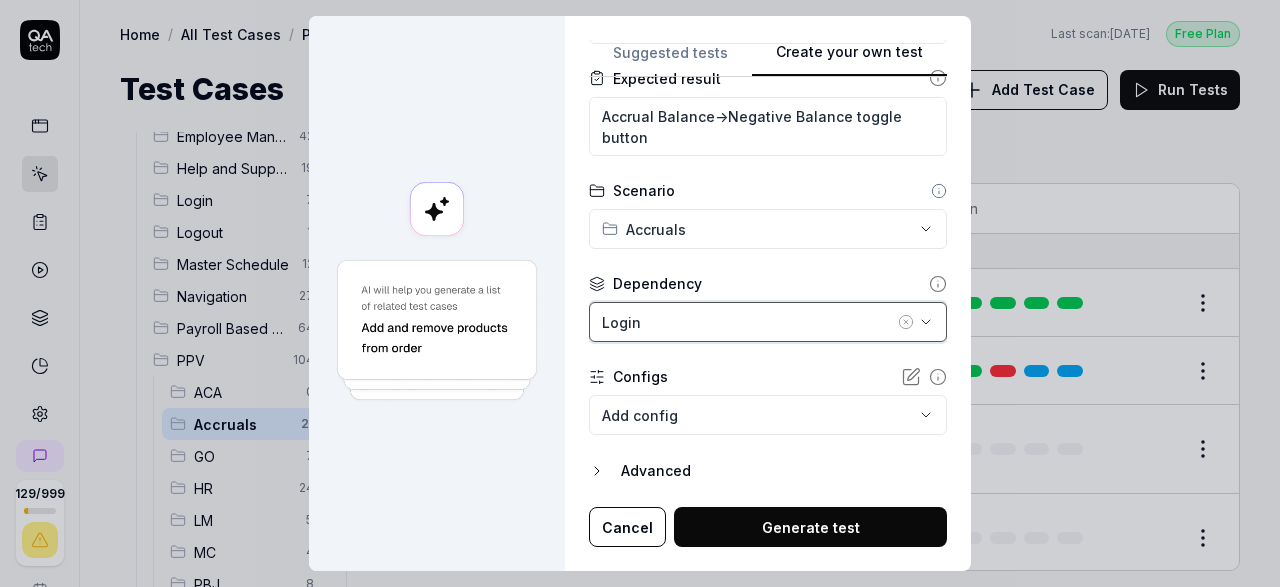 click on "Login" at bounding box center (748, 322) 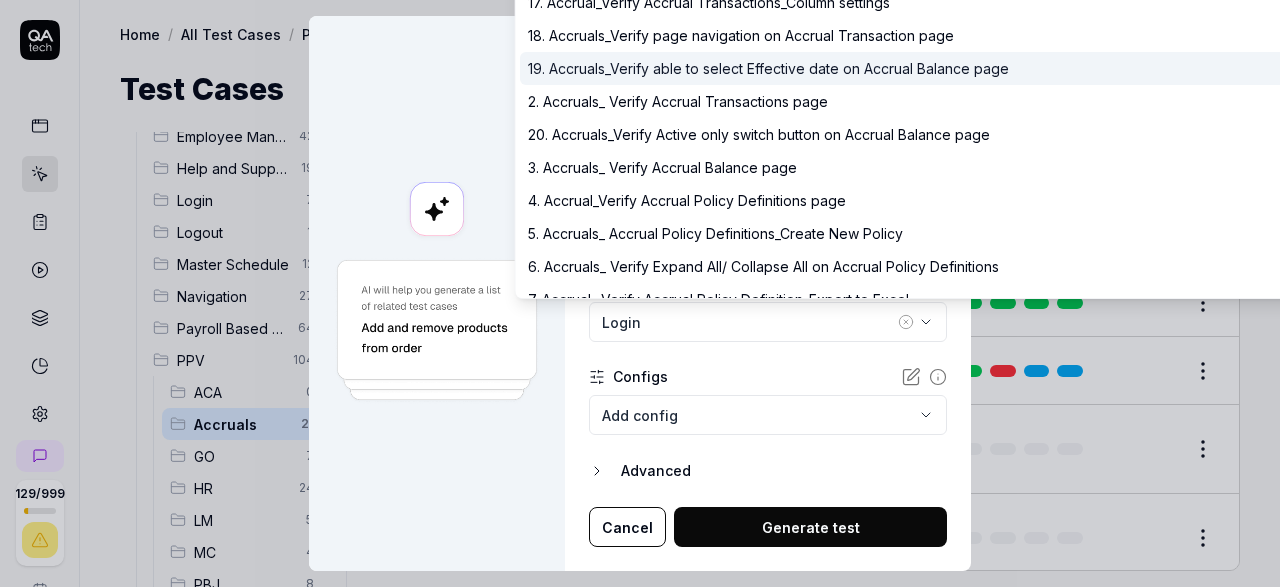 scroll, scrollTop: 464, scrollLeft: 0, axis: vertical 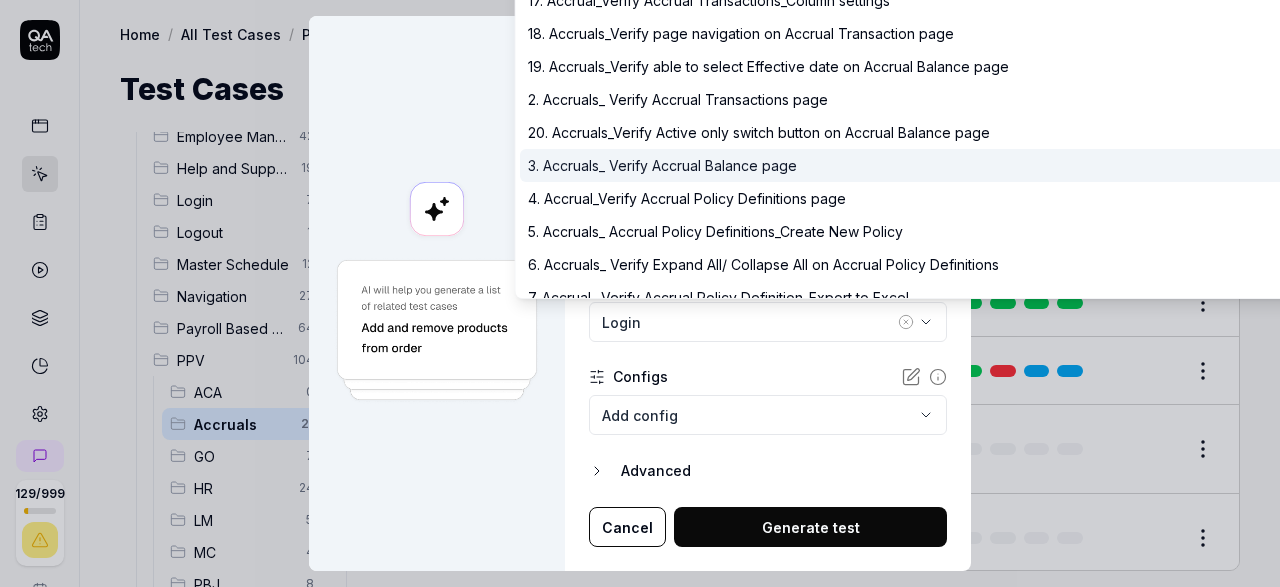 click on "3. Accruals_ Verify Accrual Balance page" at bounding box center (662, 165) 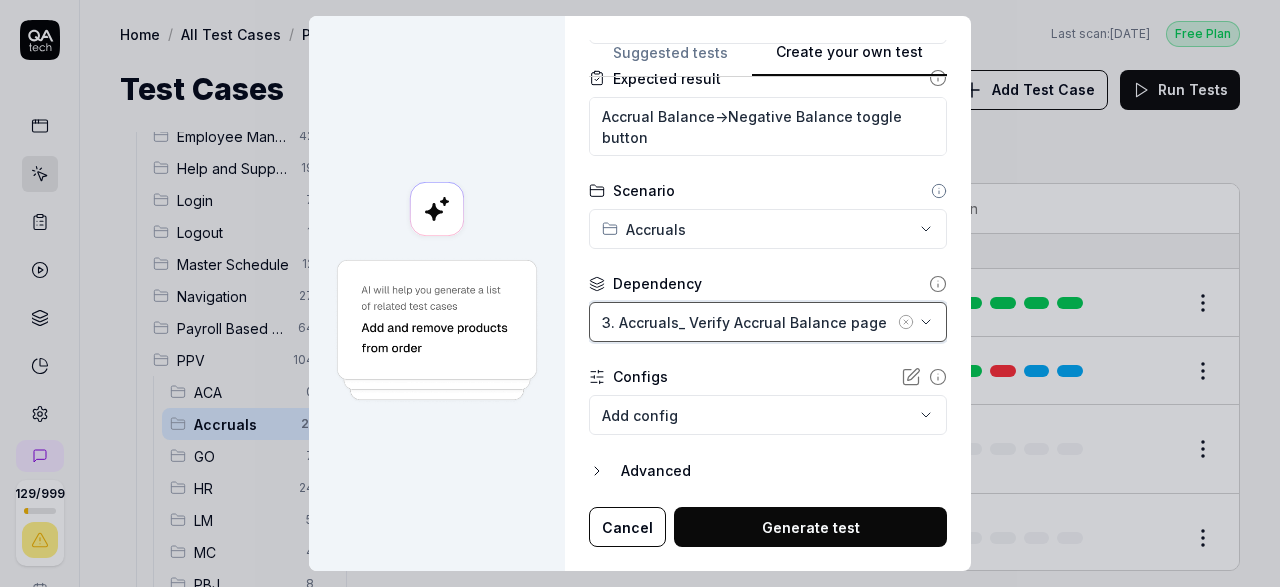 scroll, scrollTop: 16, scrollLeft: 0, axis: vertical 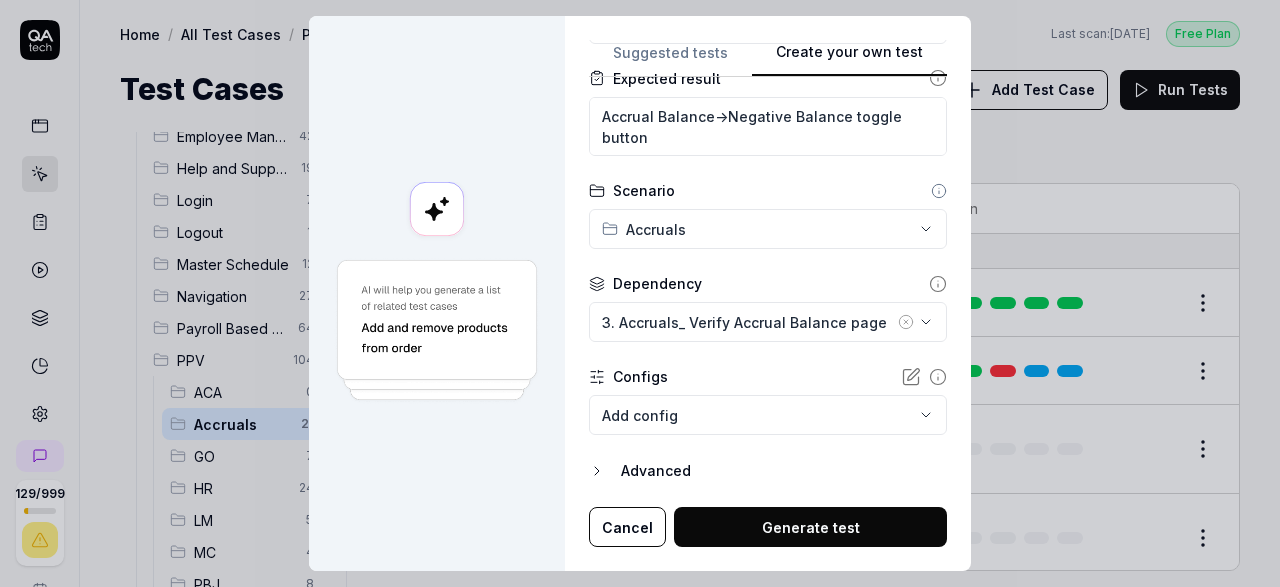 click on "Generate test" at bounding box center (810, 527) 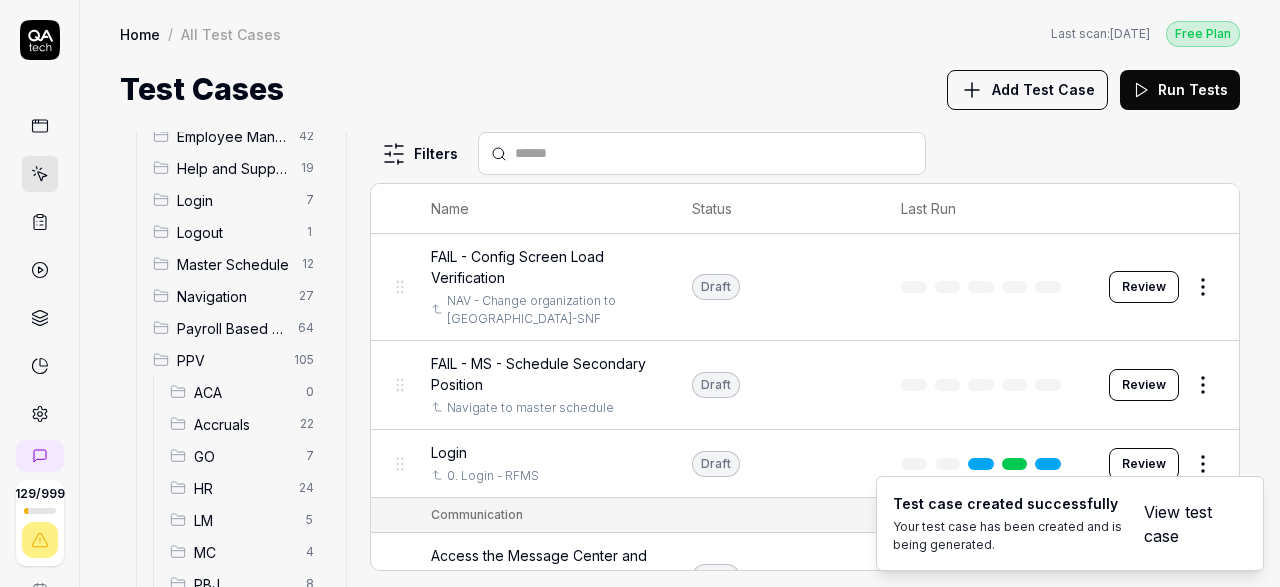 scroll, scrollTop: 116, scrollLeft: 0, axis: vertical 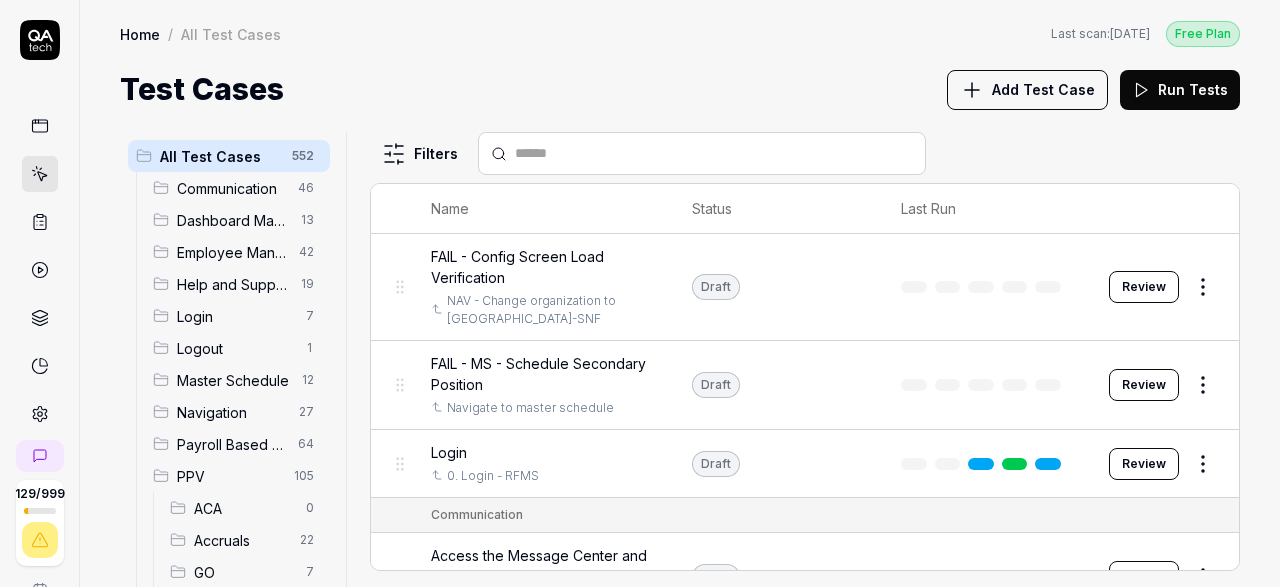 click at bounding box center [714, 153] 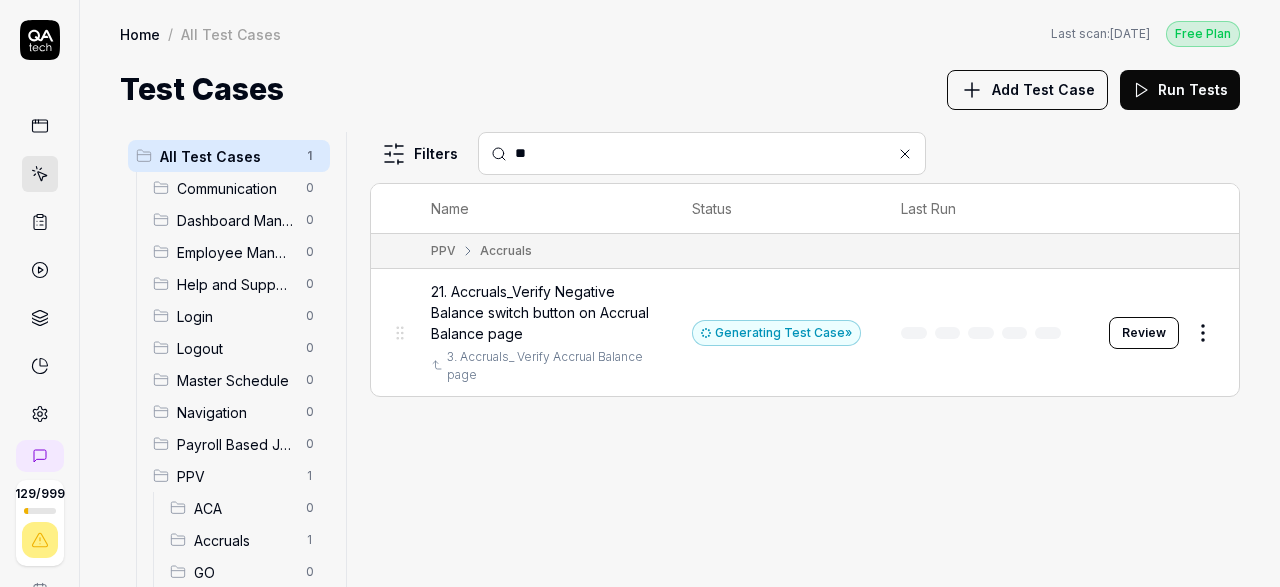 click on "Review" at bounding box center [1144, 333] 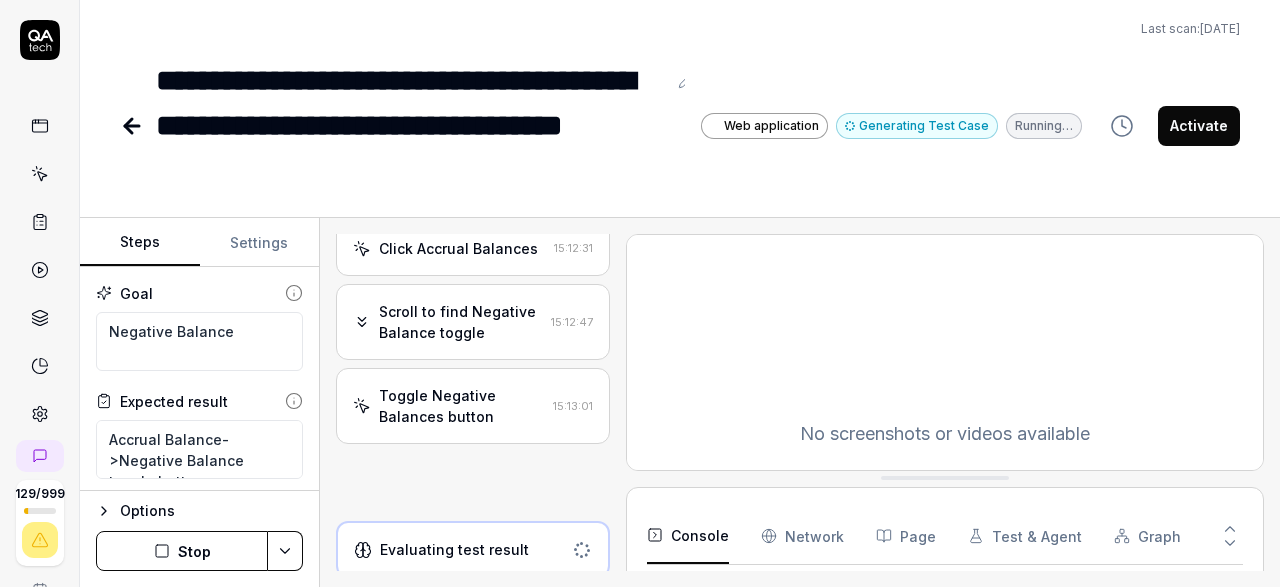 scroll, scrollTop: 135, scrollLeft: 0, axis: vertical 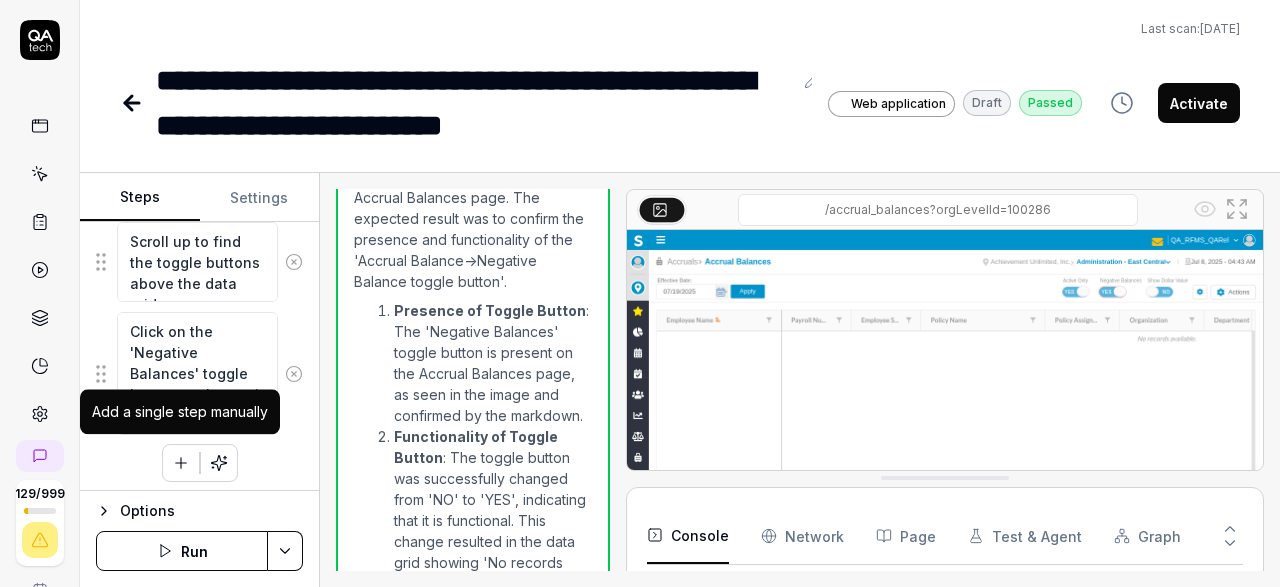 click 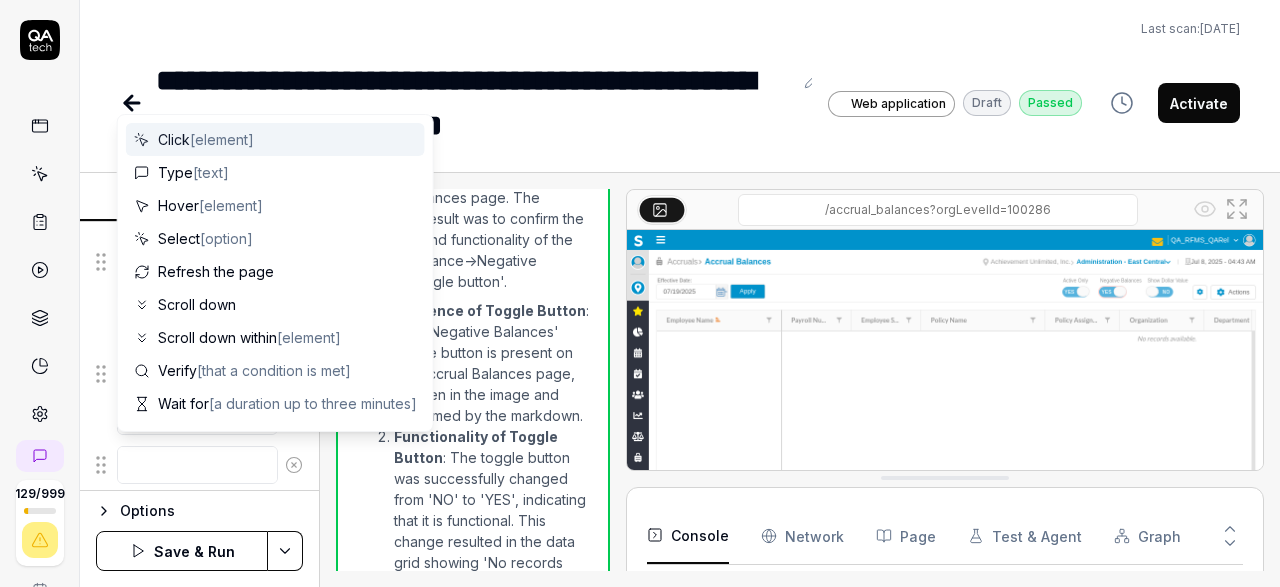 click at bounding box center [197, 465] 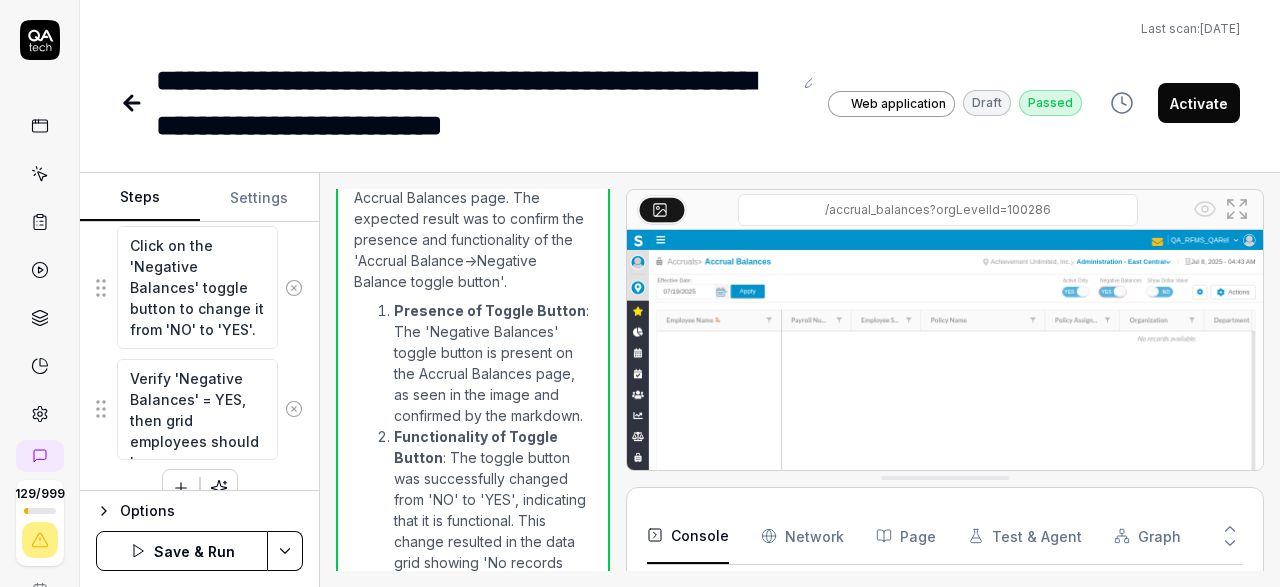 scroll, scrollTop: 894, scrollLeft: 0, axis: vertical 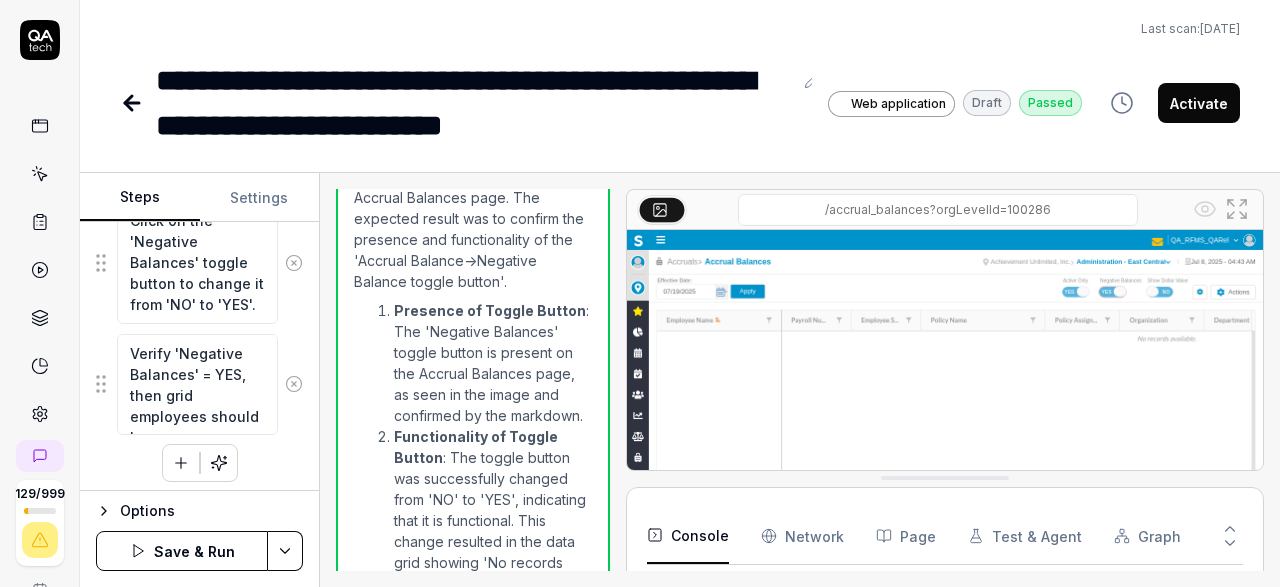 click on "Verify 'Negative Balances' = YES, then grid employees should have" at bounding box center (197, 384) 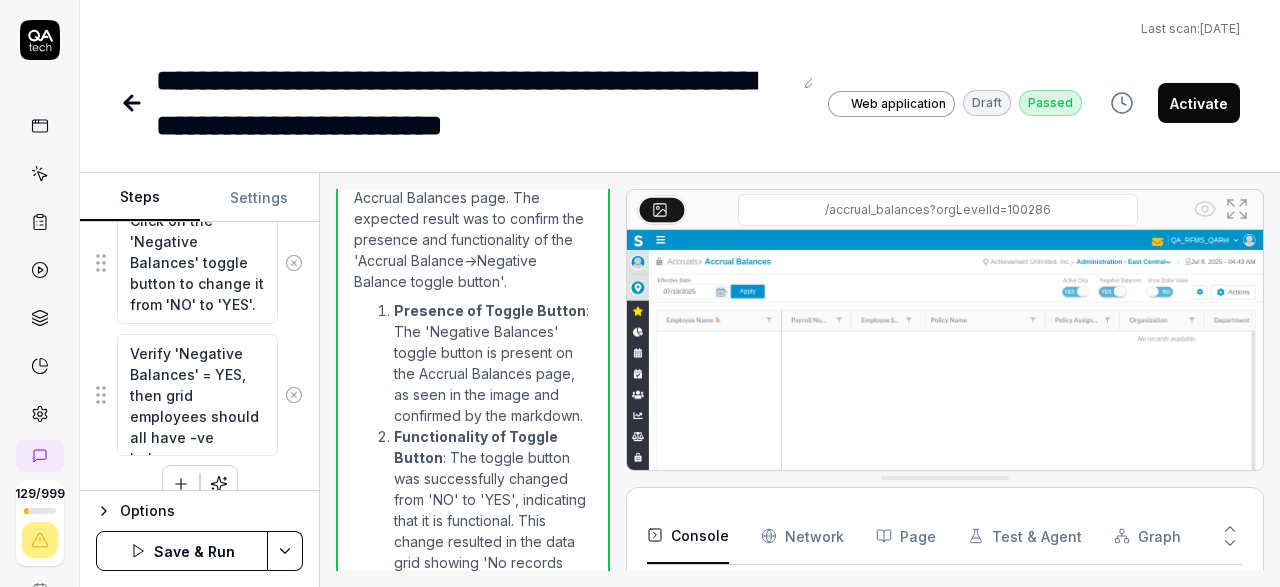 click on "**********" at bounding box center (640, 293) 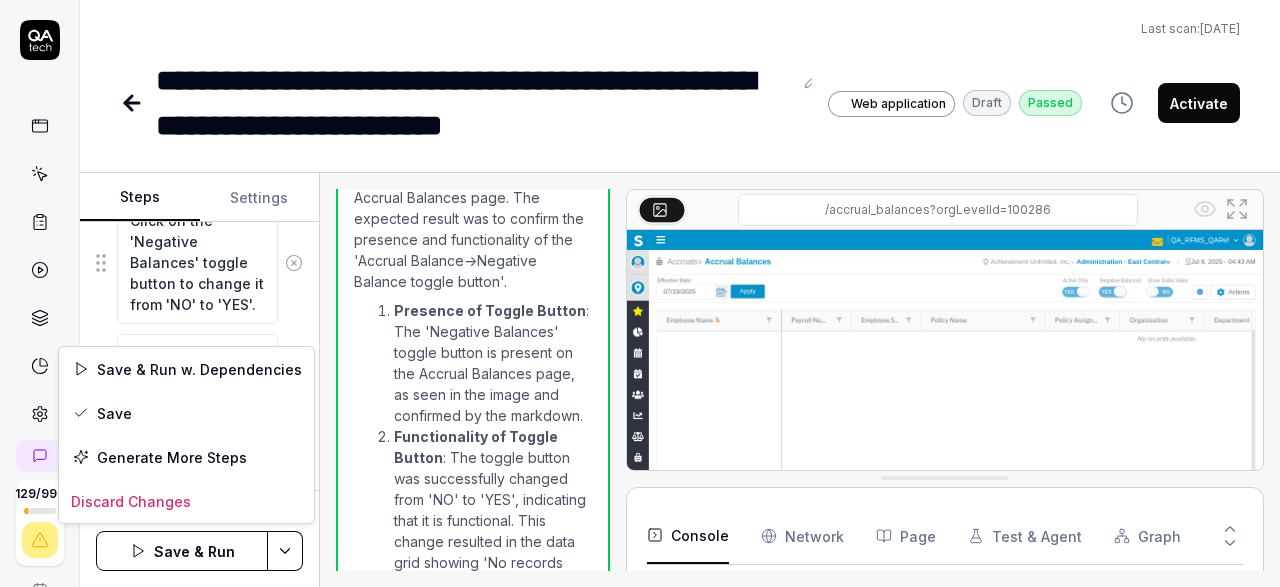 scroll, scrollTop: 894, scrollLeft: 0, axis: vertical 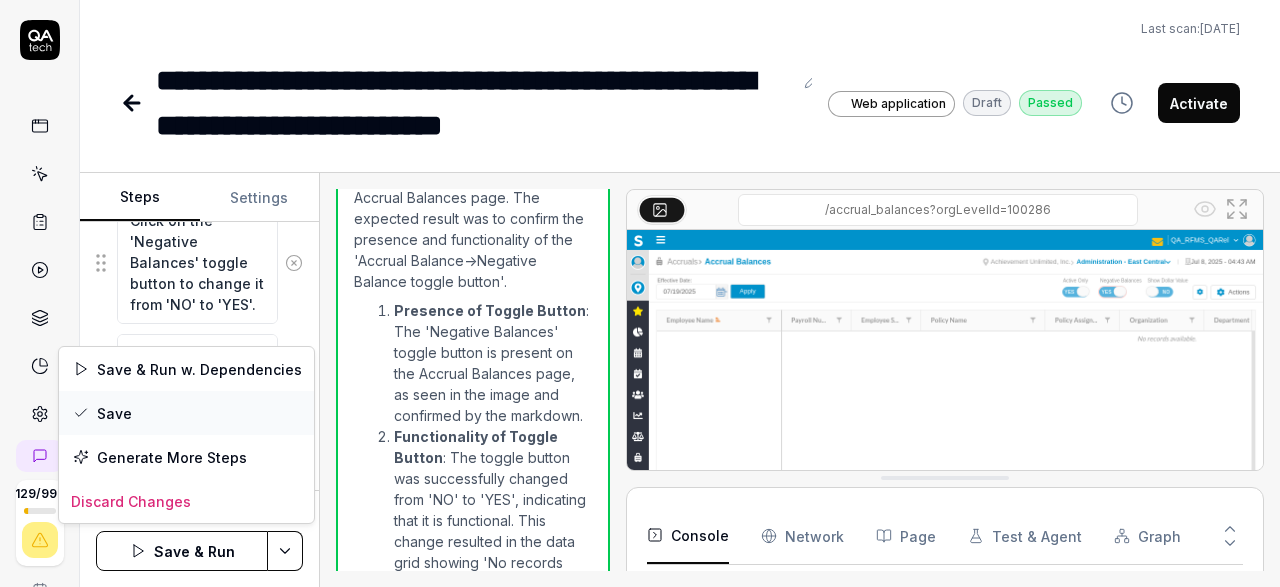 click on "Save" at bounding box center (186, 413) 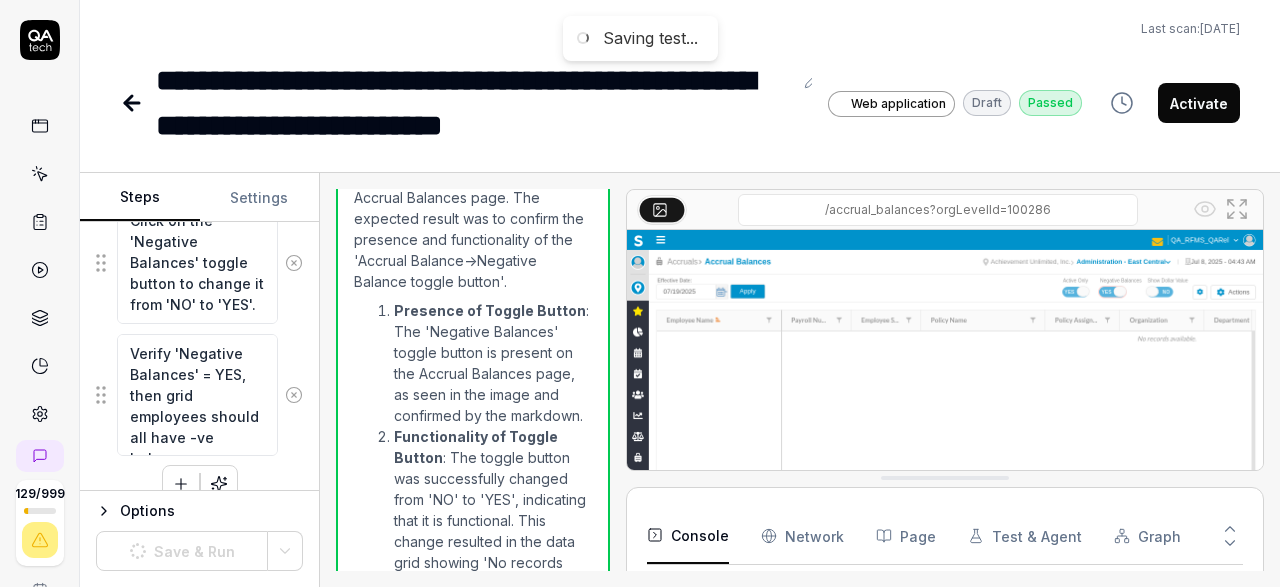 scroll, scrollTop: 894, scrollLeft: 0, axis: vertical 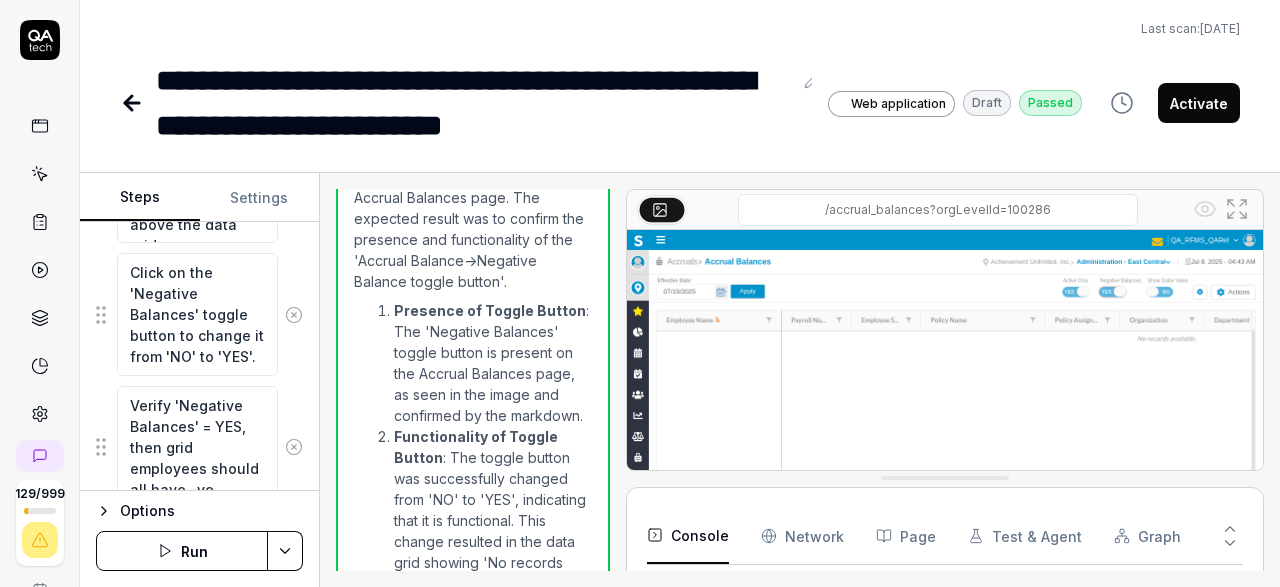 click on "Run" at bounding box center [182, 551] 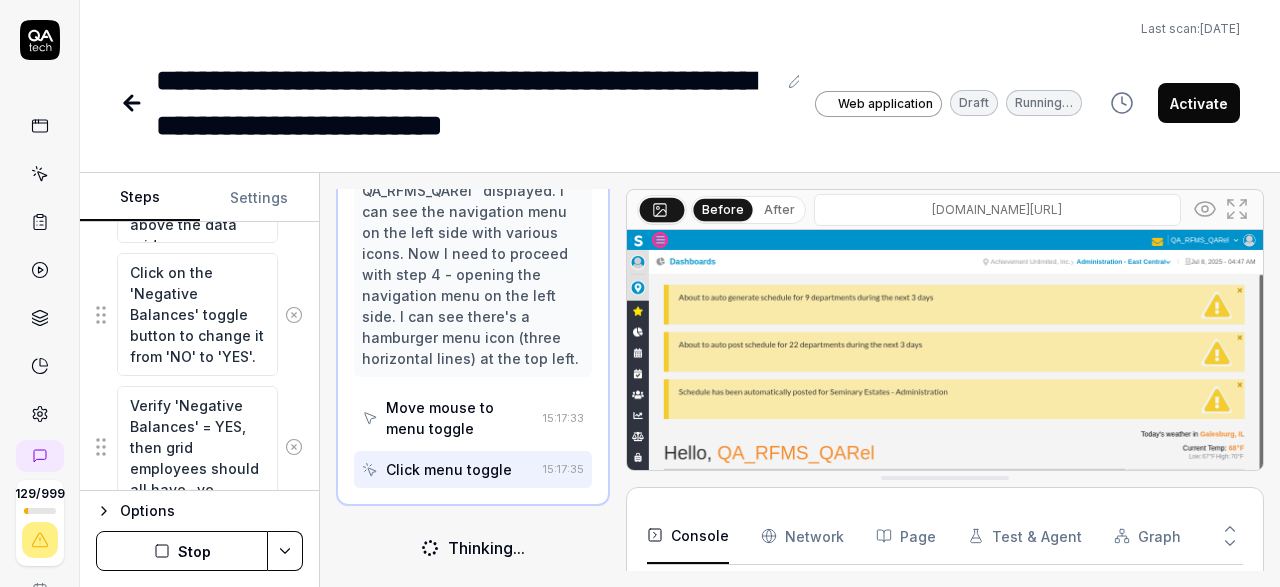 scroll, scrollTop: 490, scrollLeft: 0, axis: vertical 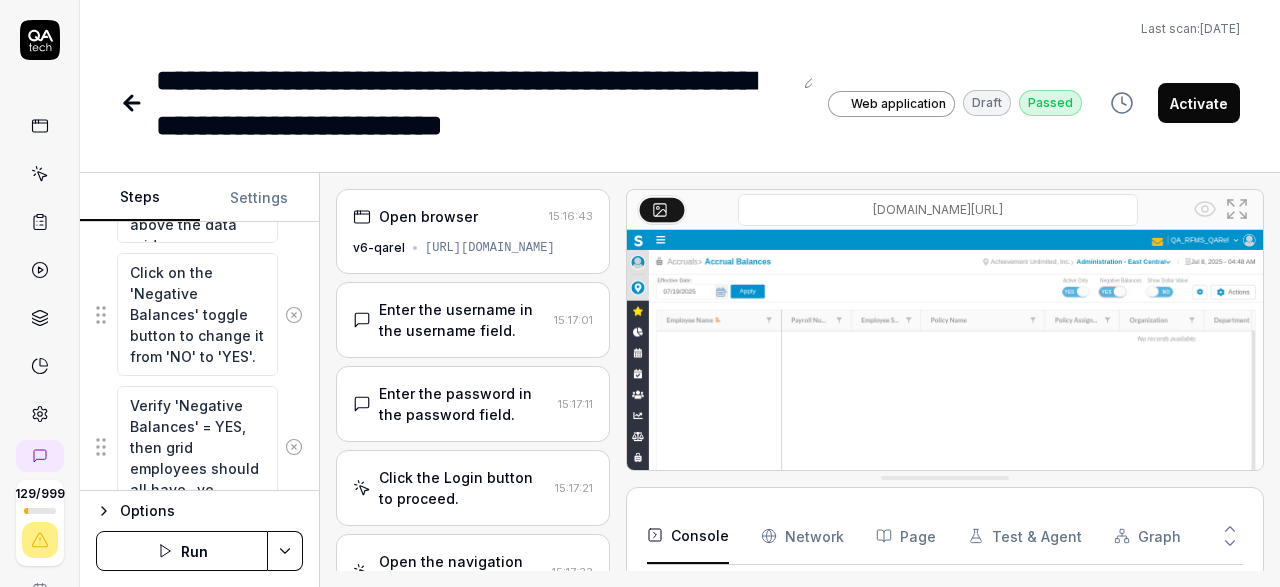 click on "Activate" at bounding box center (1199, 103) 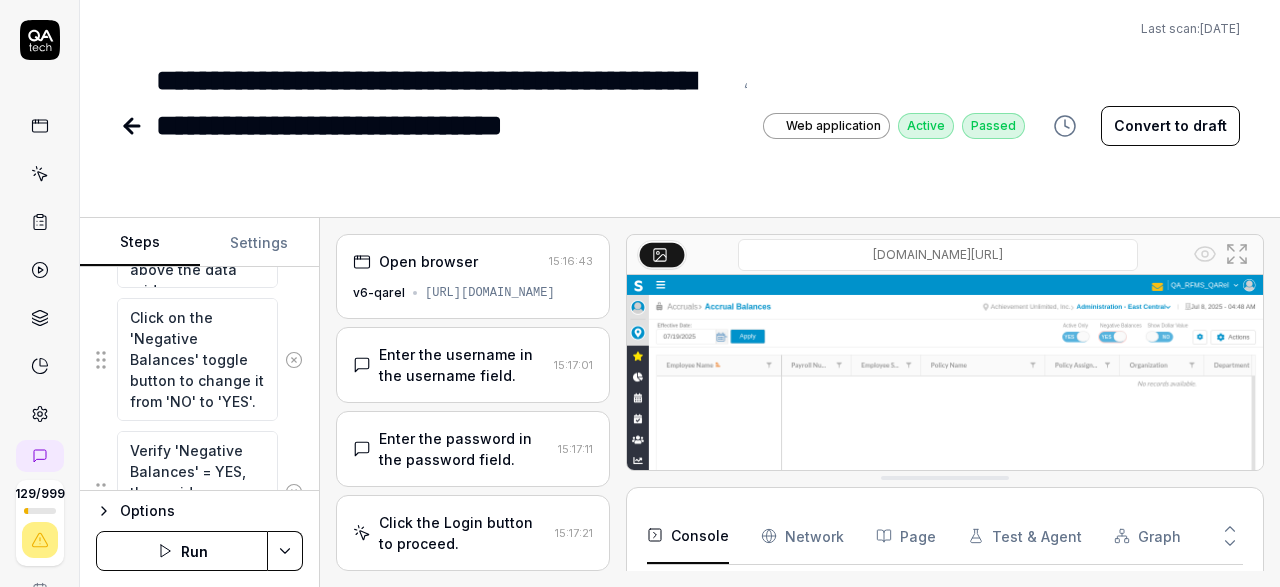 click 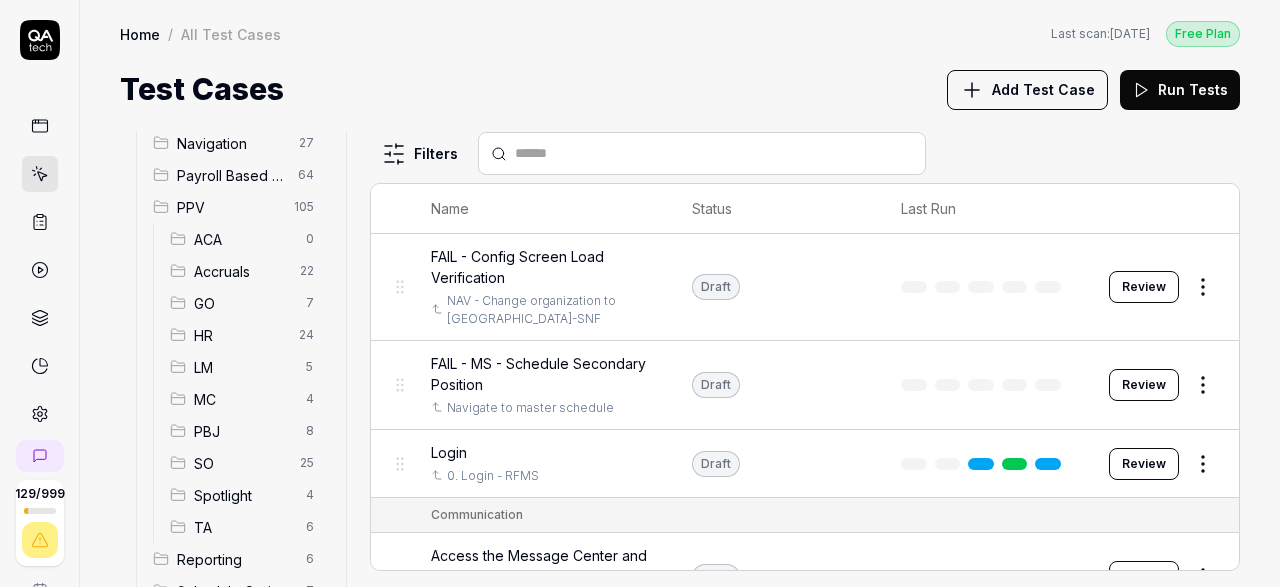 scroll, scrollTop: 232, scrollLeft: 0, axis: vertical 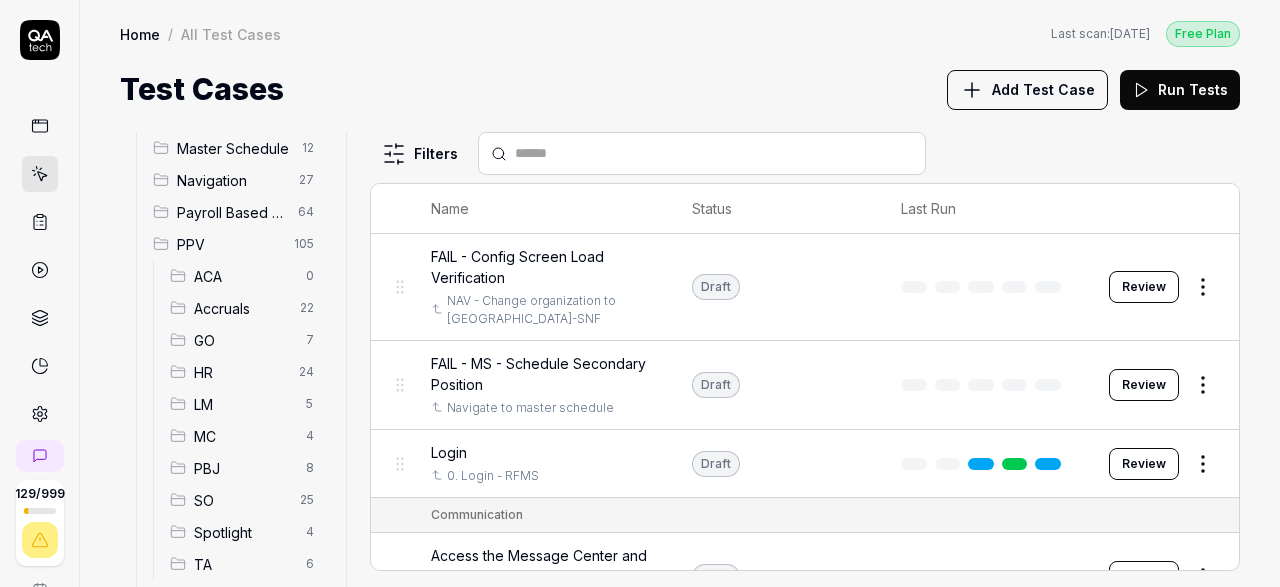 click on "Accruals" at bounding box center (241, 308) 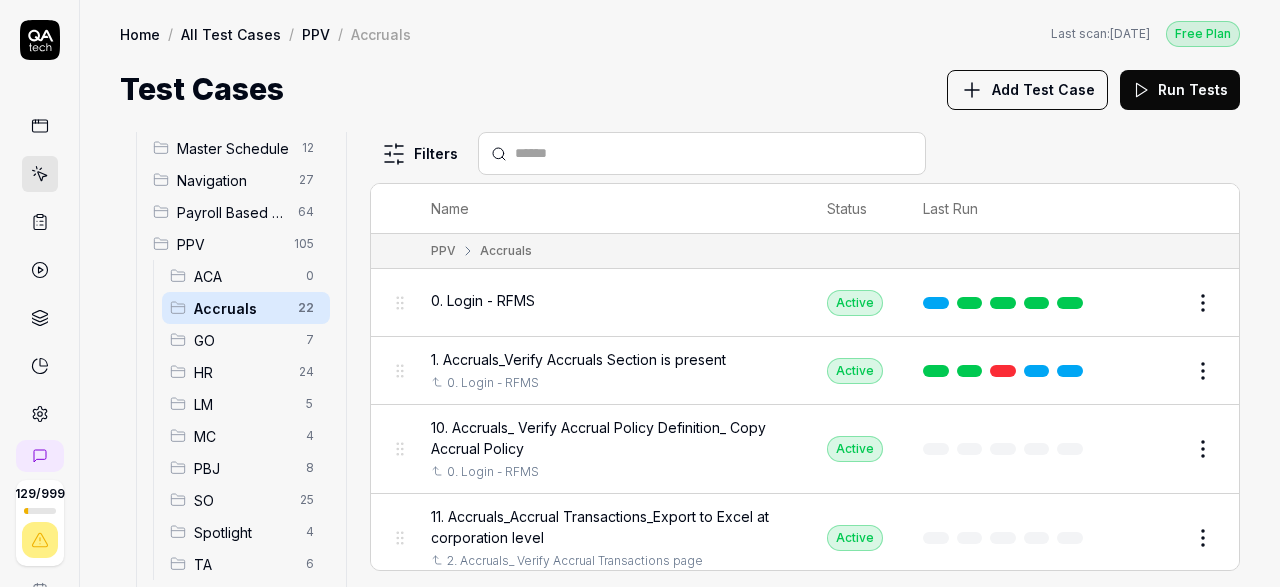 click on "Accruals" at bounding box center (240, 308) 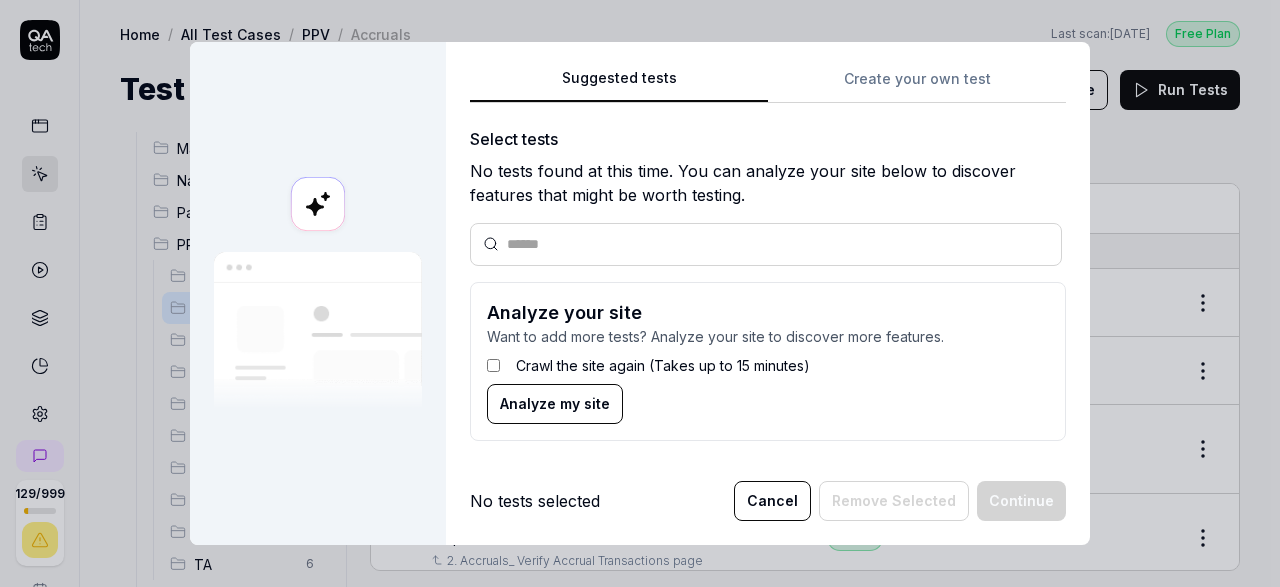 scroll, scrollTop: 232, scrollLeft: 0, axis: vertical 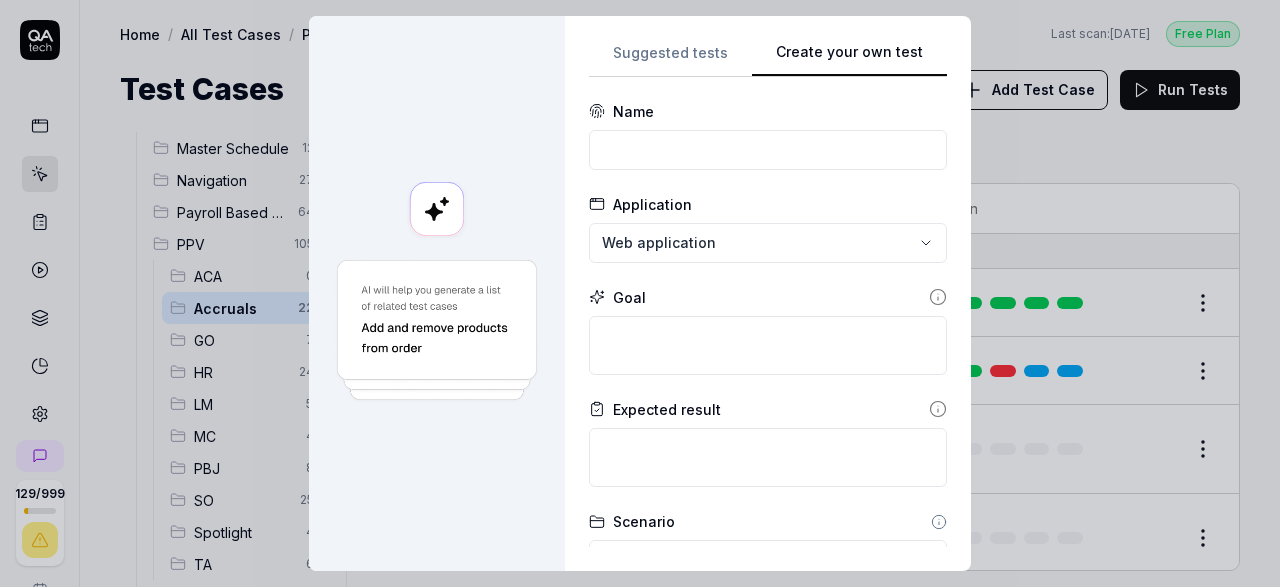 click on "**********" at bounding box center (768, 293) 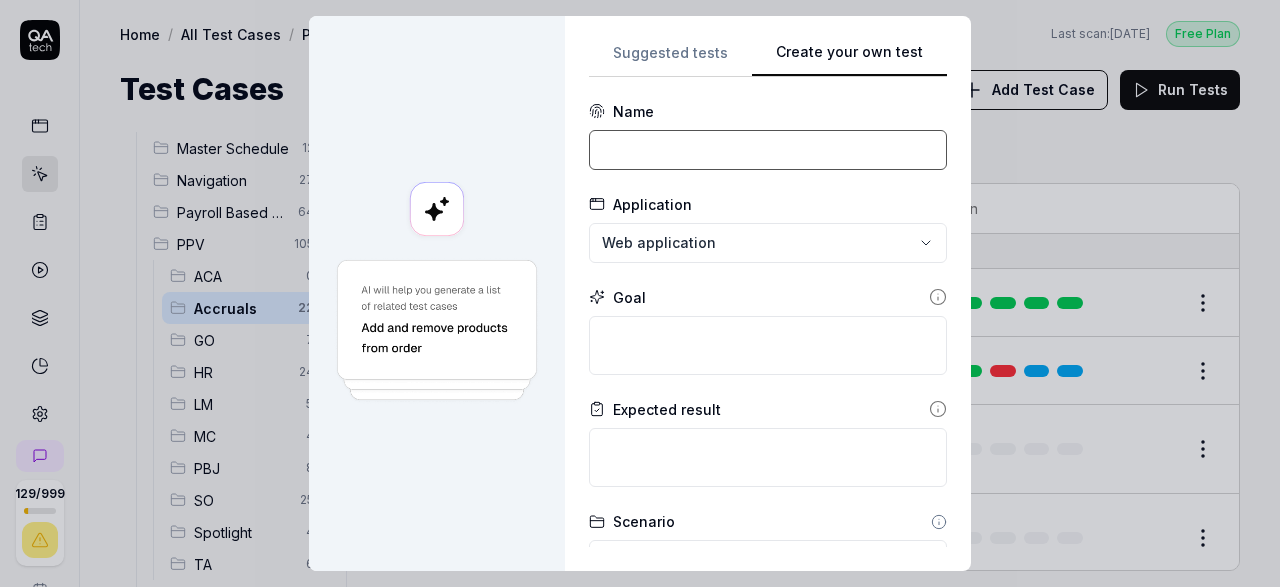 click at bounding box center [768, 150] 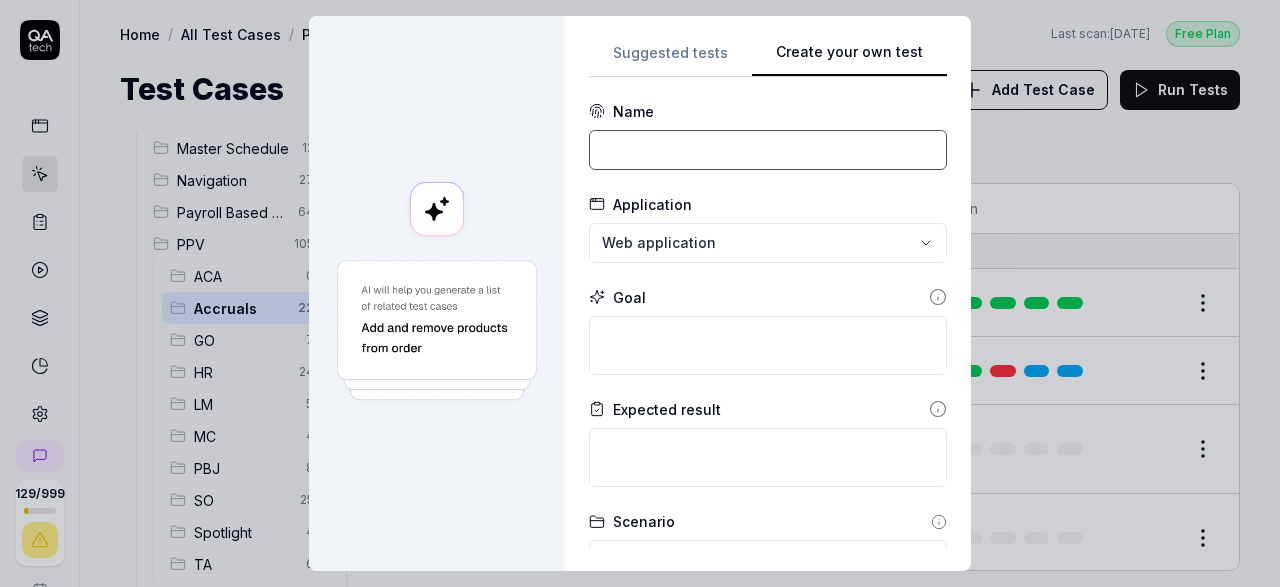 paste on "22. Accruals_Verify Show Doller value  switch button on Accrual Balance page" 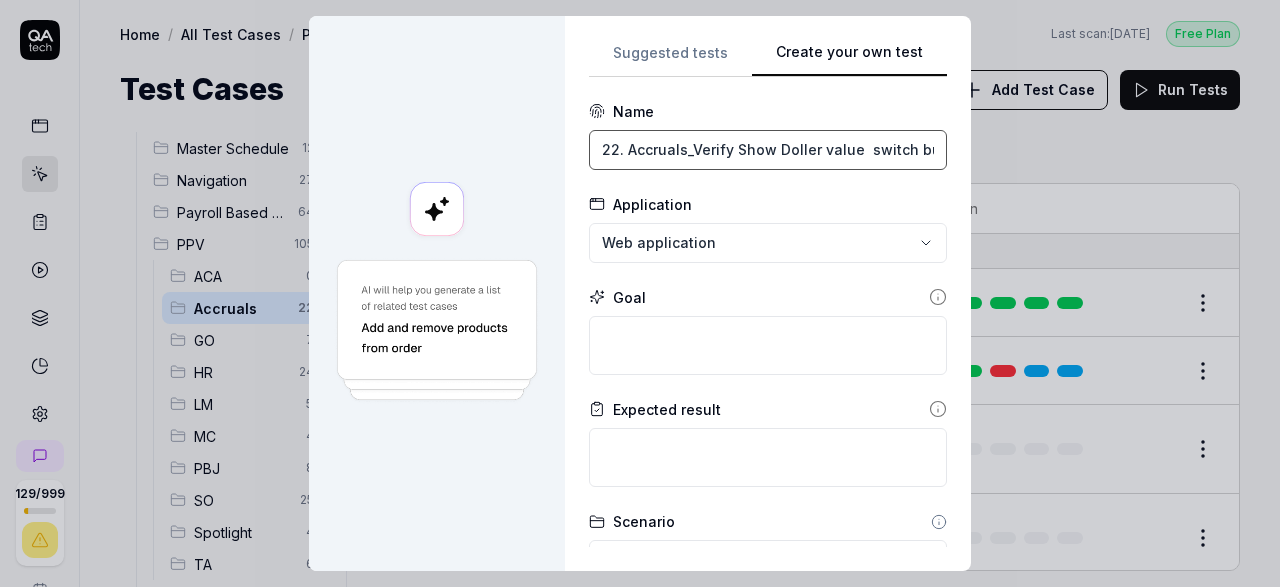 scroll, scrollTop: 0, scrollLeft: 203, axis: horizontal 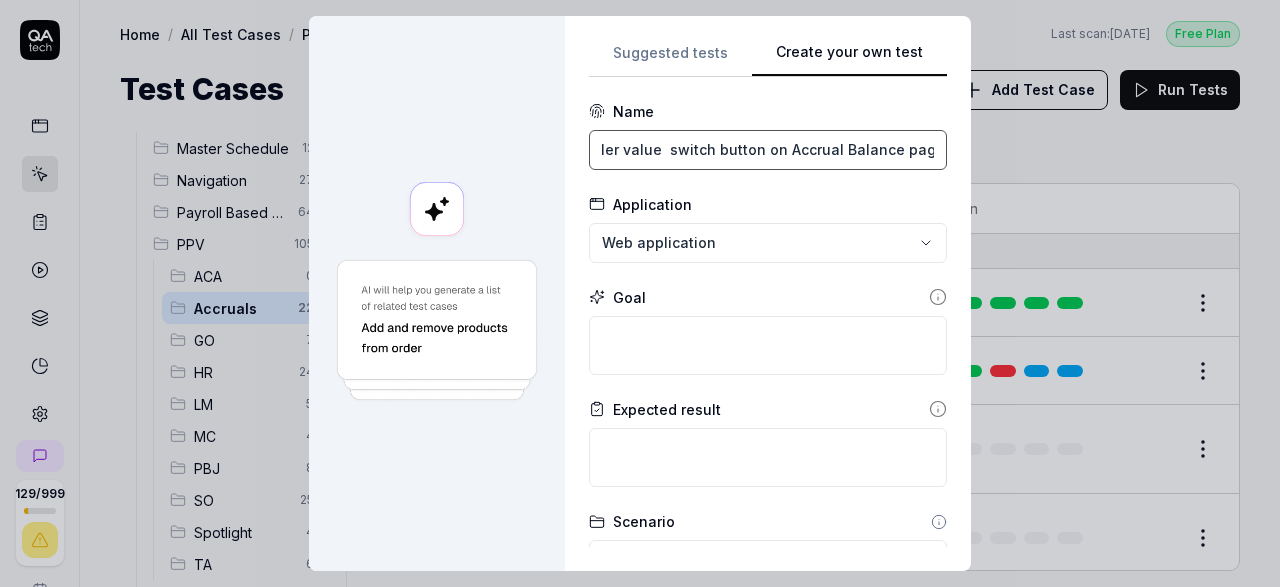 click on "22. Accruals_Verify Show Doller value  switch button on Accrual Balance page" at bounding box center [768, 150] 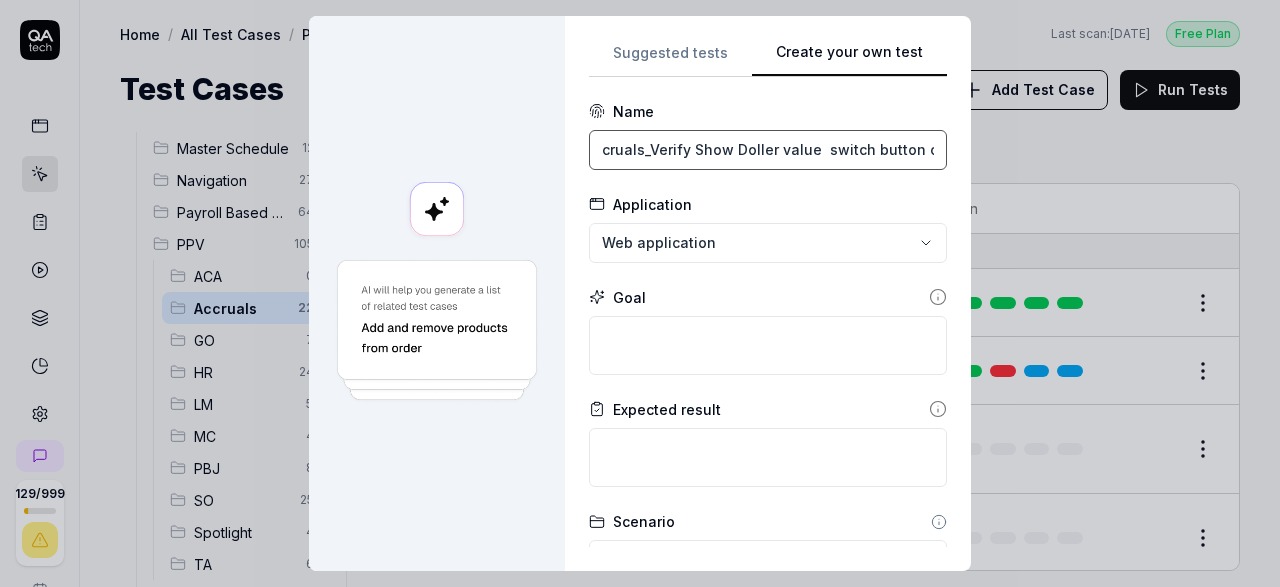 scroll, scrollTop: 0, scrollLeft: 0, axis: both 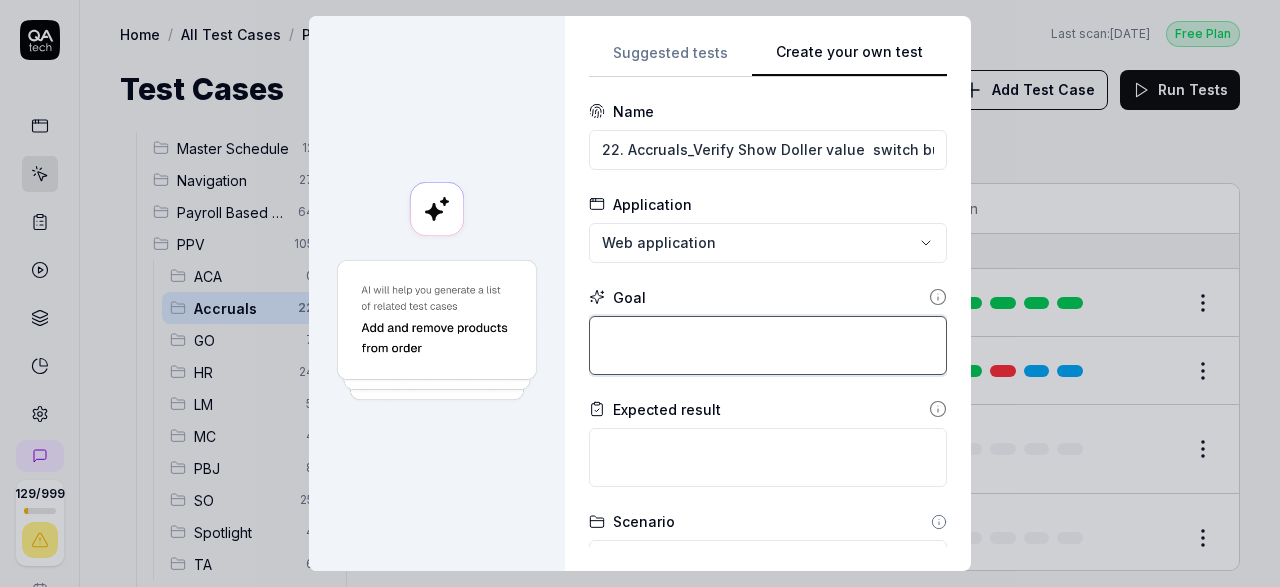 click at bounding box center [768, 345] 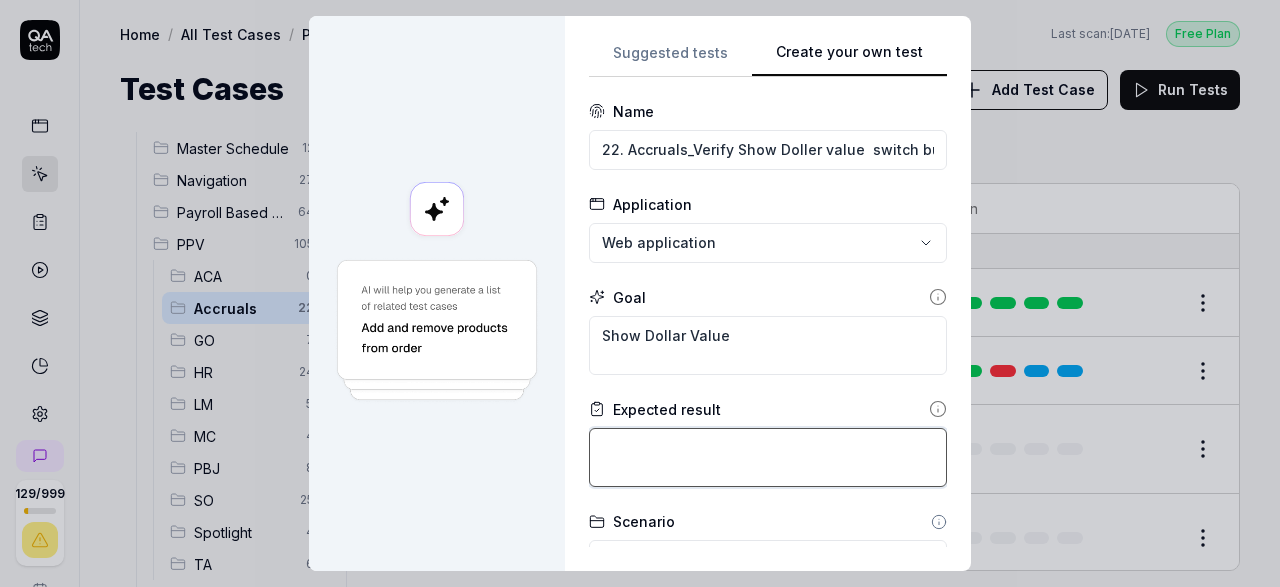 click at bounding box center [768, 457] 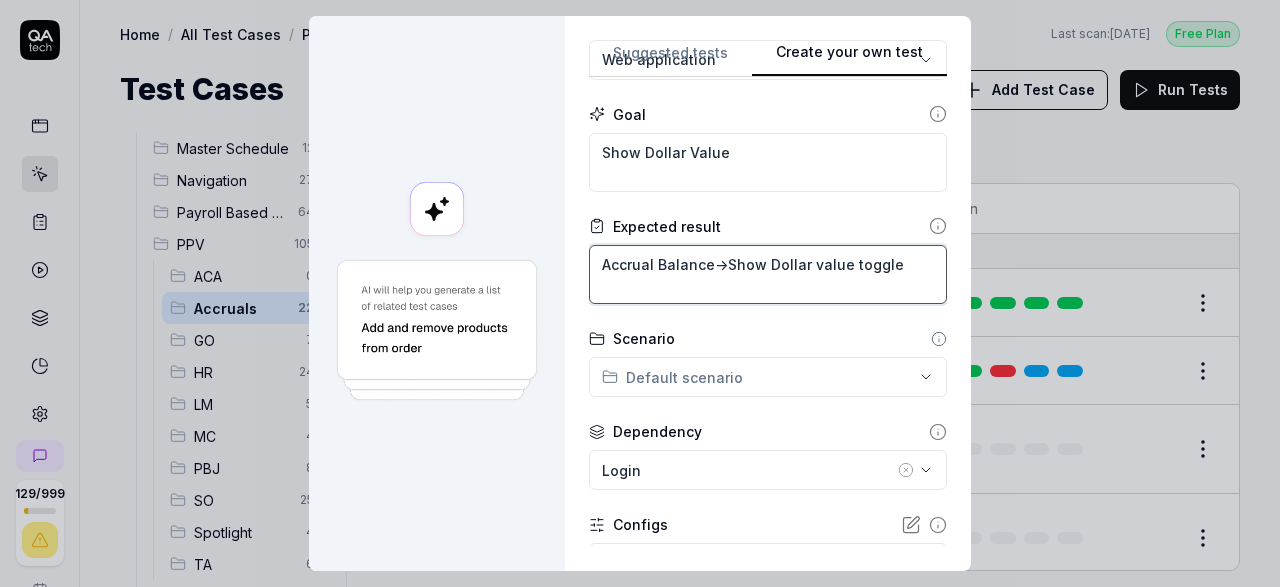 scroll, scrollTop: 232, scrollLeft: 0, axis: vertical 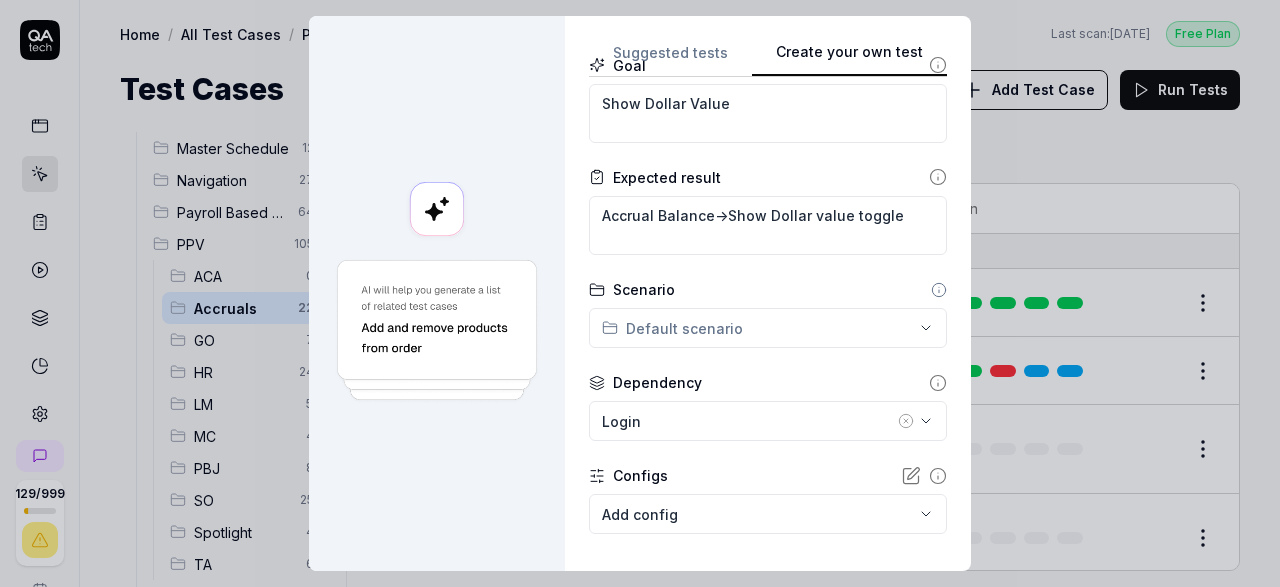 click on "**********" at bounding box center [640, 293] 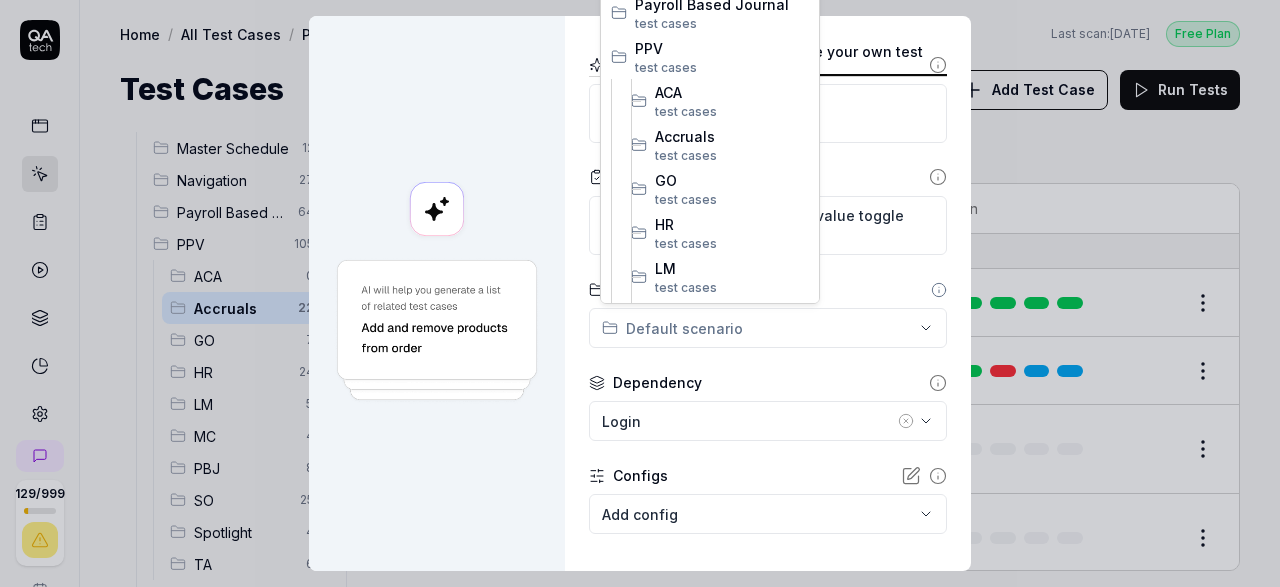 scroll, scrollTop: 348, scrollLeft: 0, axis: vertical 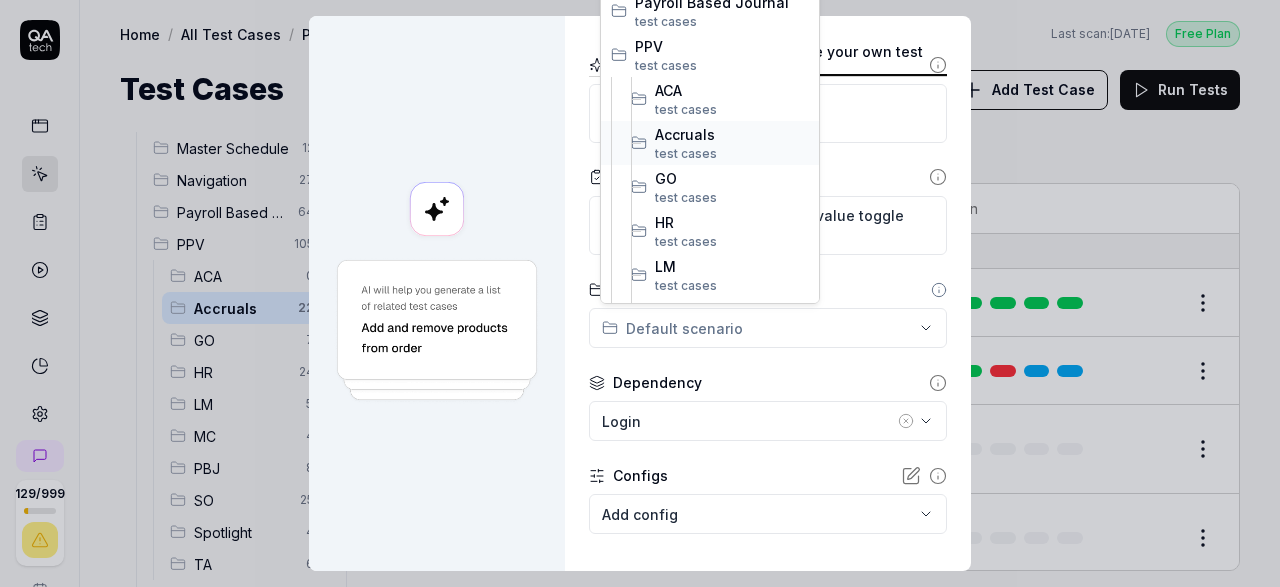 click on "Accruals" at bounding box center [732, 134] 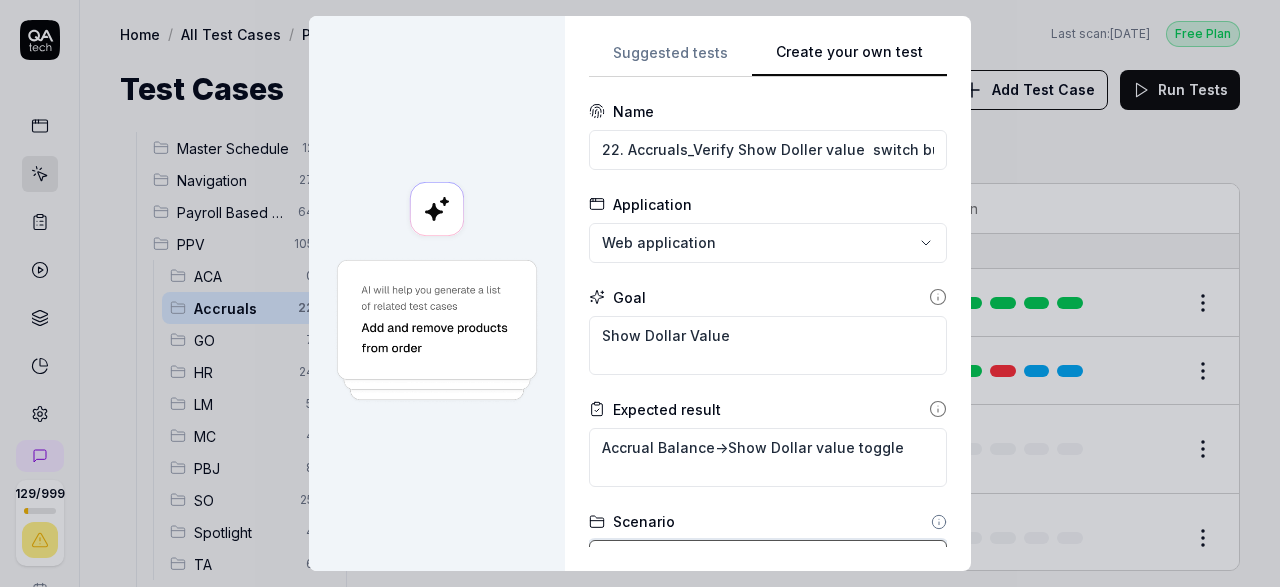 scroll, scrollTop: 331, scrollLeft: 0, axis: vertical 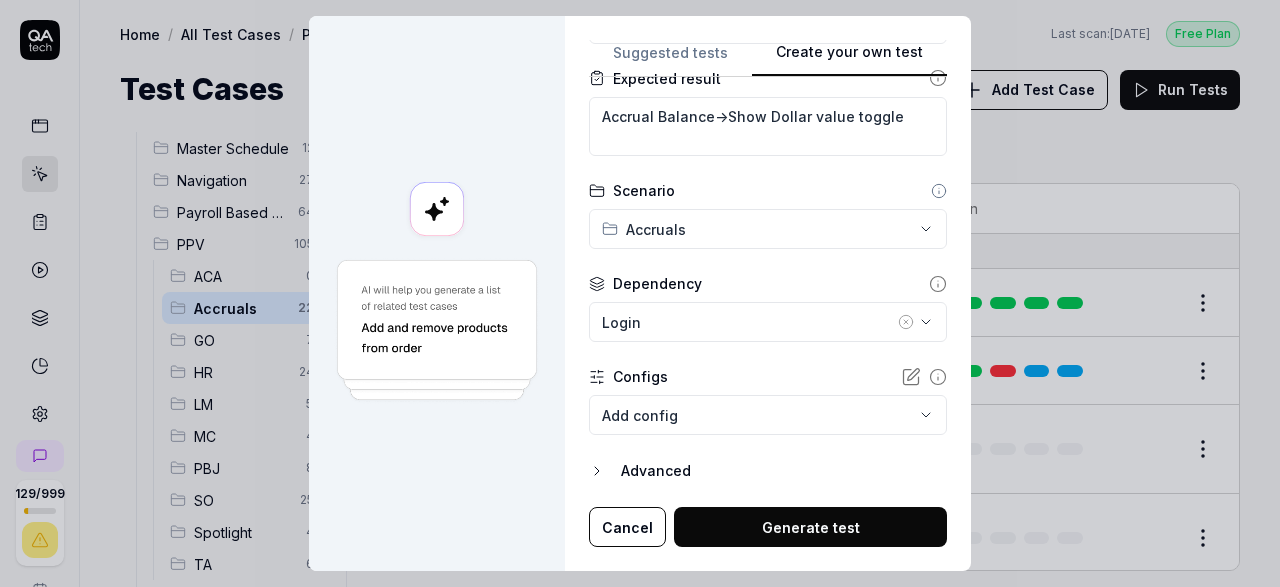 click on "Generate test" at bounding box center (810, 527) 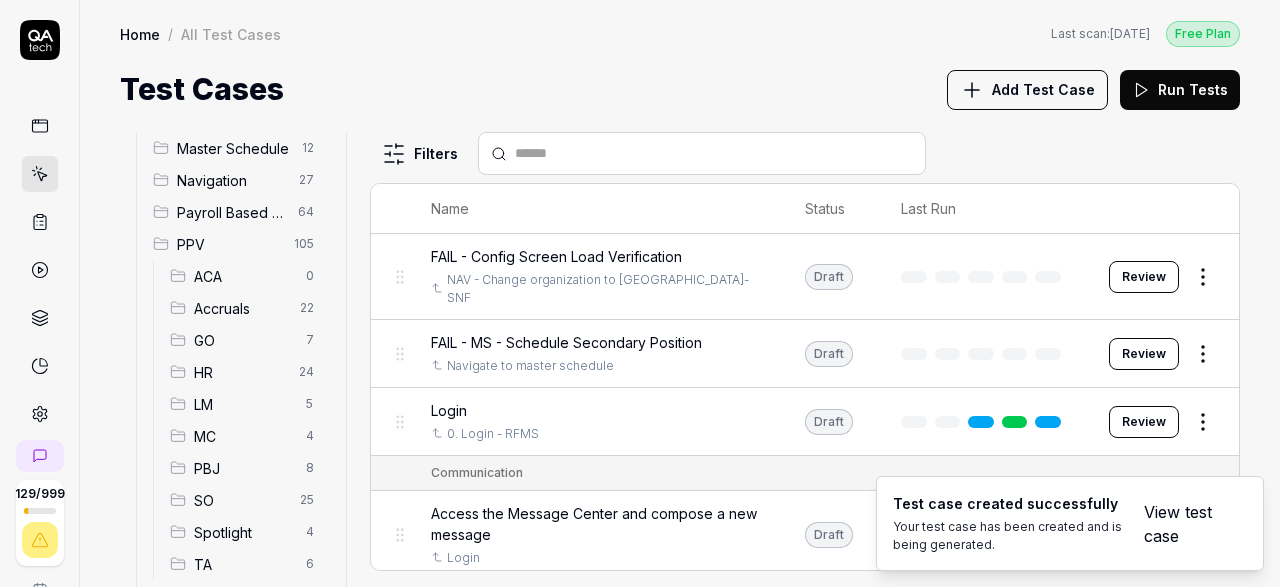 scroll, scrollTop: 232, scrollLeft: 0, axis: vertical 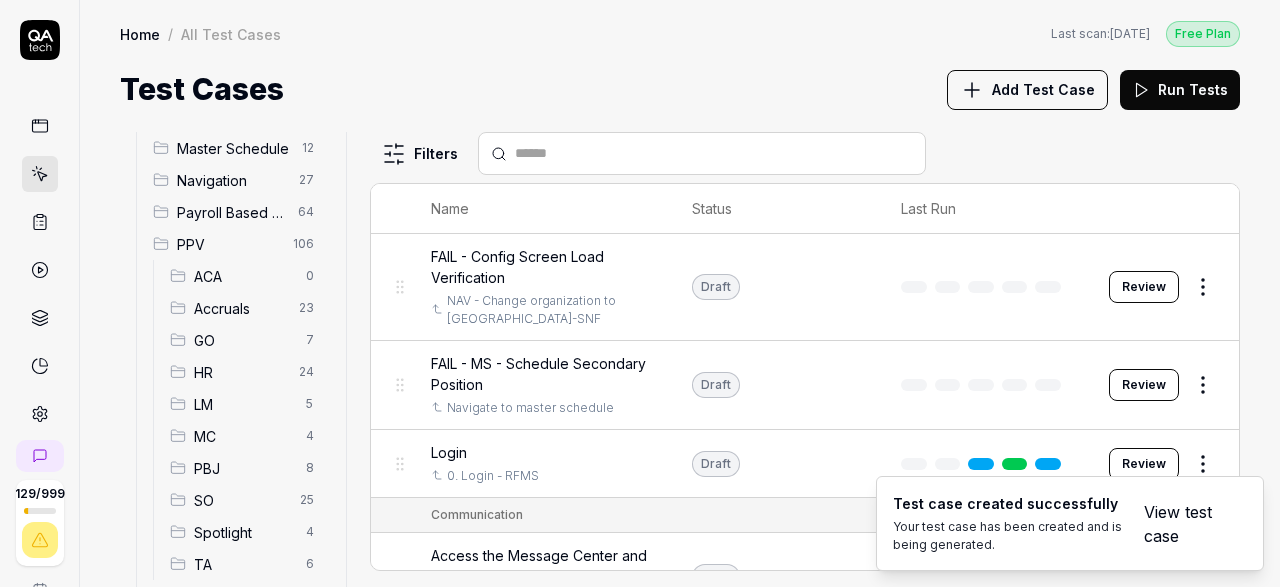 click on "View test case" at bounding box center [1183, 524] 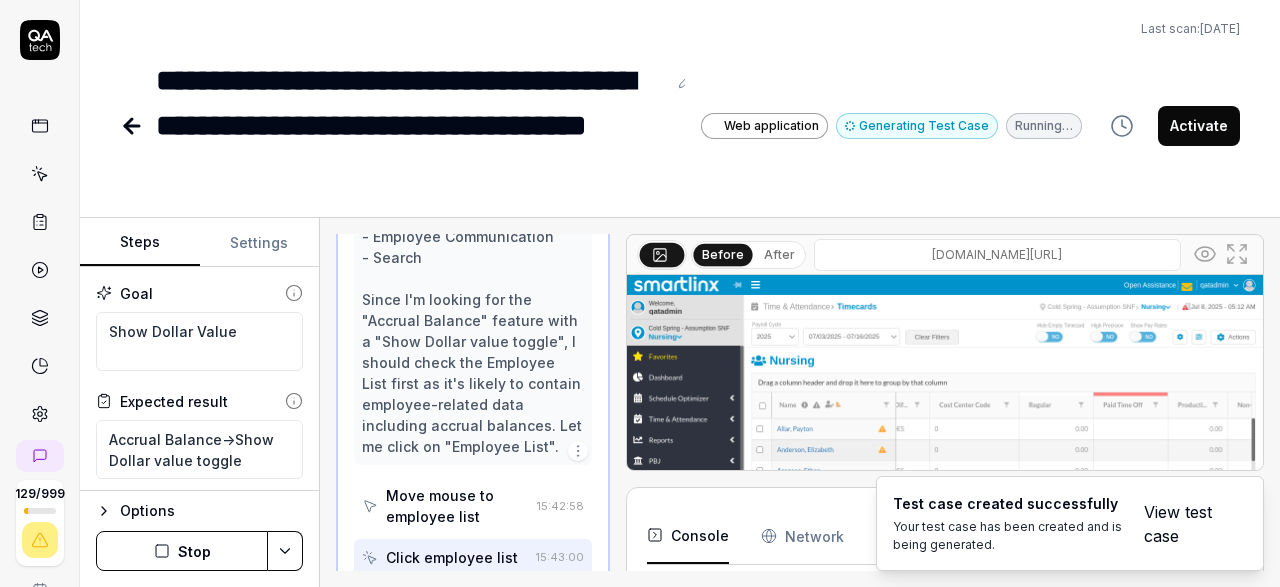 scroll, scrollTop: 1055, scrollLeft: 0, axis: vertical 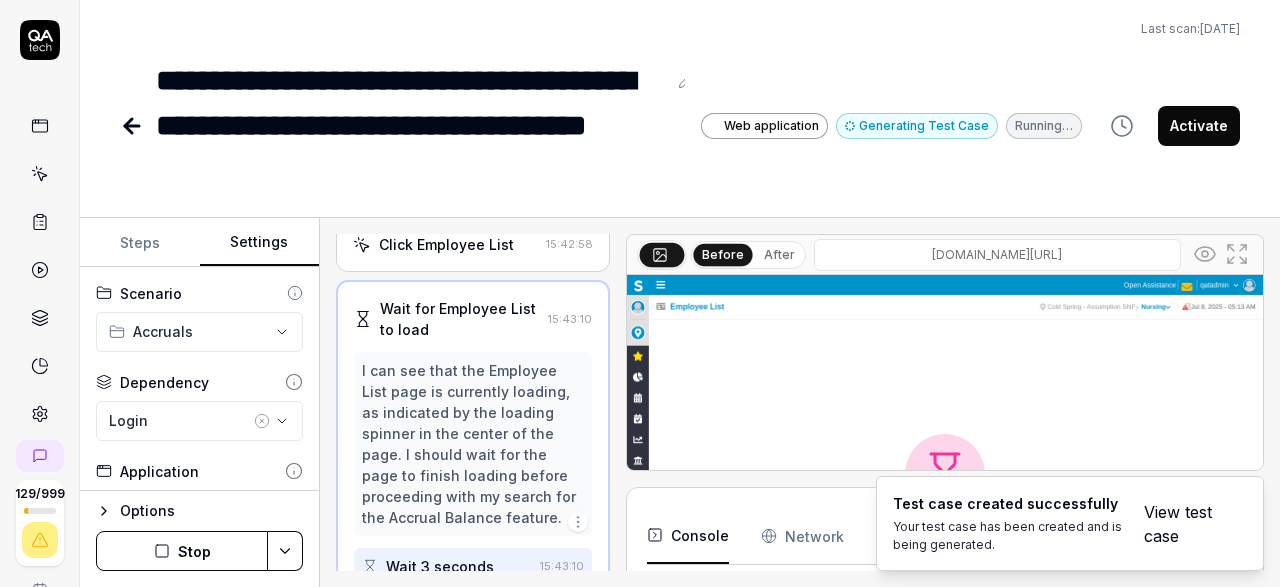 click on "Settings" at bounding box center (260, 243) 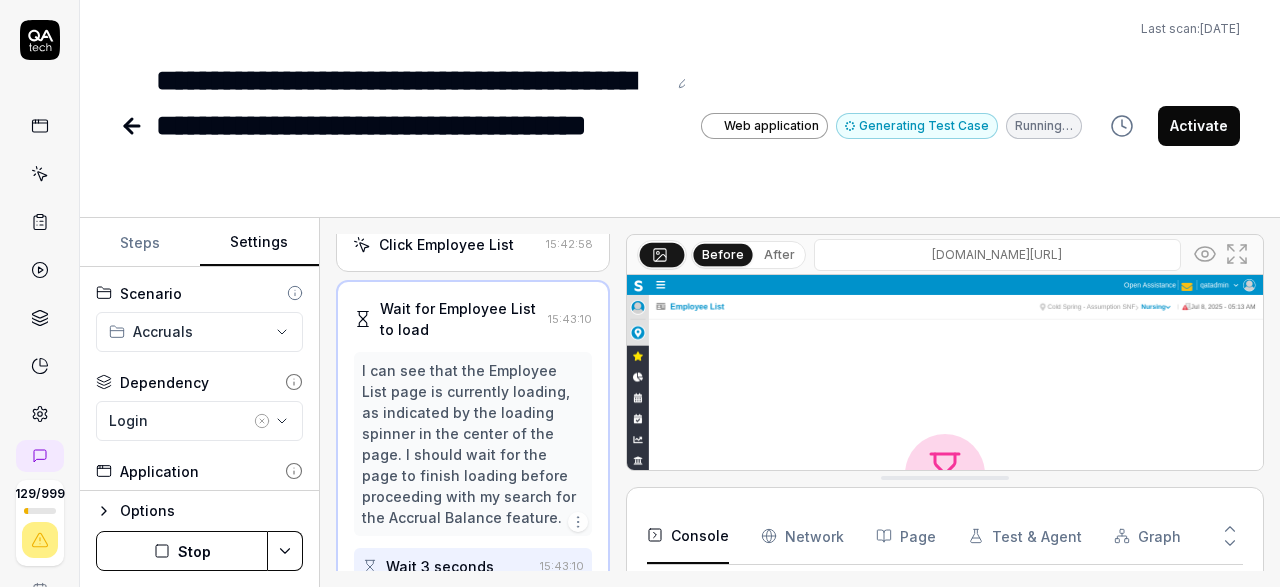 click on "Stop" at bounding box center (182, 551) 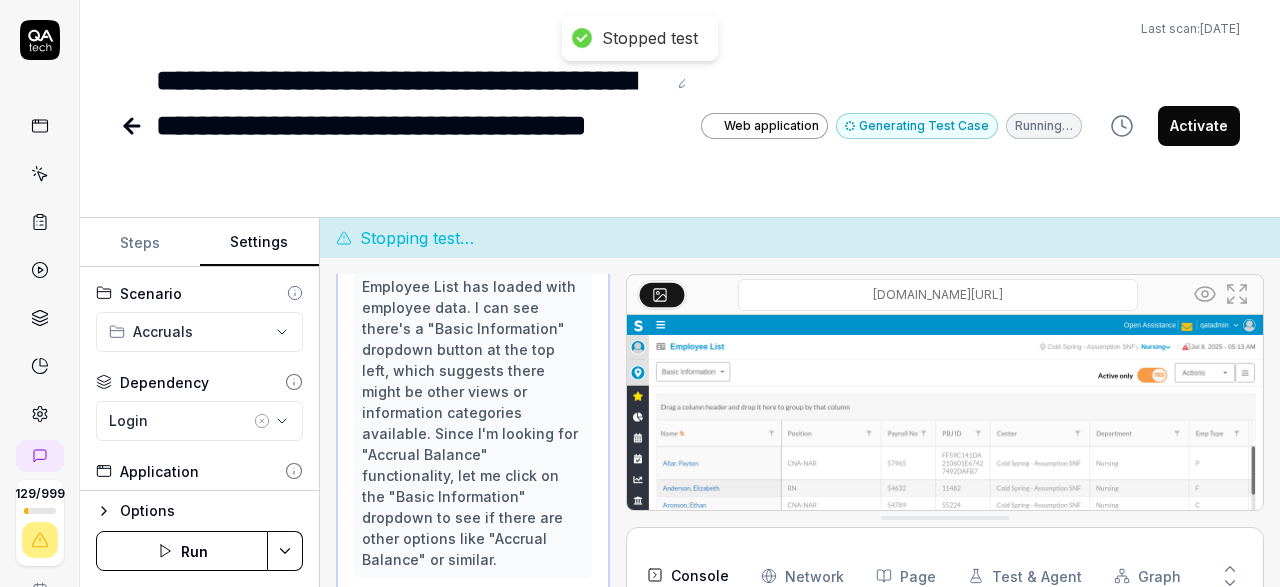 scroll, scrollTop: 1116, scrollLeft: 0, axis: vertical 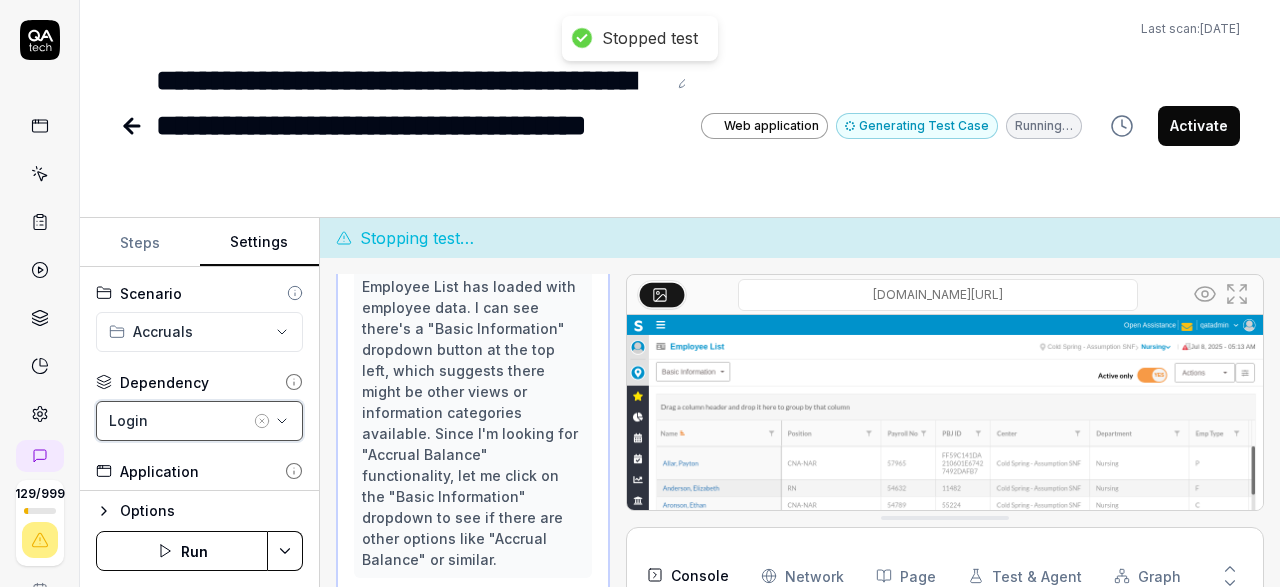 click on "Login" at bounding box center (199, 421) 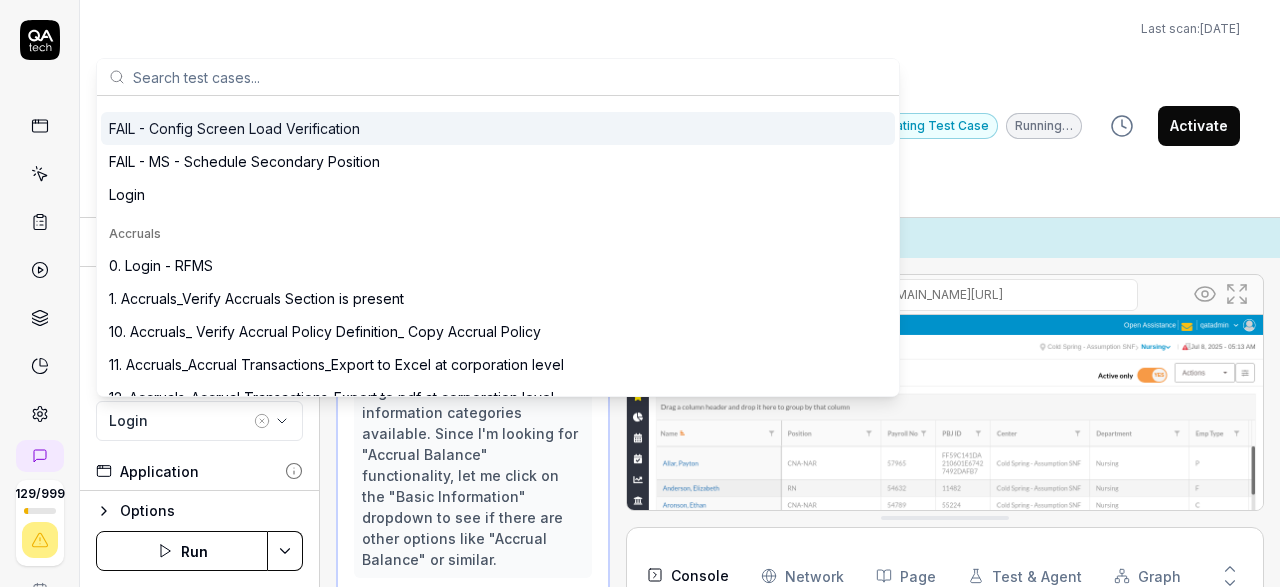 click 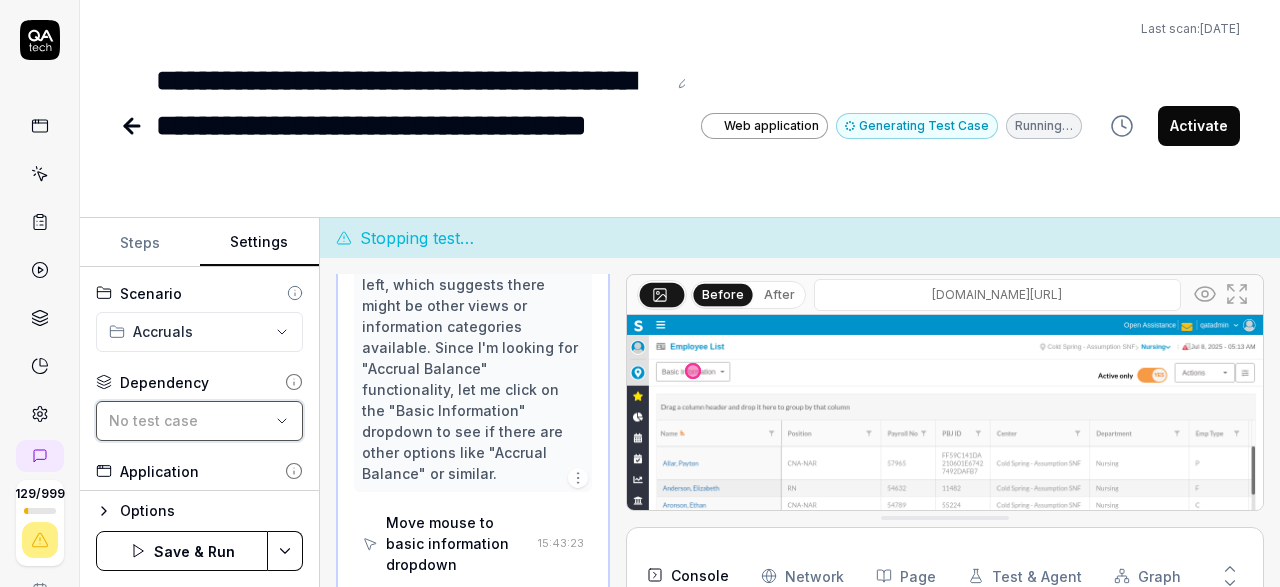 click 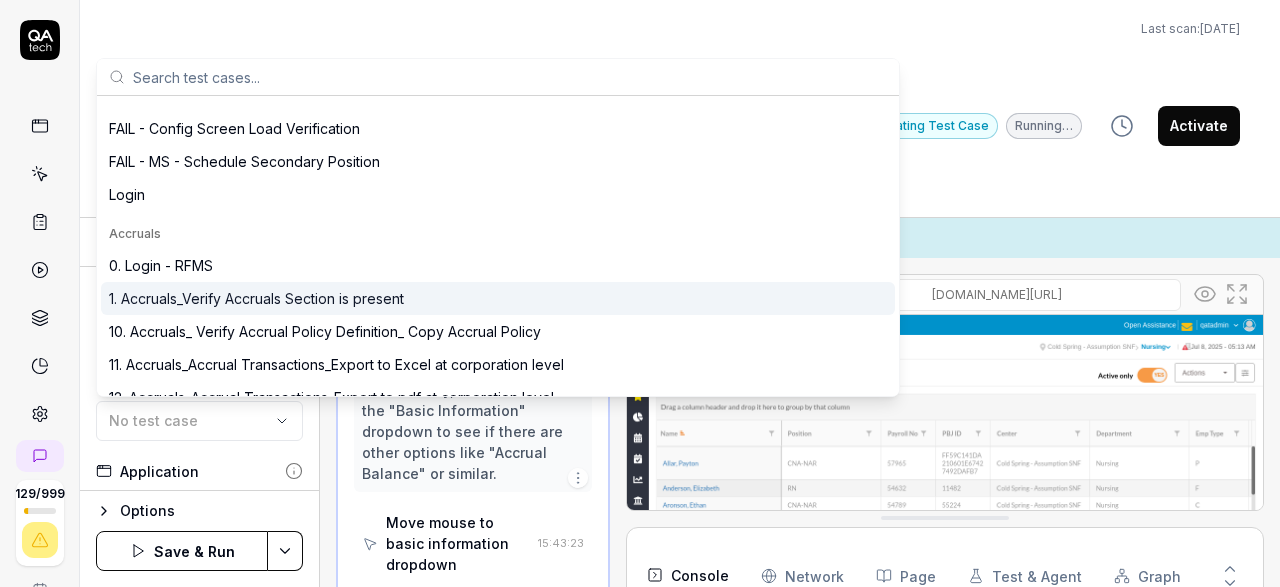 scroll, scrollTop: 1201, scrollLeft: 0, axis: vertical 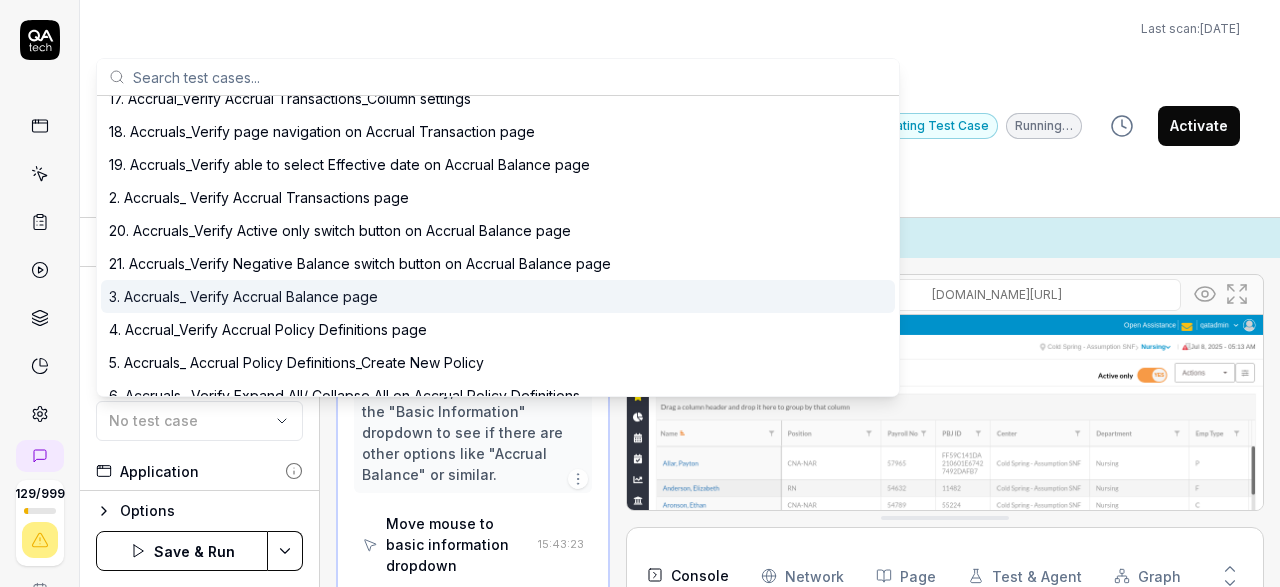 click on "3. Accruals_ Verify Accrual Balance page" at bounding box center (243, 296) 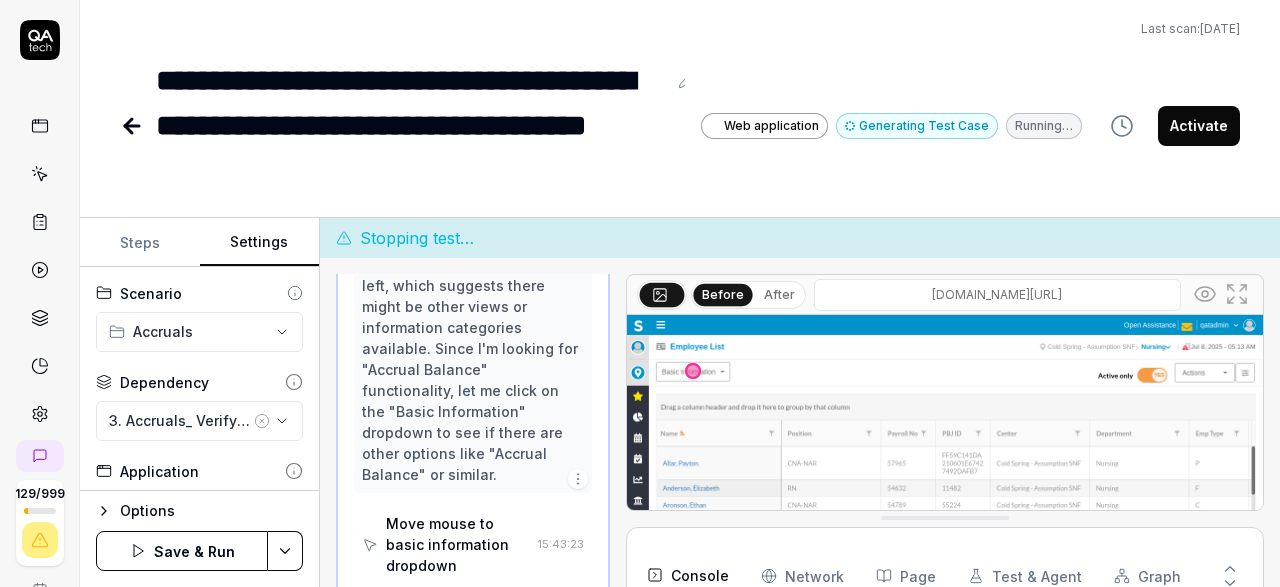click on "**********" at bounding box center [640, 293] 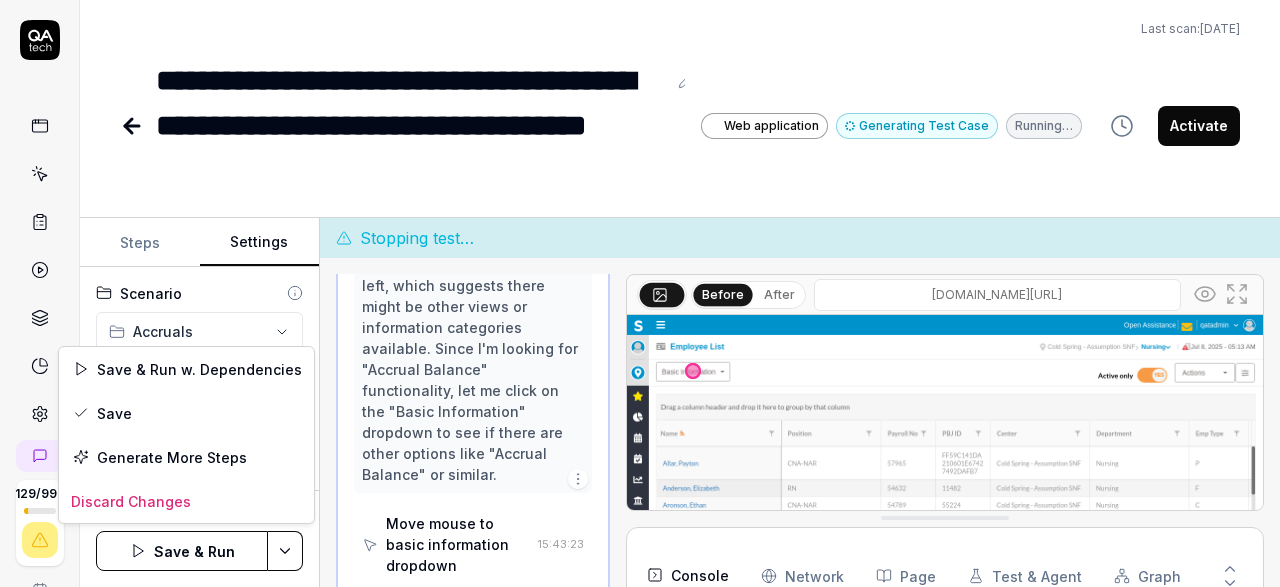scroll, scrollTop: 1201, scrollLeft: 0, axis: vertical 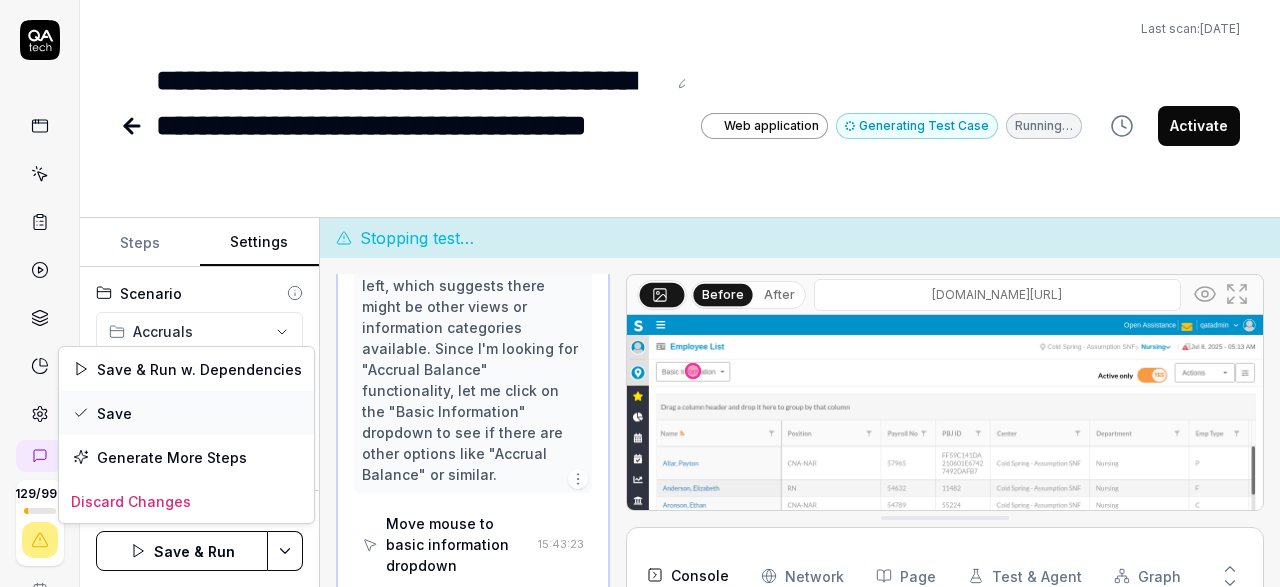click on "Save" at bounding box center [186, 413] 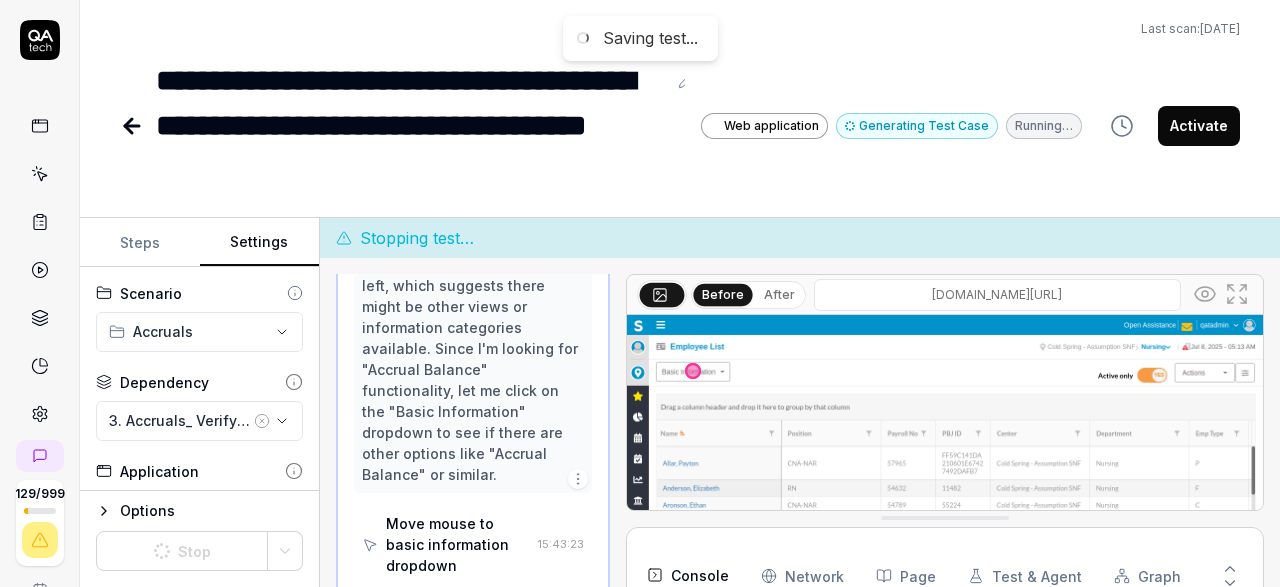 scroll, scrollTop: 1201, scrollLeft: 0, axis: vertical 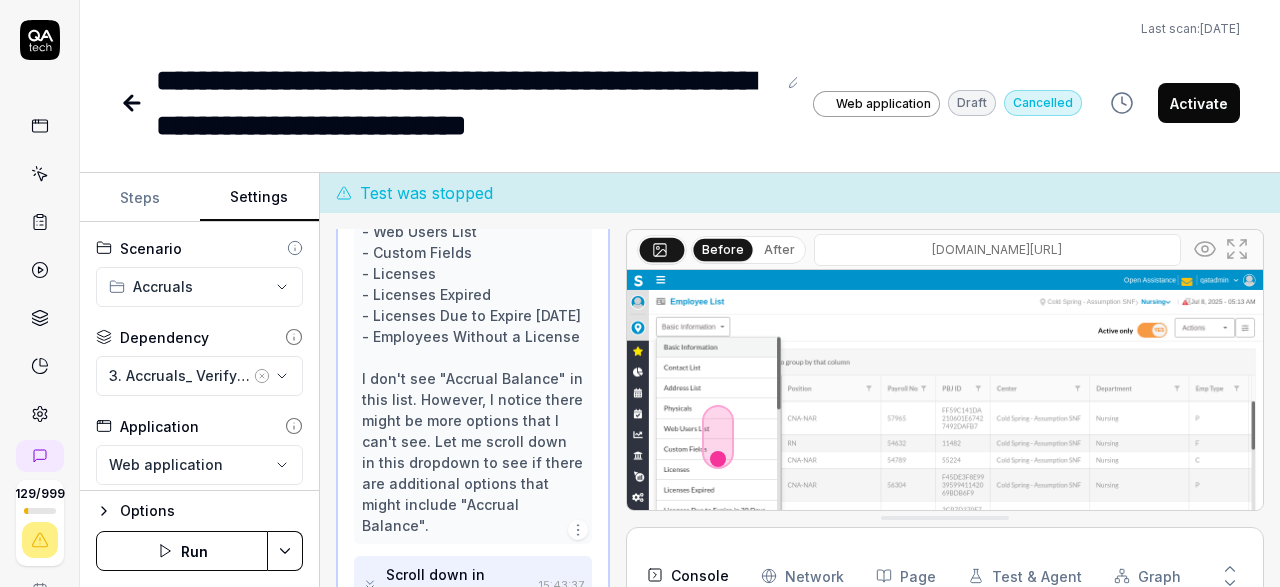 click on "Run" at bounding box center (182, 551) 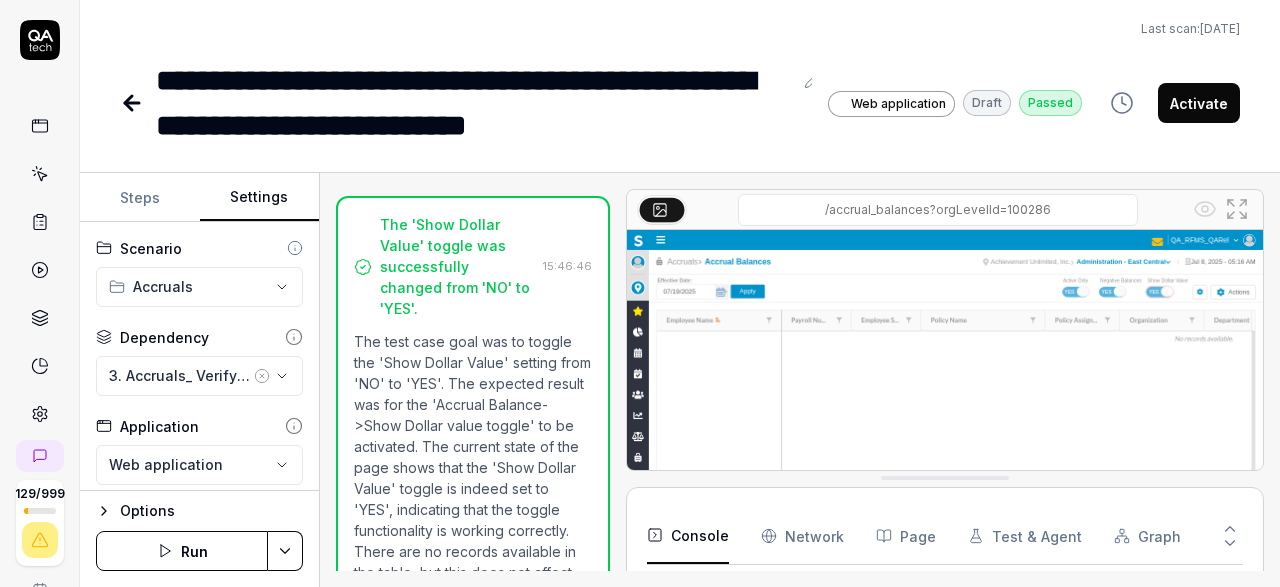 scroll, scrollTop: 362, scrollLeft: 0, axis: vertical 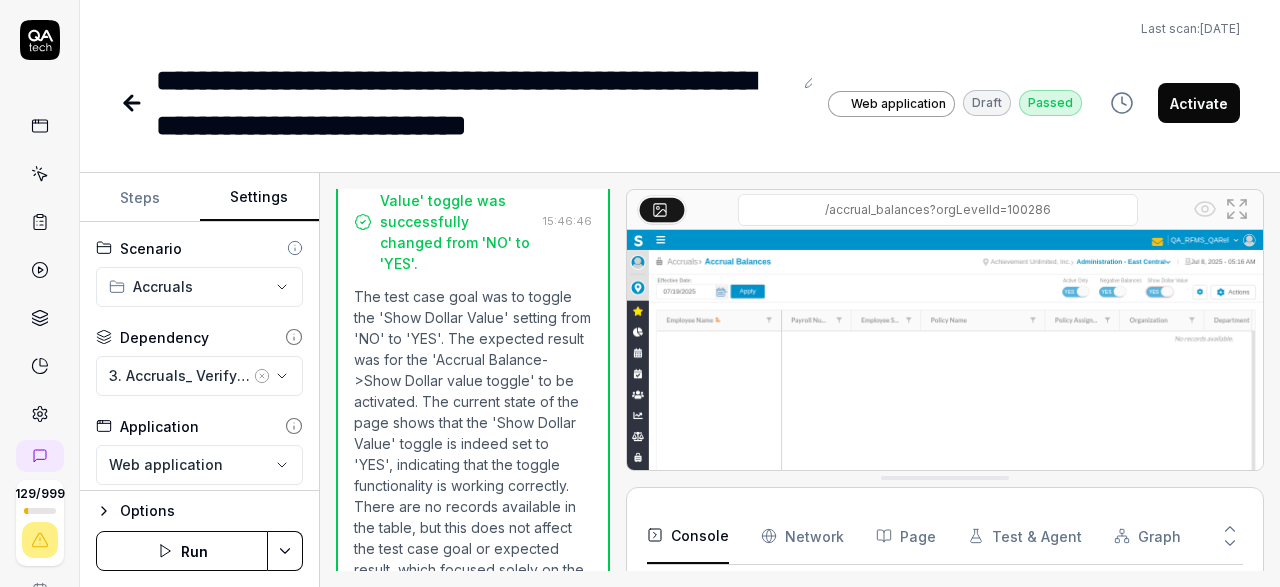 click on "Steps" at bounding box center [140, 198] 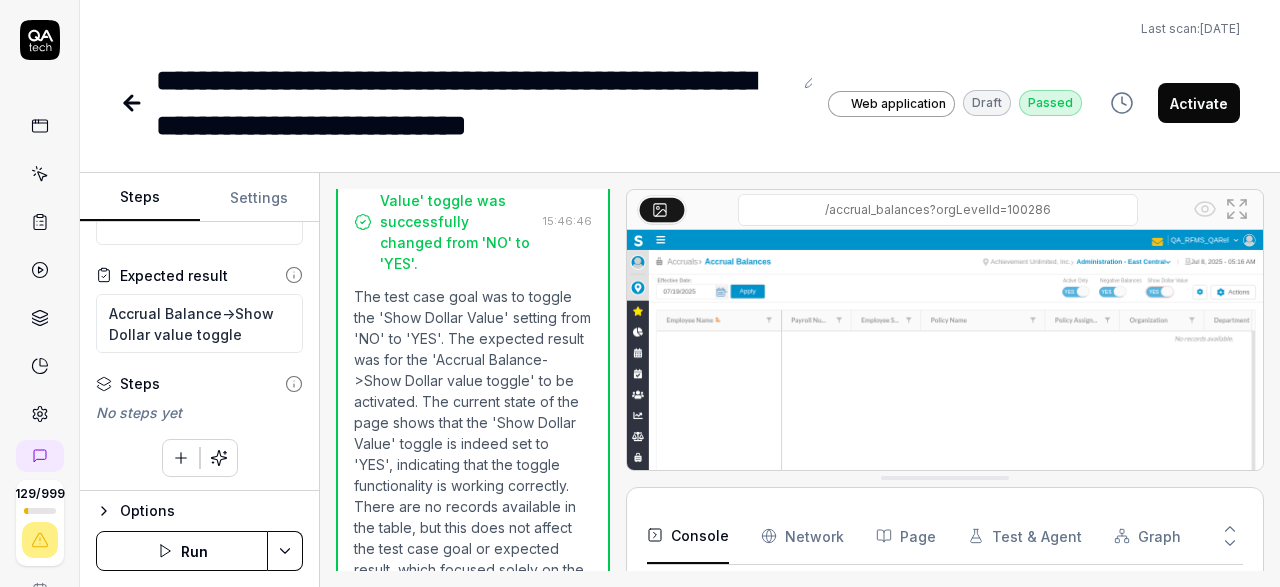 scroll, scrollTop: 82, scrollLeft: 0, axis: vertical 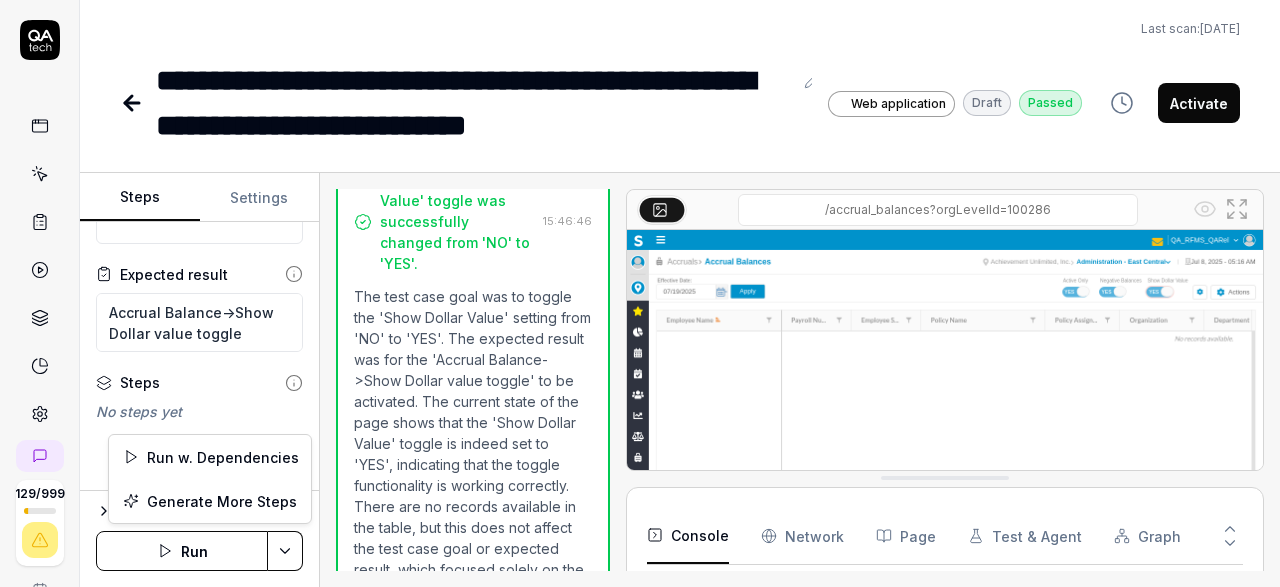 click on "**********" at bounding box center [640, 293] 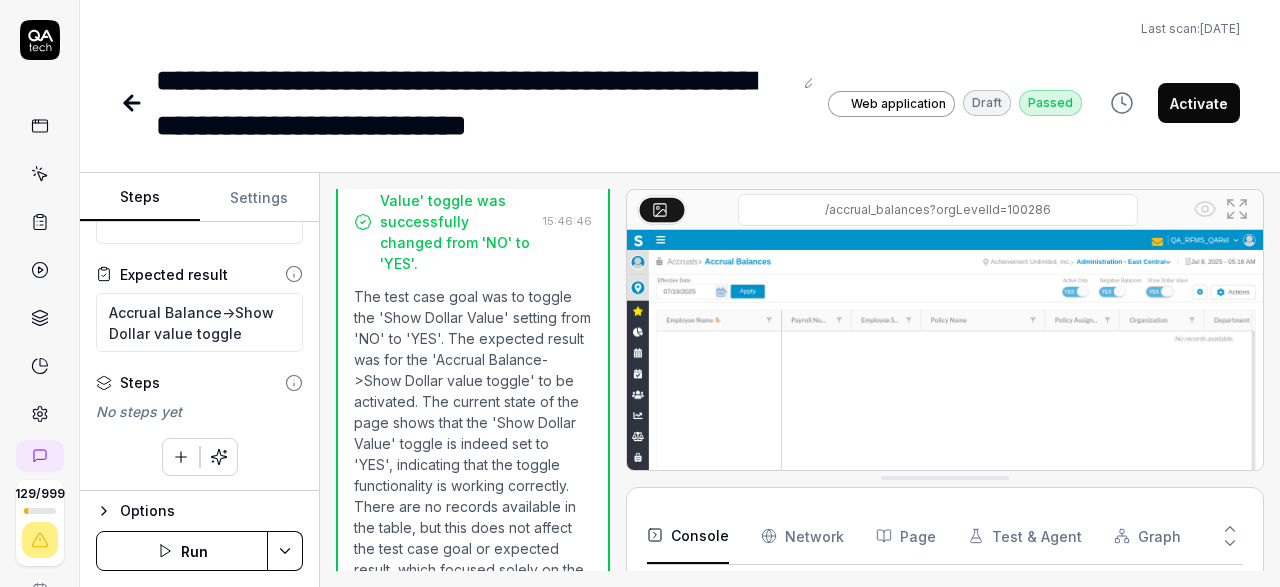 scroll, scrollTop: 82, scrollLeft: 0, axis: vertical 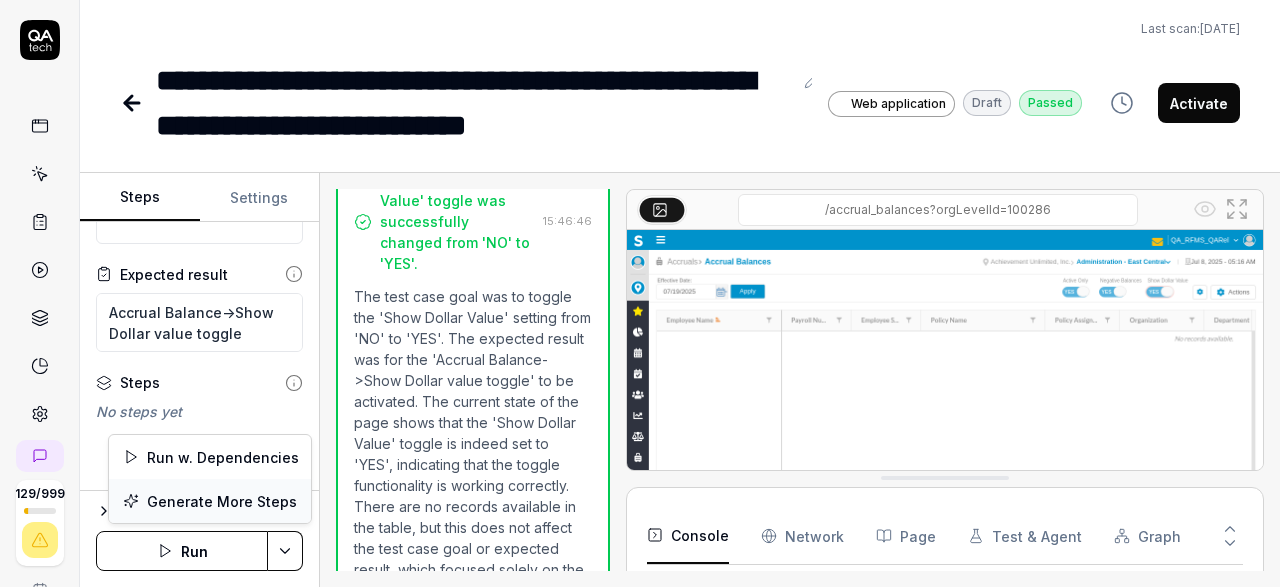 click on "Generate More Steps" at bounding box center (210, 501) 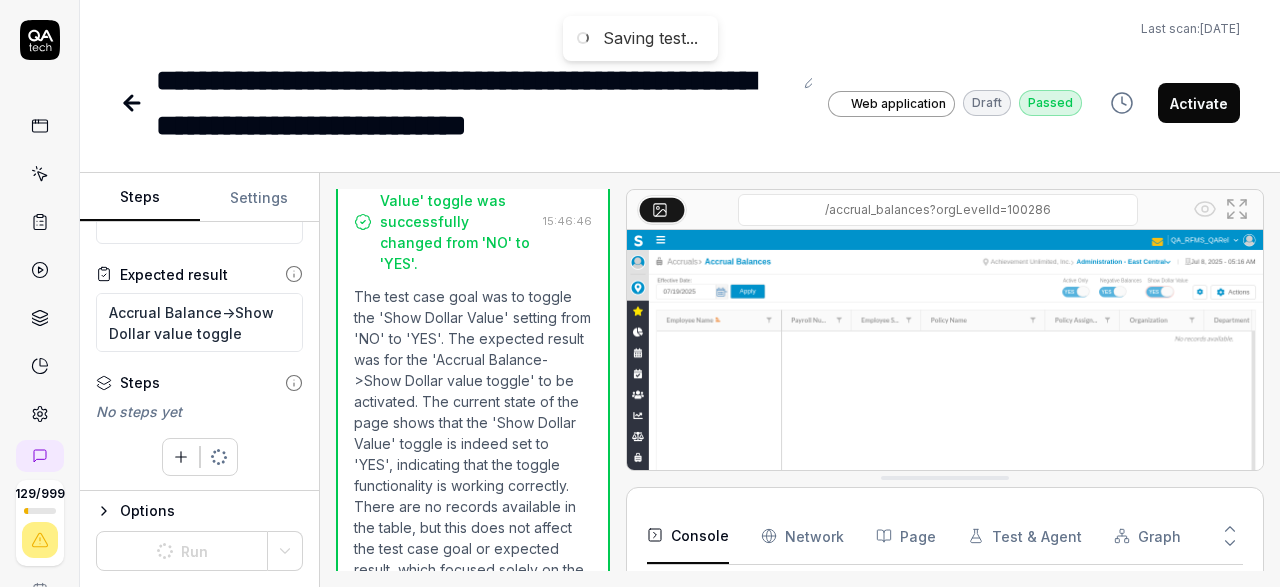 scroll, scrollTop: 82, scrollLeft: 0, axis: vertical 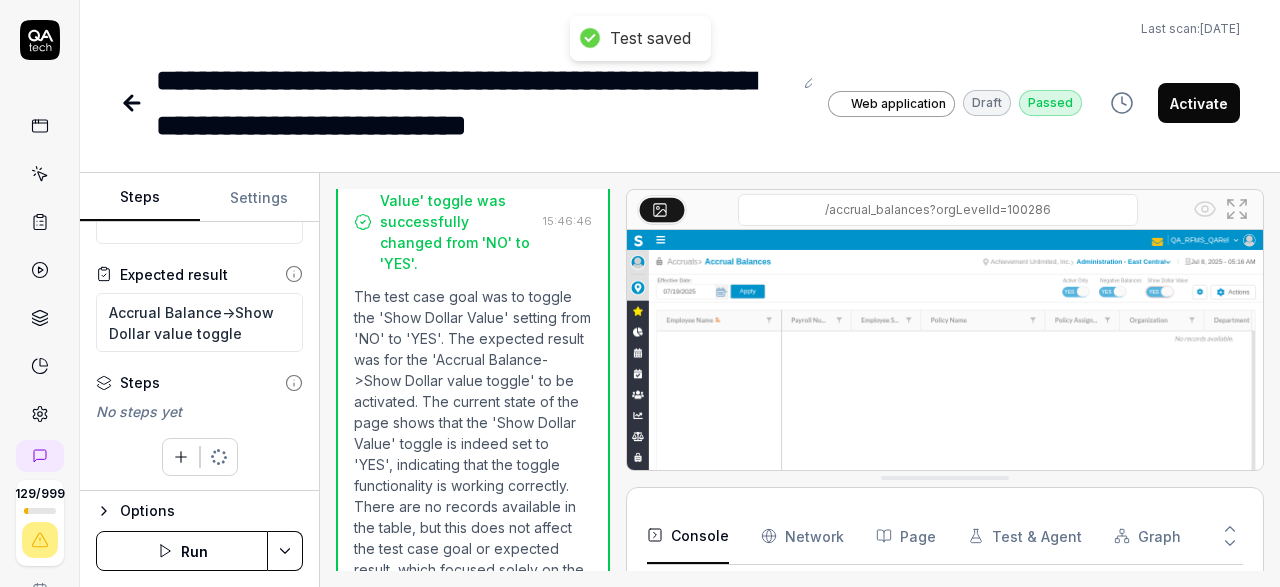 click on "Run" at bounding box center (182, 551) 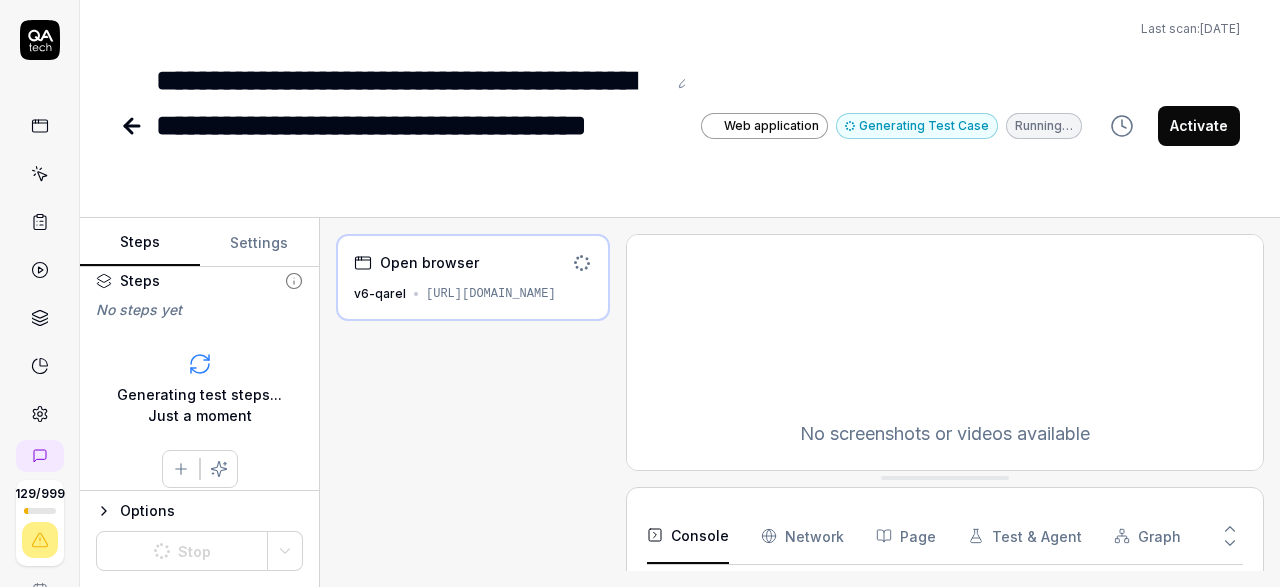 scroll, scrollTop: 241, scrollLeft: 0, axis: vertical 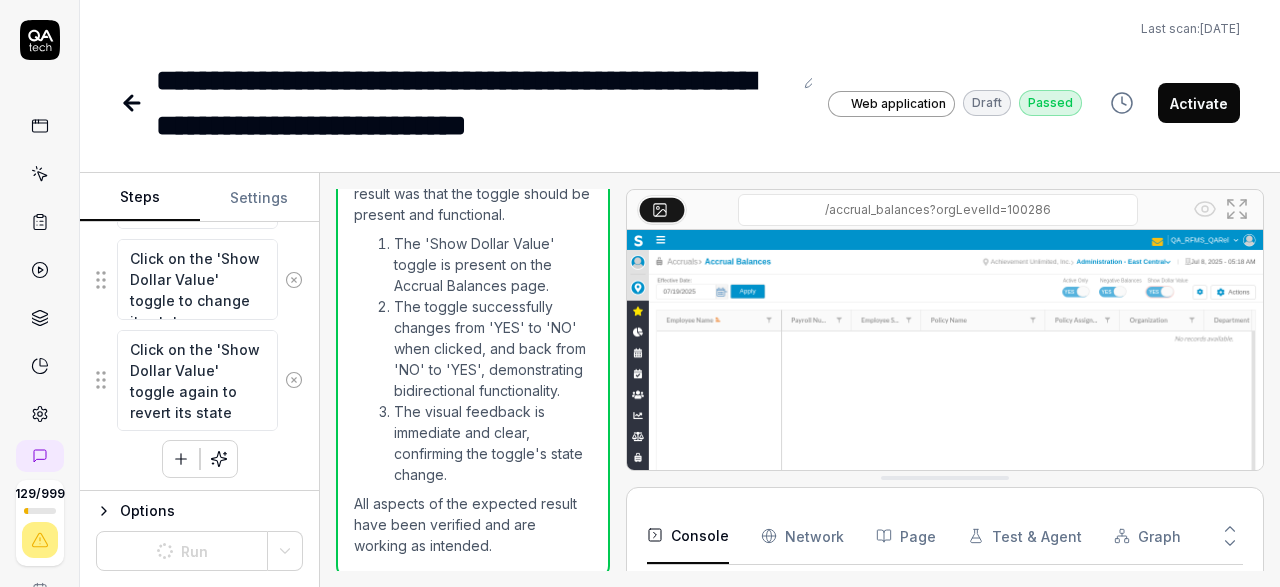 click at bounding box center [181, 459] 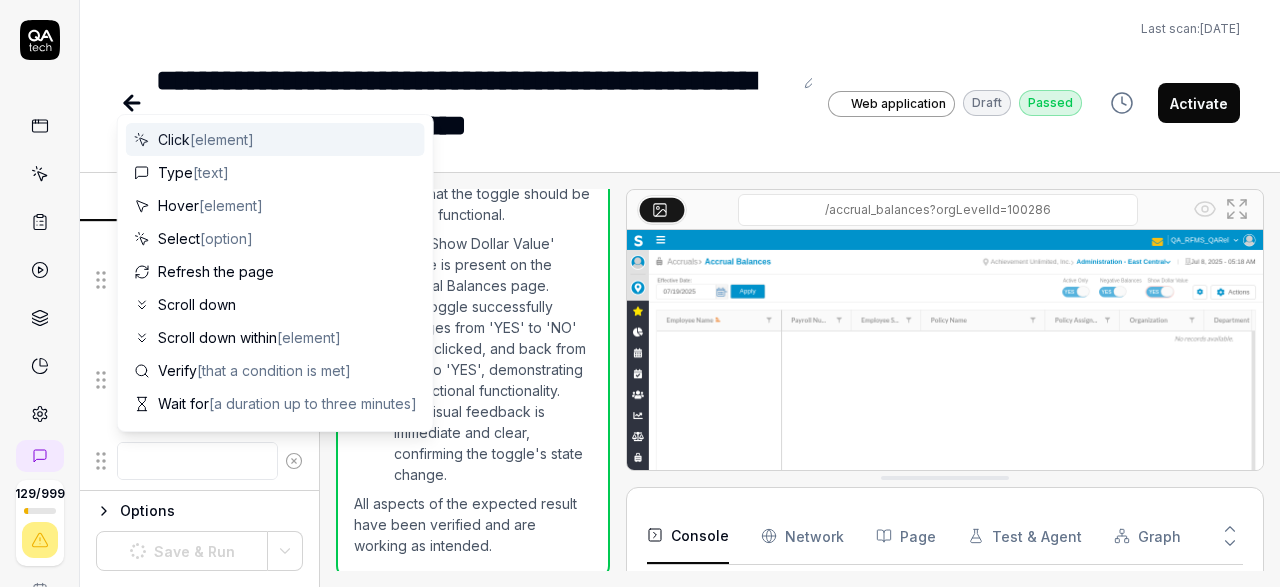 click at bounding box center (197, 461) 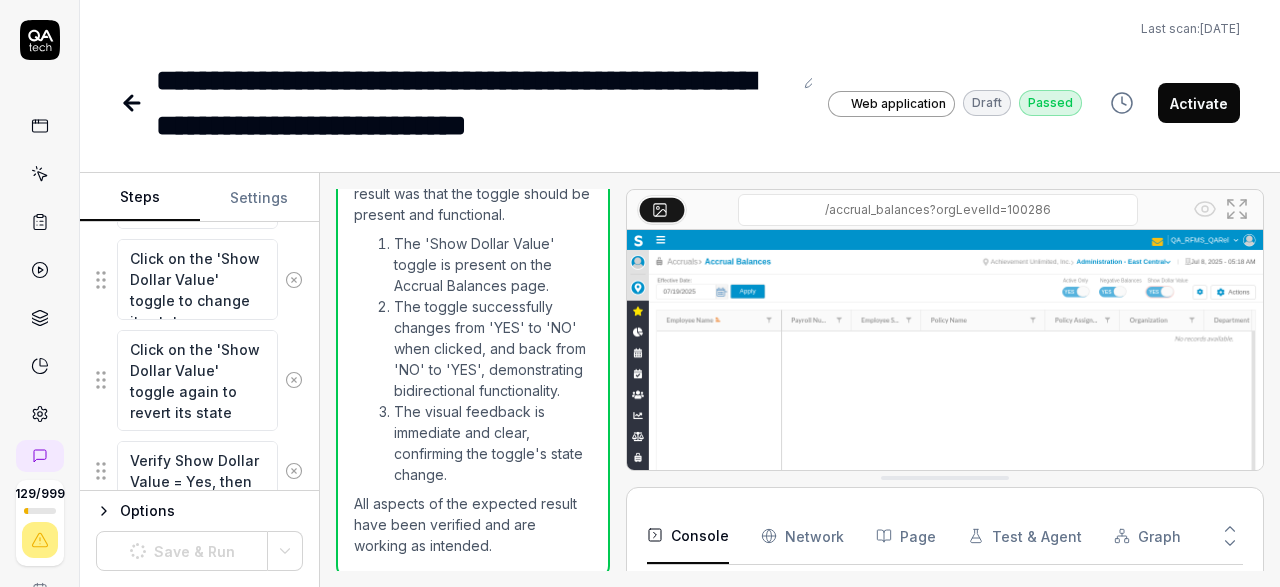 scroll, scrollTop: 331, scrollLeft: 0, axis: vertical 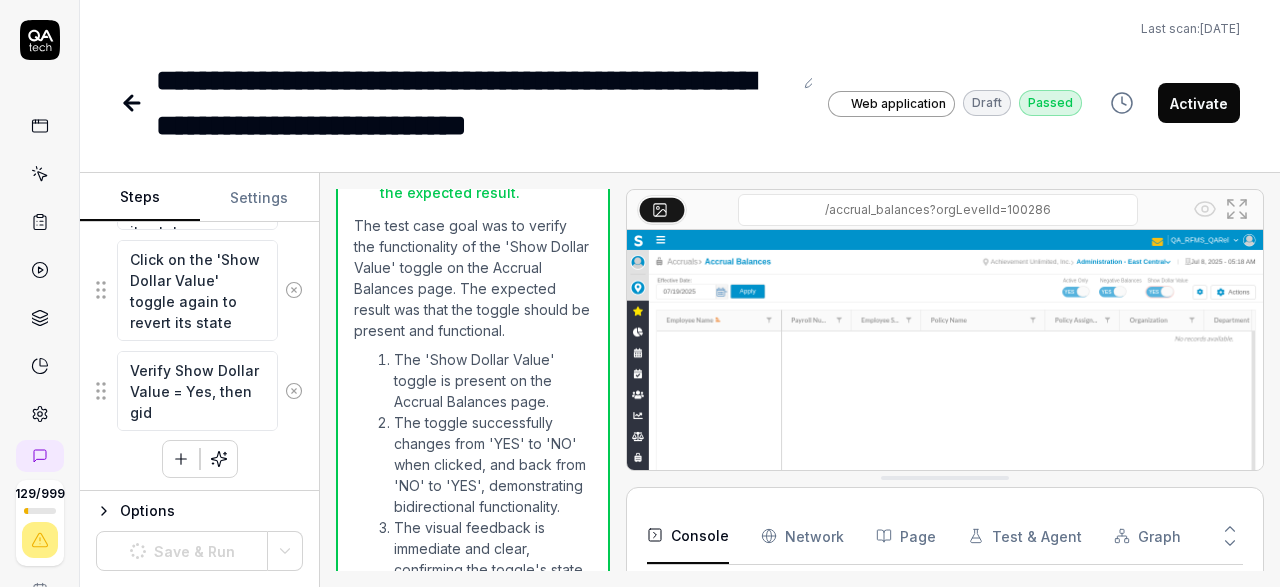 click 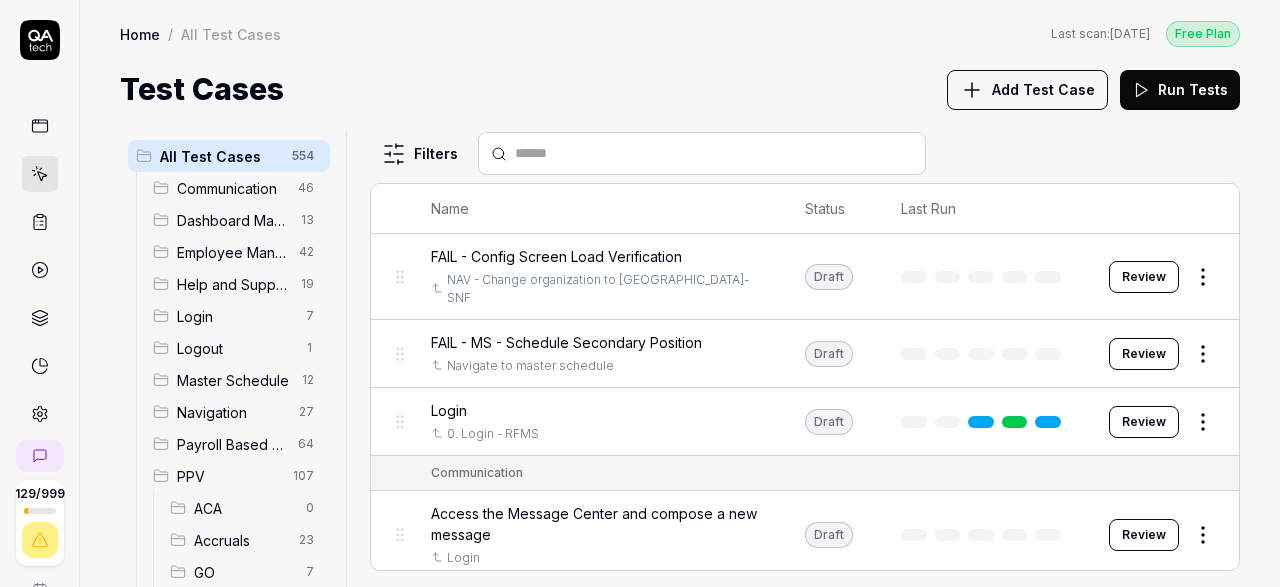 scroll, scrollTop: 232, scrollLeft: 0, axis: vertical 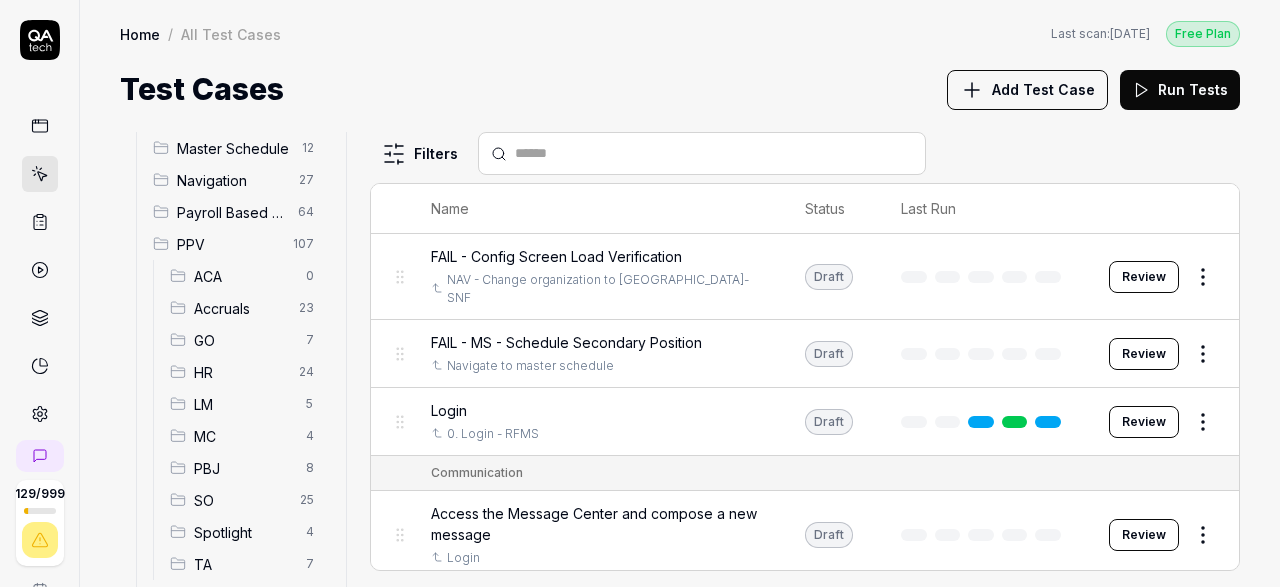 click on "Accruals" at bounding box center [240, 308] 